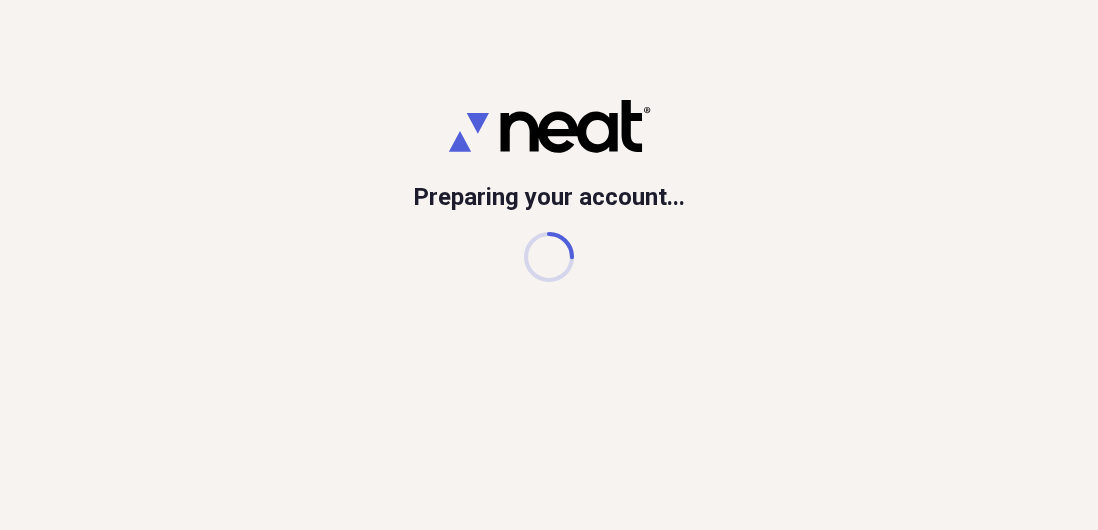 scroll, scrollTop: 0, scrollLeft: 0, axis: both 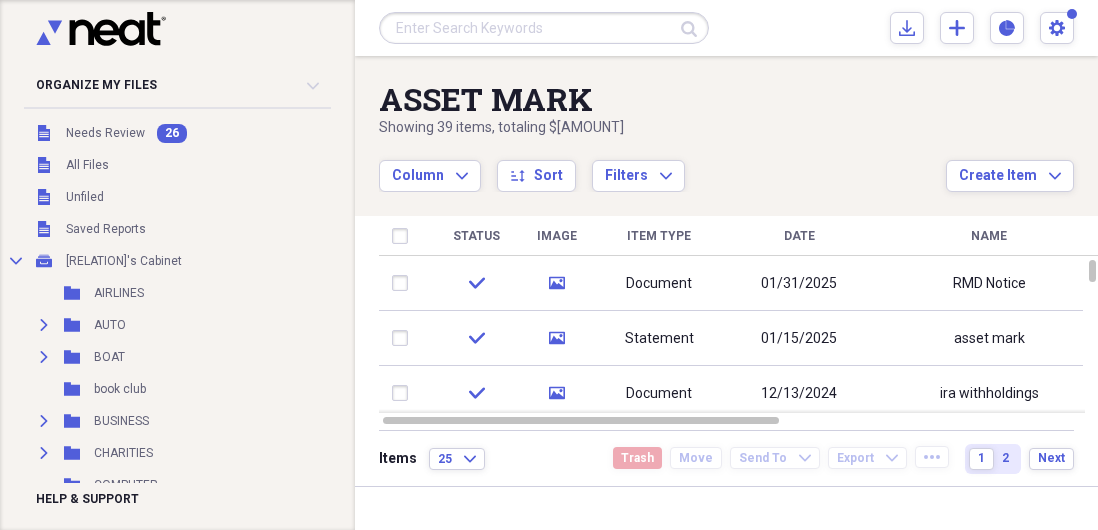 click at bounding box center [726, 508] 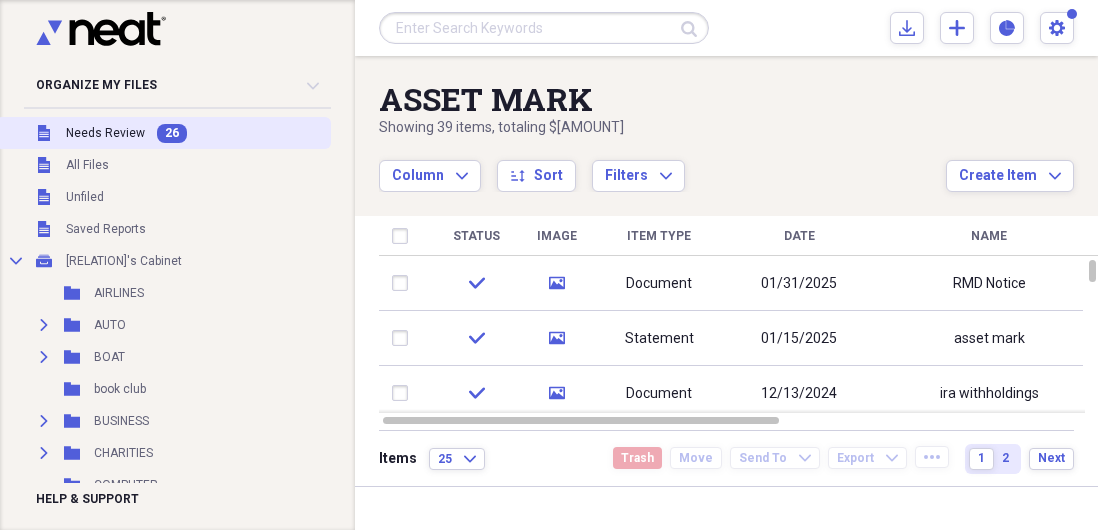 click on "Unfiled Needs Review 26" at bounding box center (163, 133) 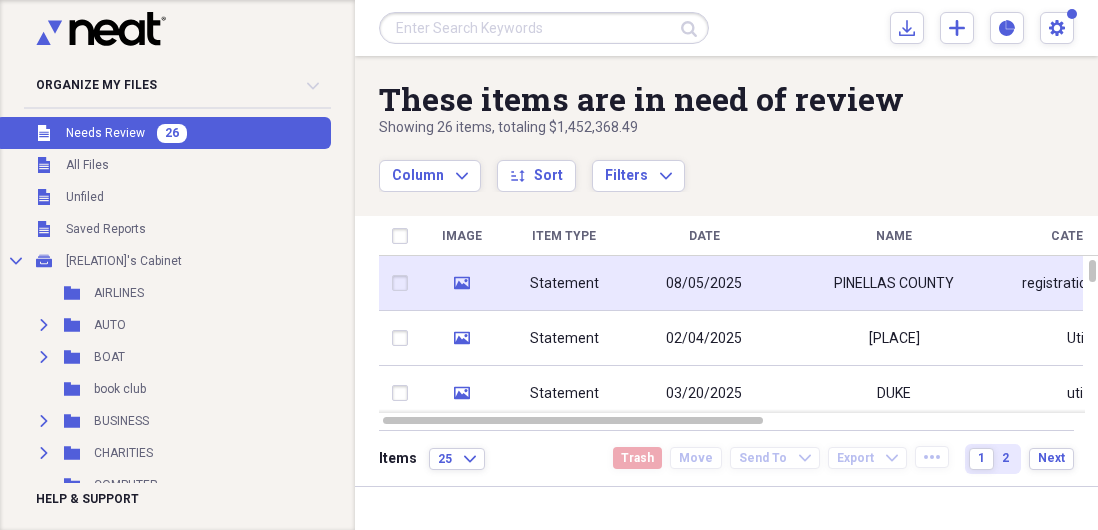 click on "Statement" at bounding box center (564, 283) 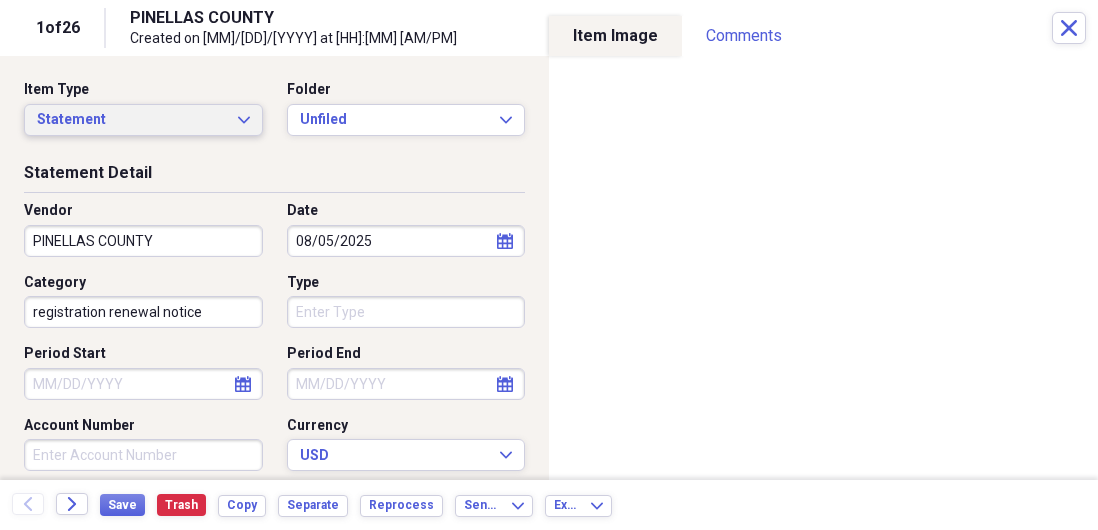 click on "Statement Expand" at bounding box center [143, 120] 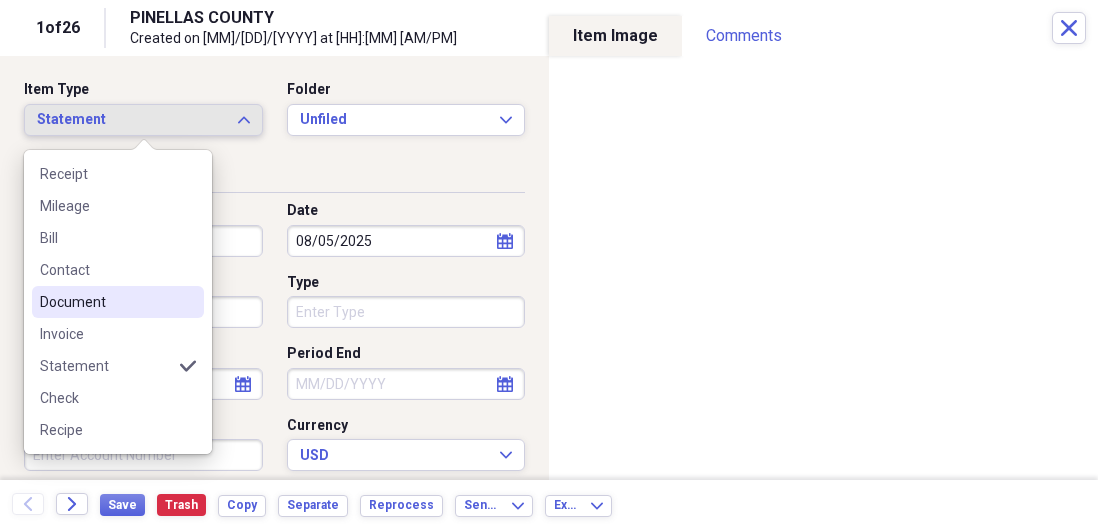 click on "Document" at bounding box center [106, 302] 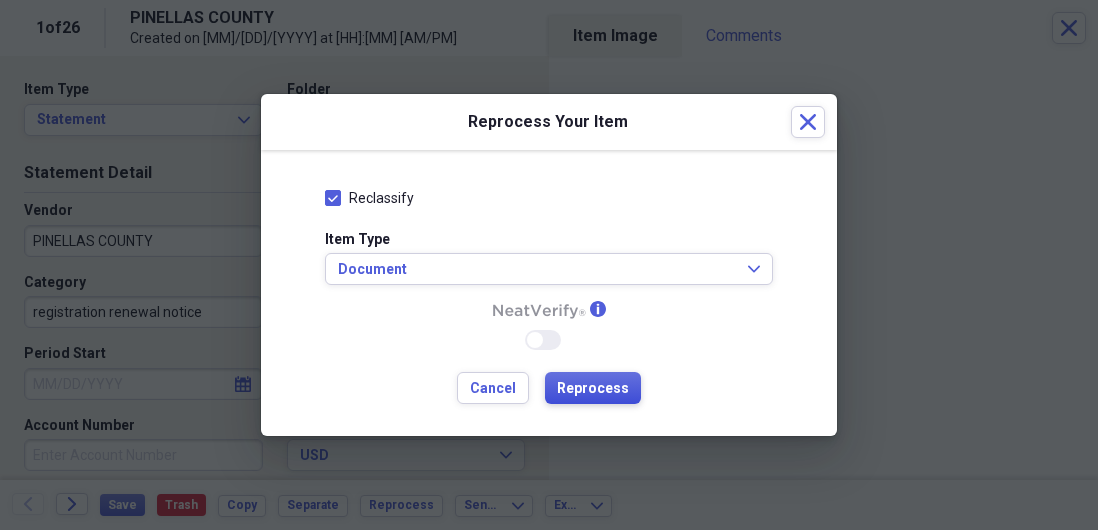 click on "Reprocess" at bounding box center [593, 389] 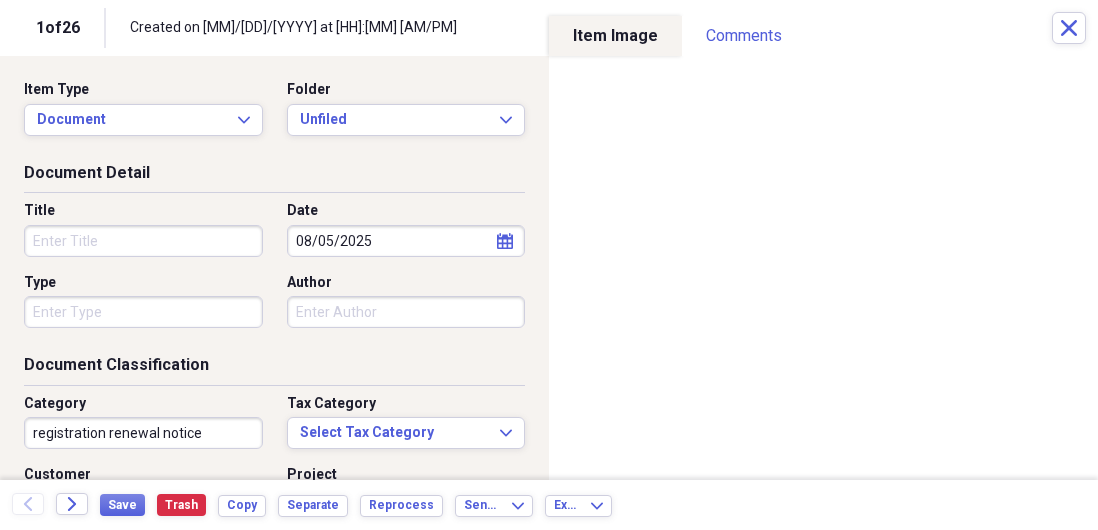 click on "Title" at bounding box center (143, 241) 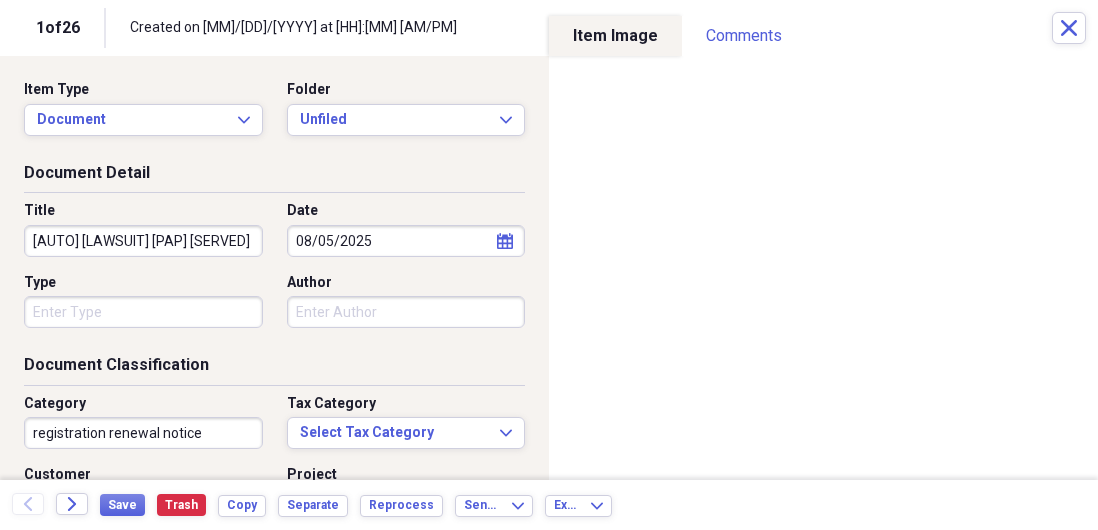 type on "[AUTO] [LAWSUIT] [PAP] [SERVED]" 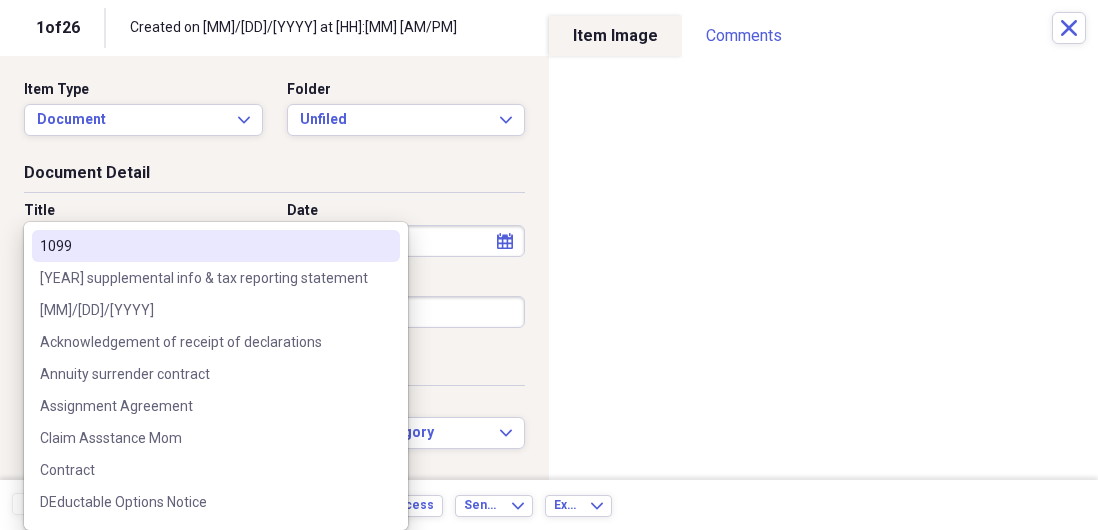 click on "Document Detail Title auto lawsuit papers served Date [DATE] calendar Calendar Type Author" at bounding box center [274, 258] 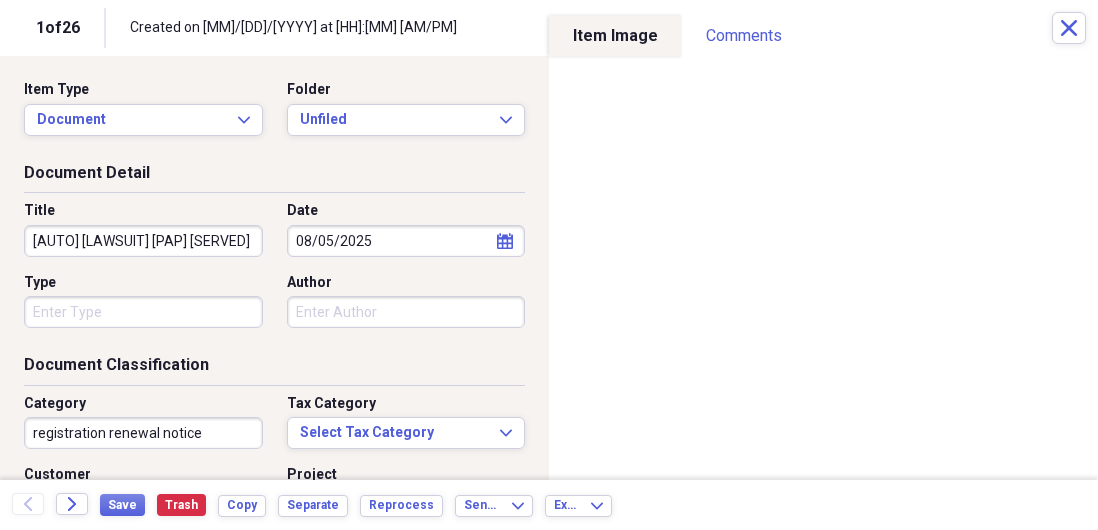 click on "Type" at bounding box center [143, 312] 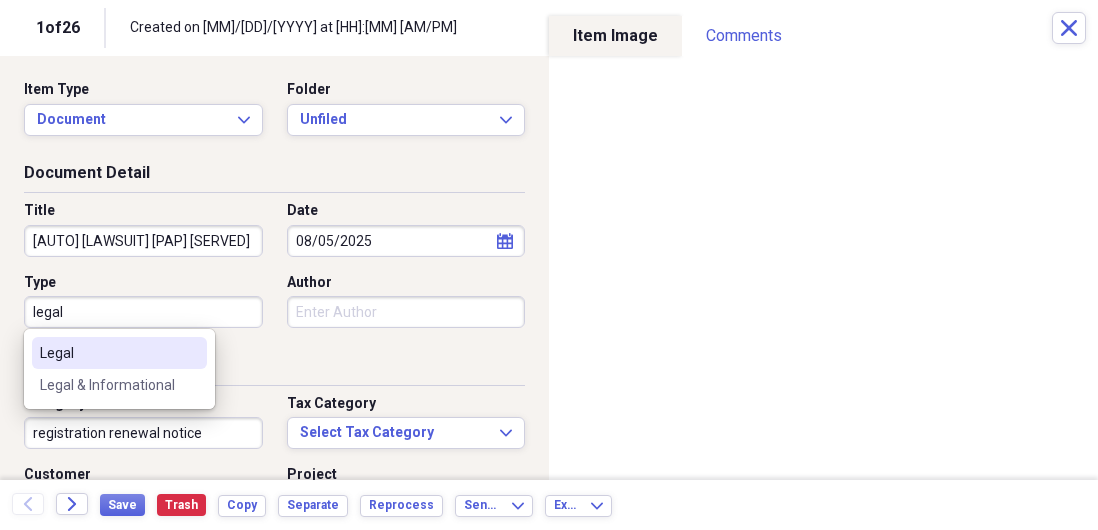 type on "legal" 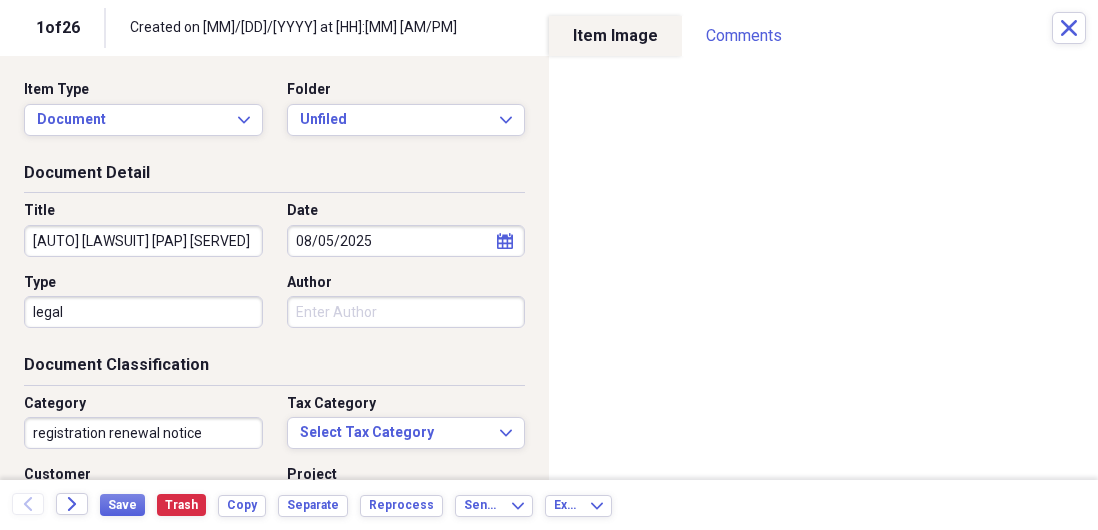 click on "registration renewal notice" at bounding box center (143, 433) 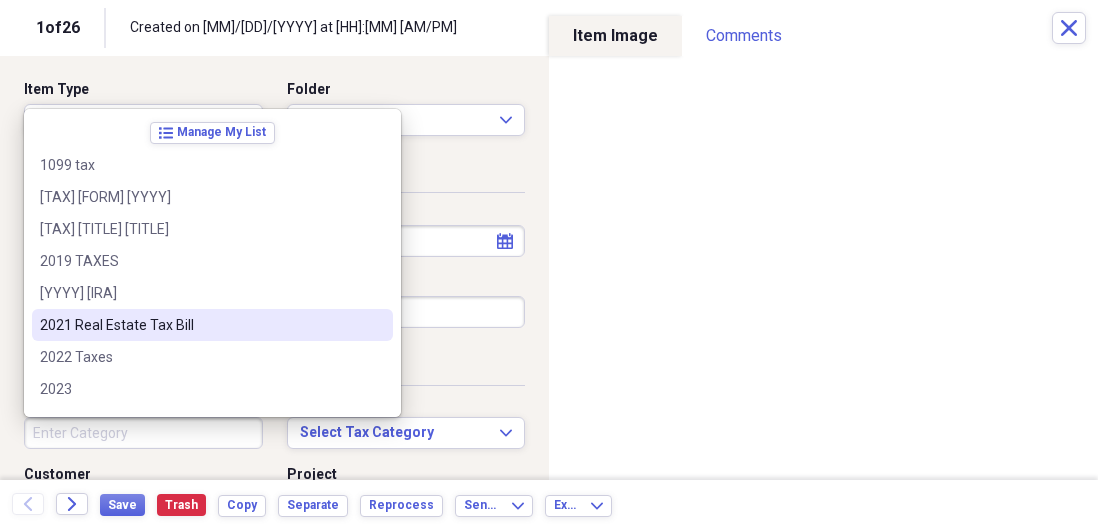 type 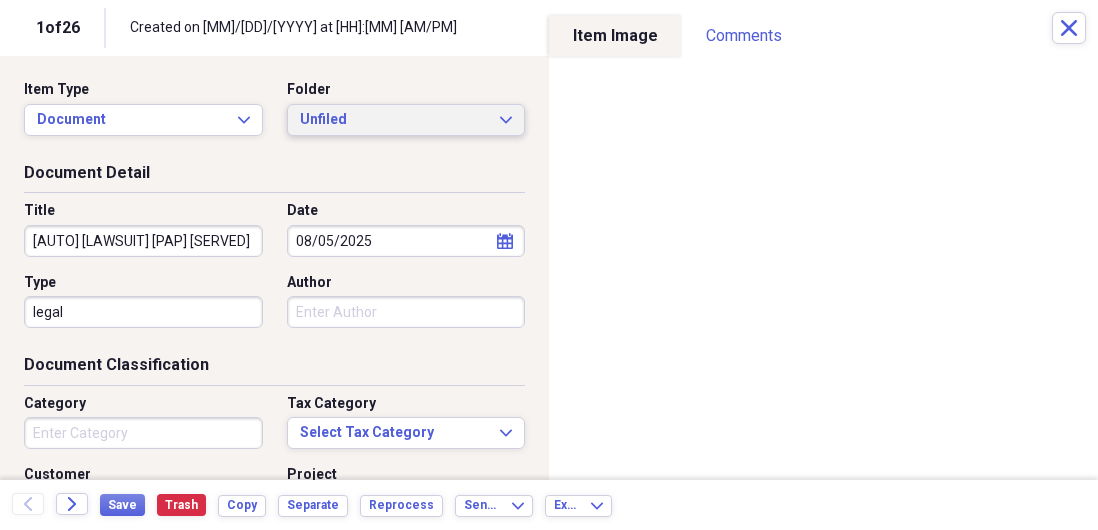 click on "Expand" 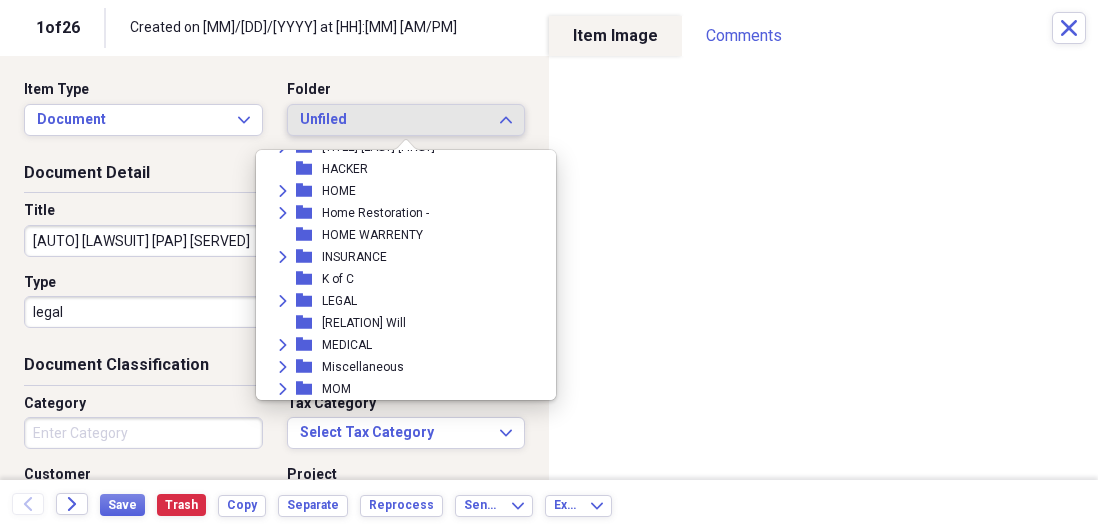 scroll, scrollTop: 361, scrollLeft: 0, axis: vertical 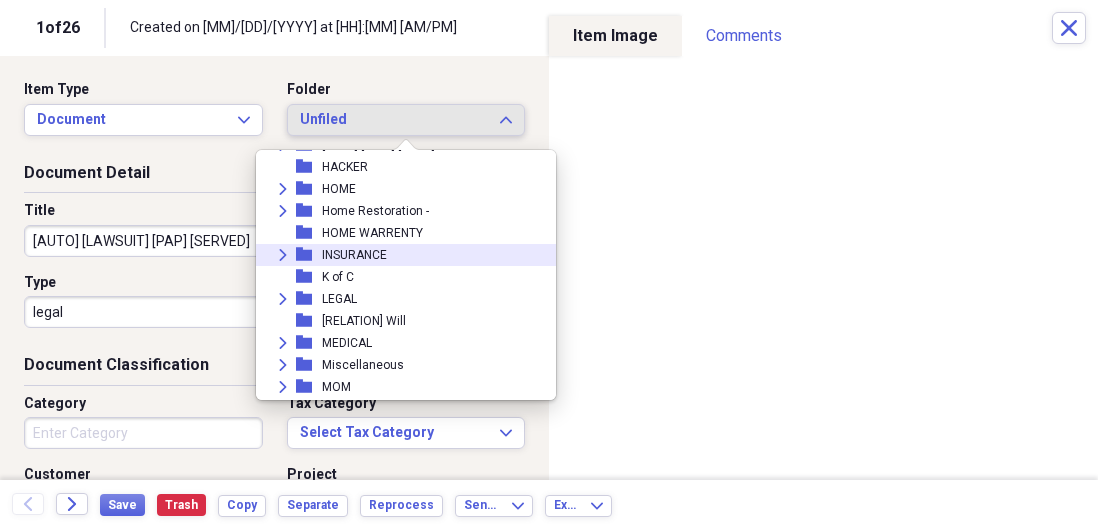 click on "INSURANCE" at bounding box center (354, 255) 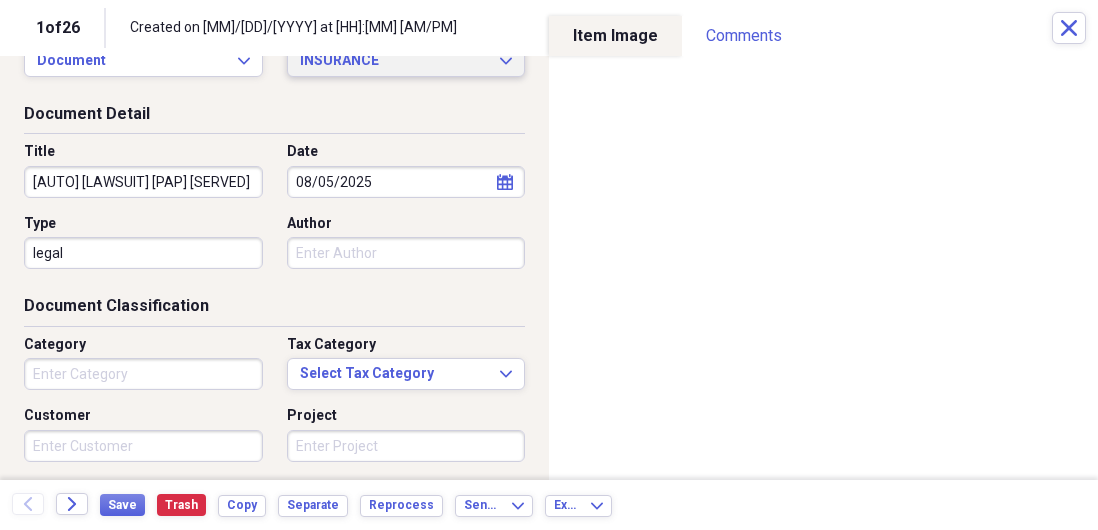 scroll, scrollTop: 0, scrollLeft: 0, axis: both 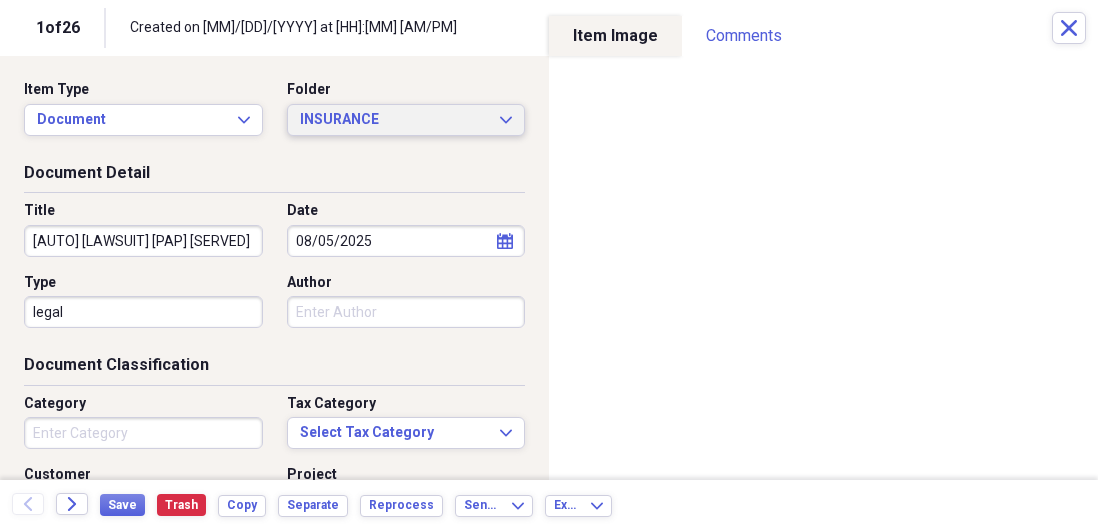 click on "INSURANCE Expand" at bounding box center [406, 120] 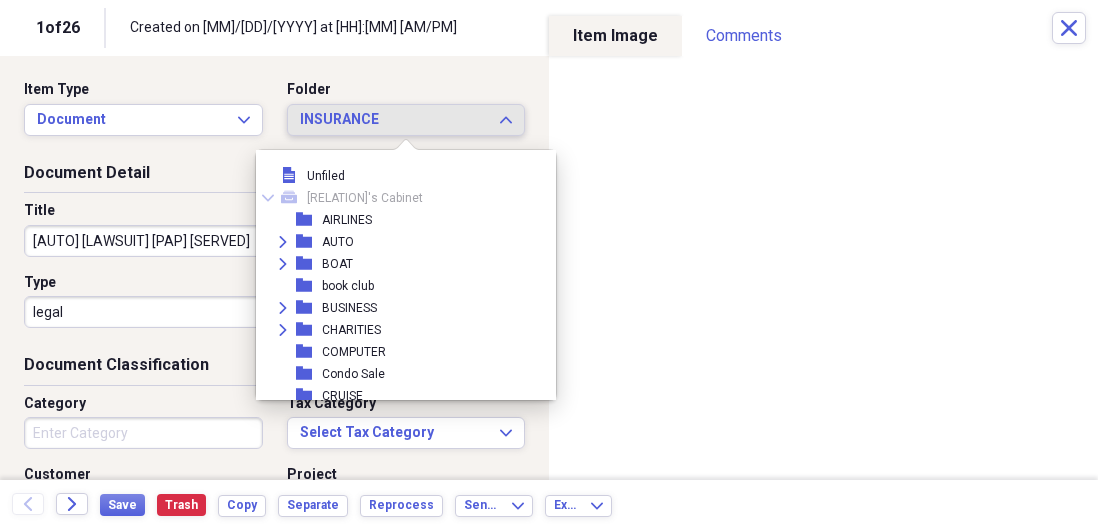 scroll, scrollTop: 341, scrollLeft: 0, axis: vertical 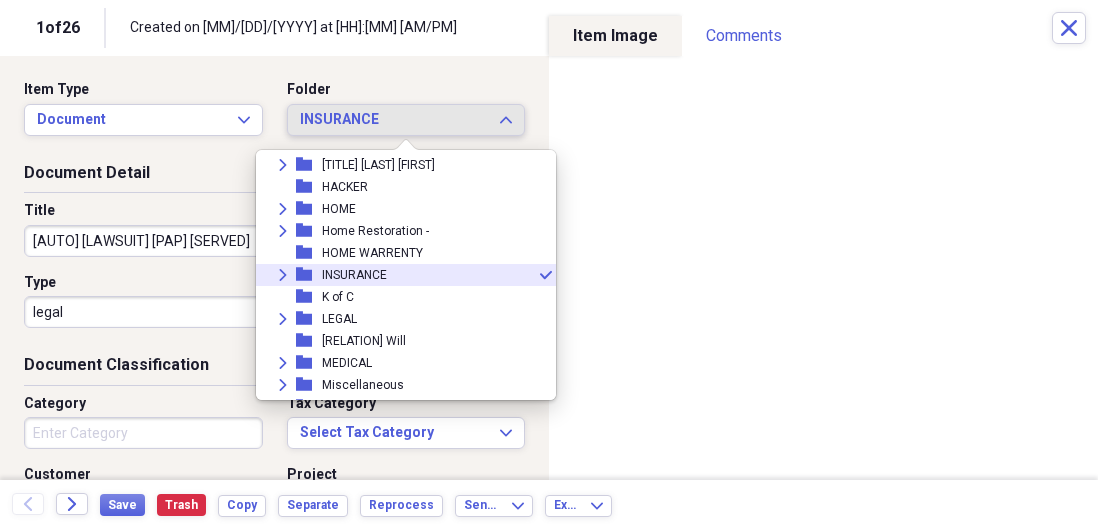 click 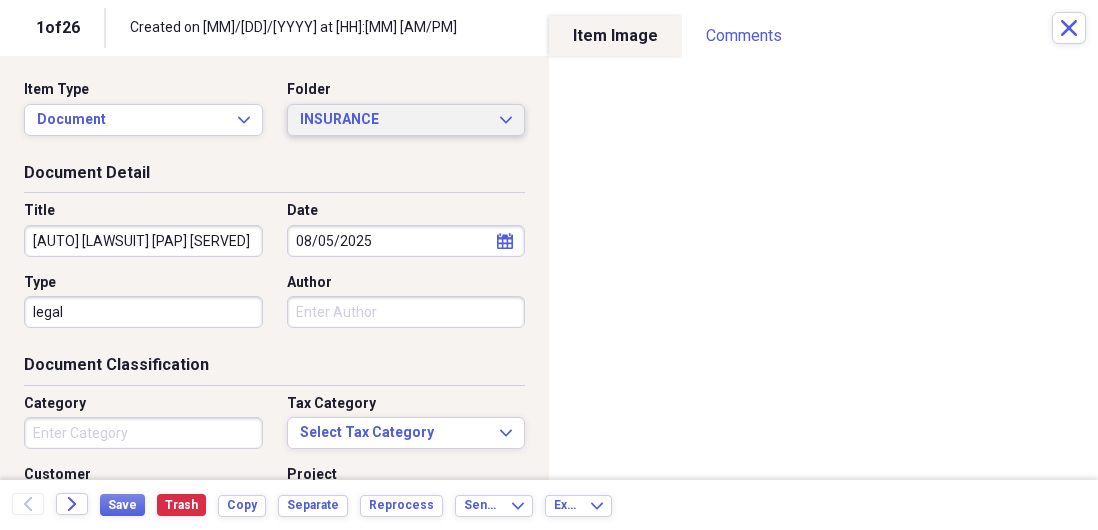 click on "INSURANCE Expand" at bounding box center (406, 120) 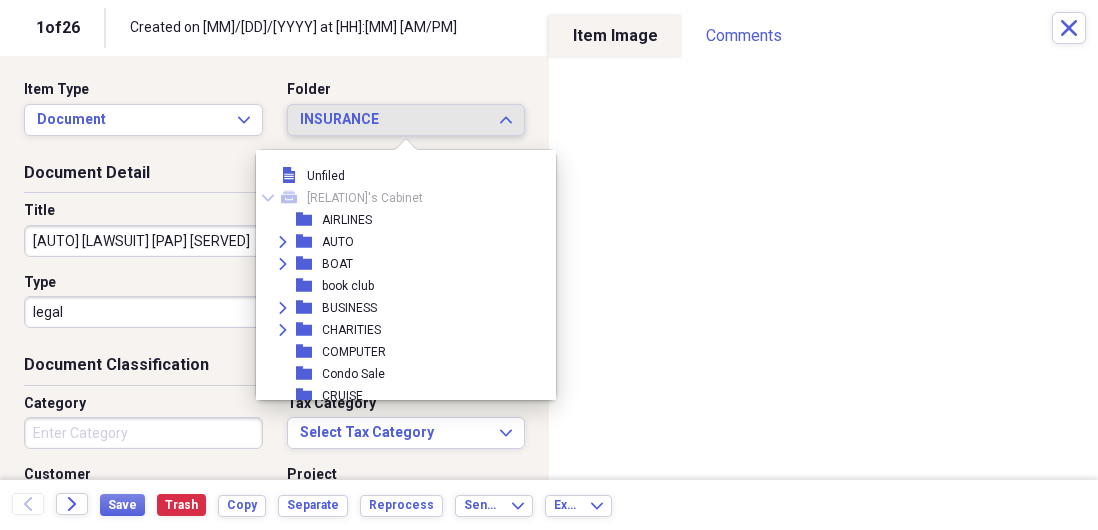 scroll, scrollTop: 341, scrollLeft: 0, axis: vertical 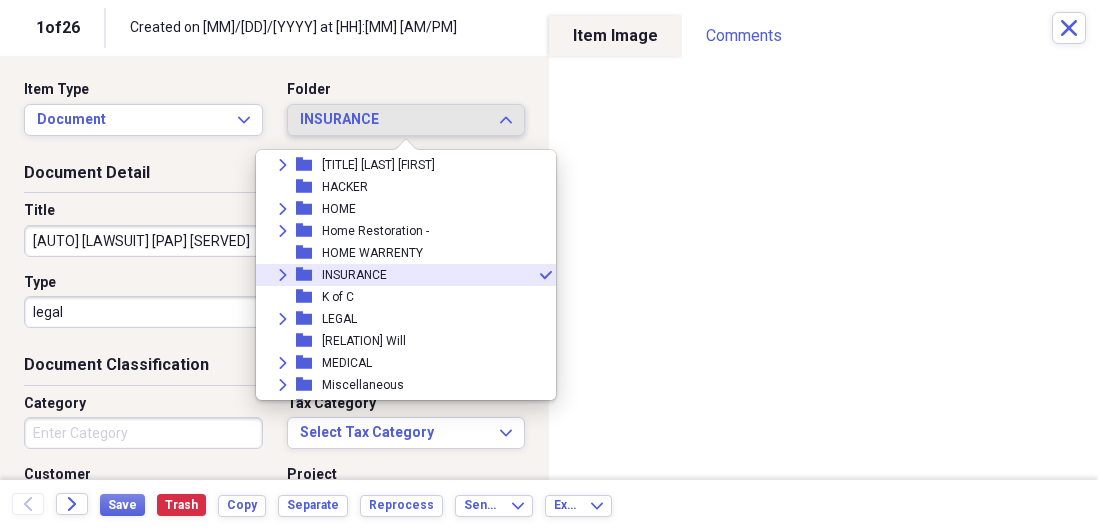 click on "Expand" 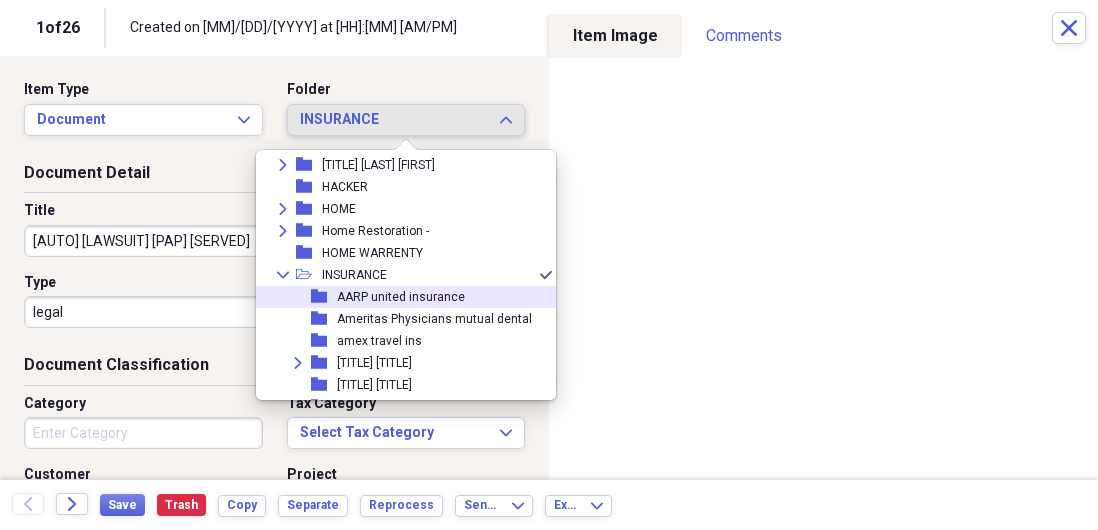 click on "AARP united insurance" at bounding box center [401, 297] 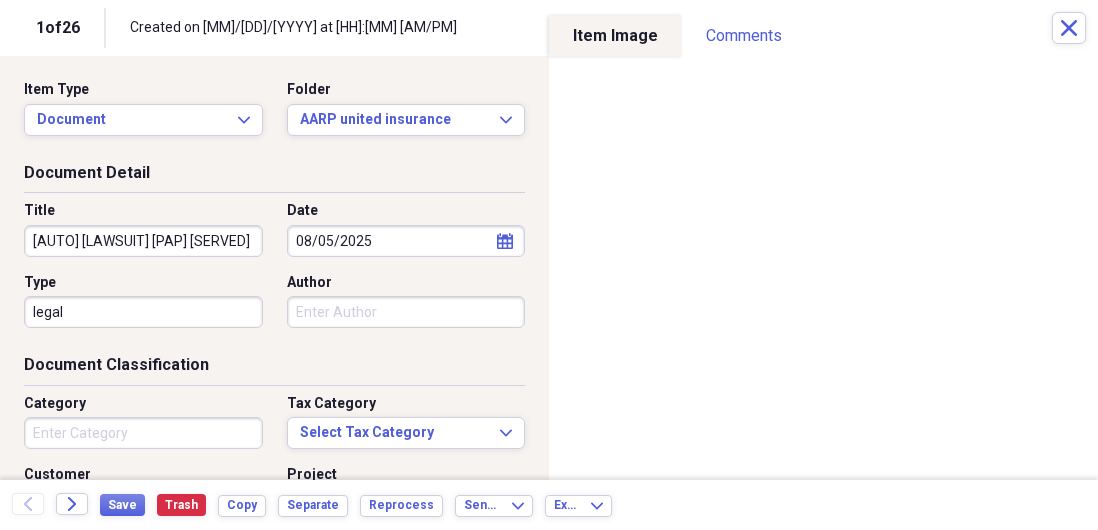 click on "calendar" 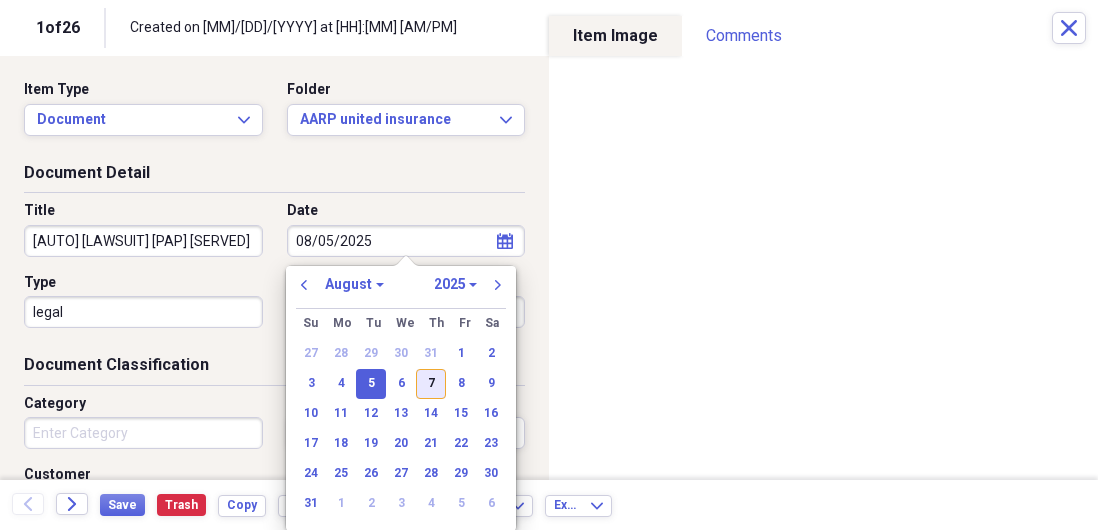 click on "7" at bounding box center [431, 384] 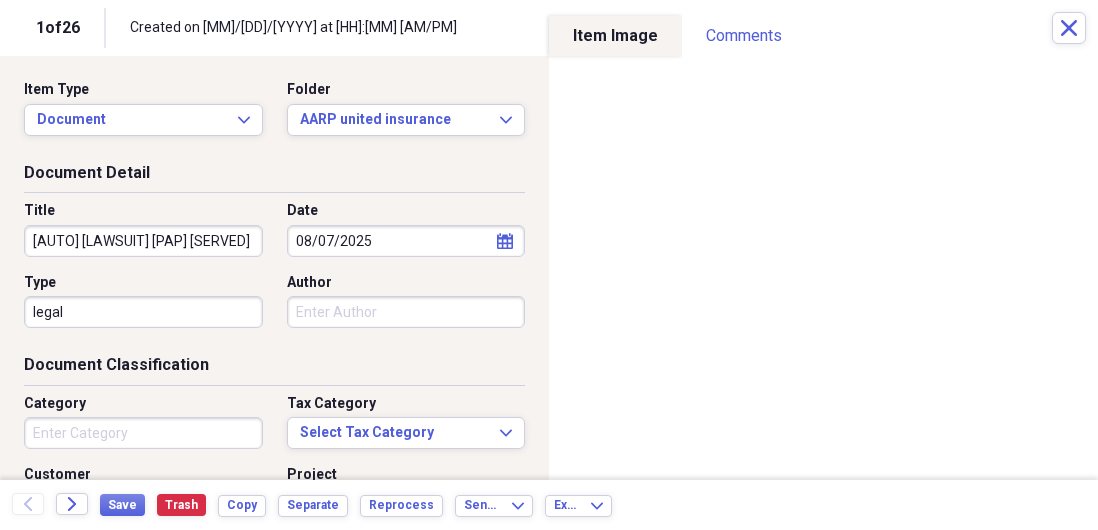 click on "calendar" 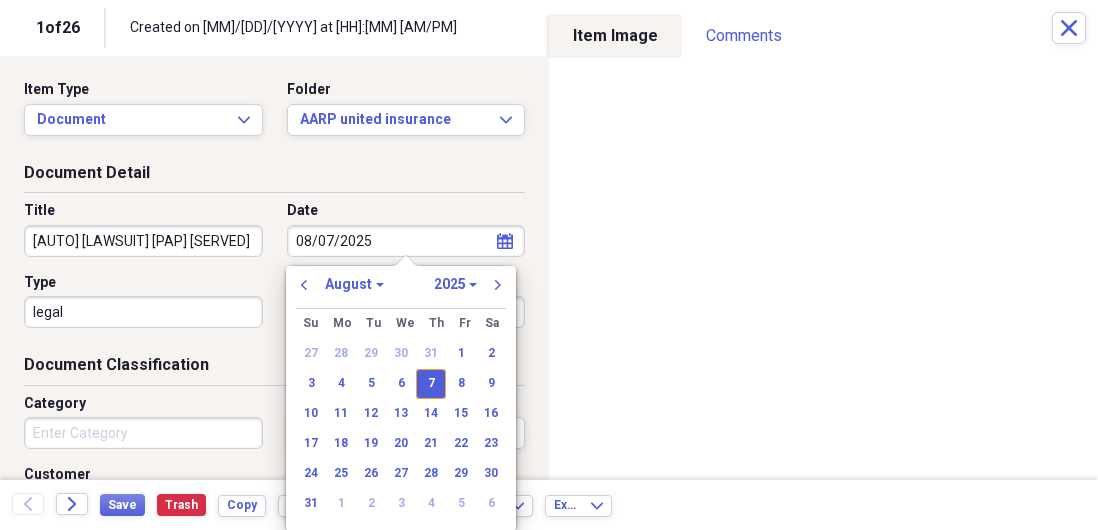 click on "calendar" 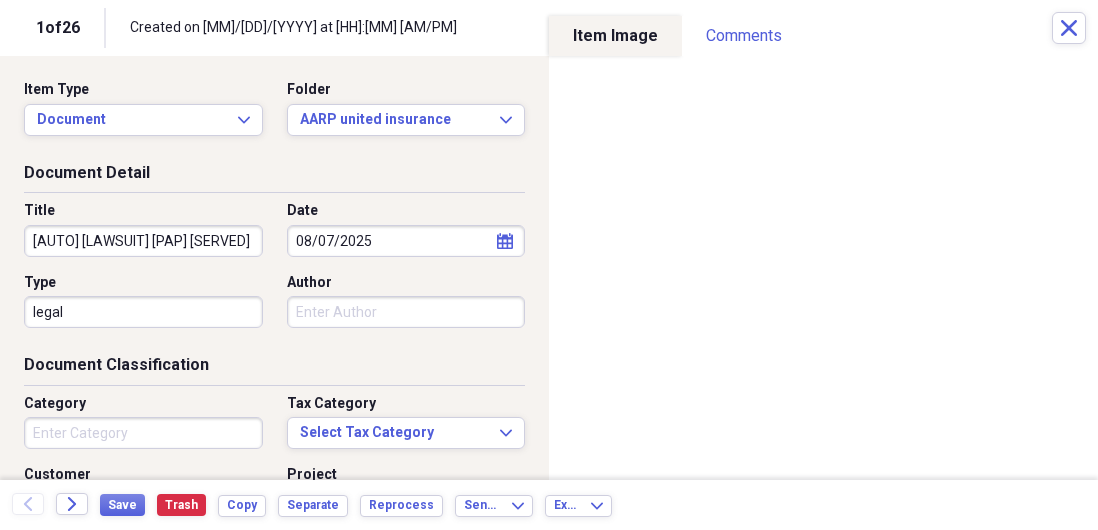 click on "calendar" 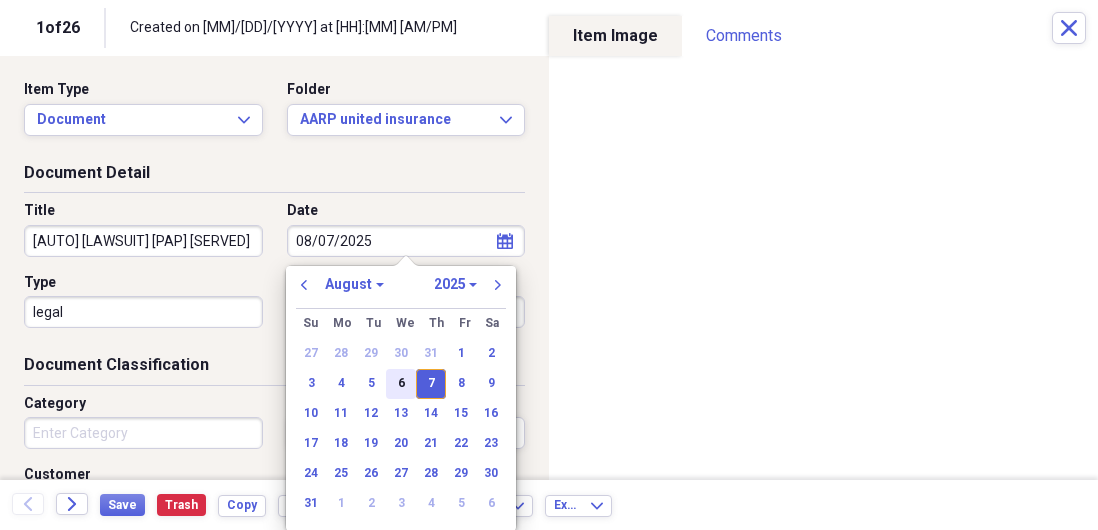 click on "6" at bounding box center (401, 384) 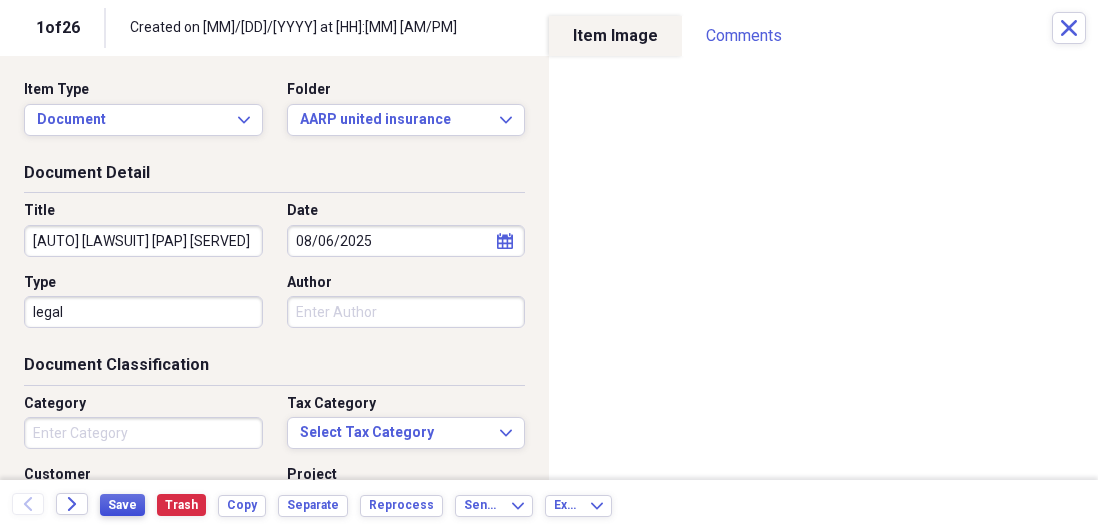 click on "Save" at bounding box center [122, 505] 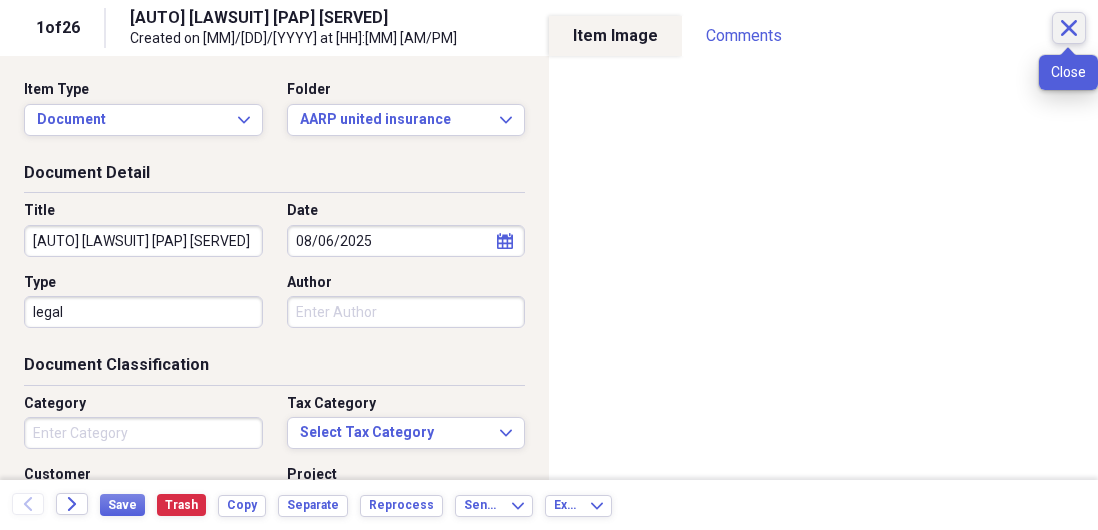click on "Close" 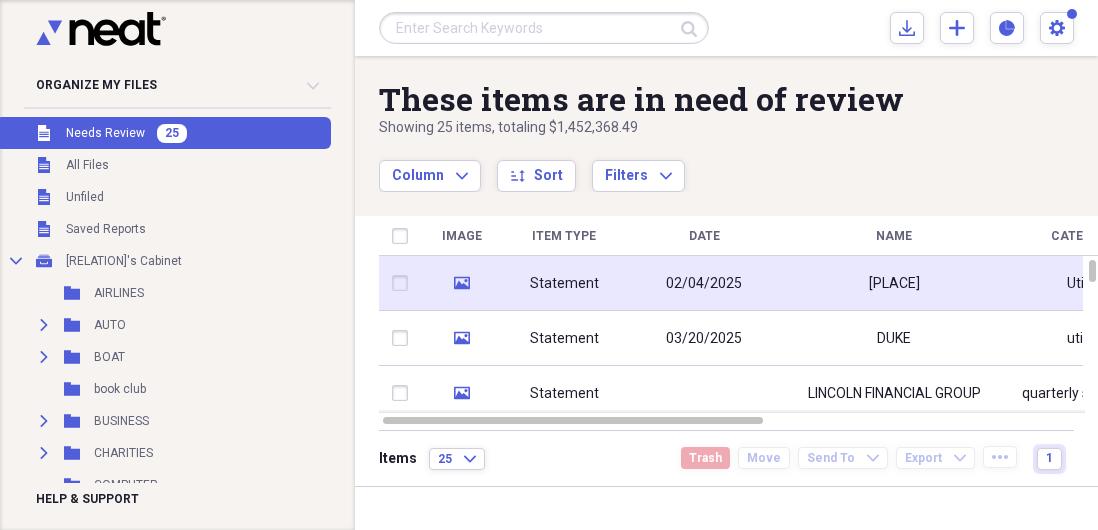 click on "Statement" at bounding box center [564, 284] 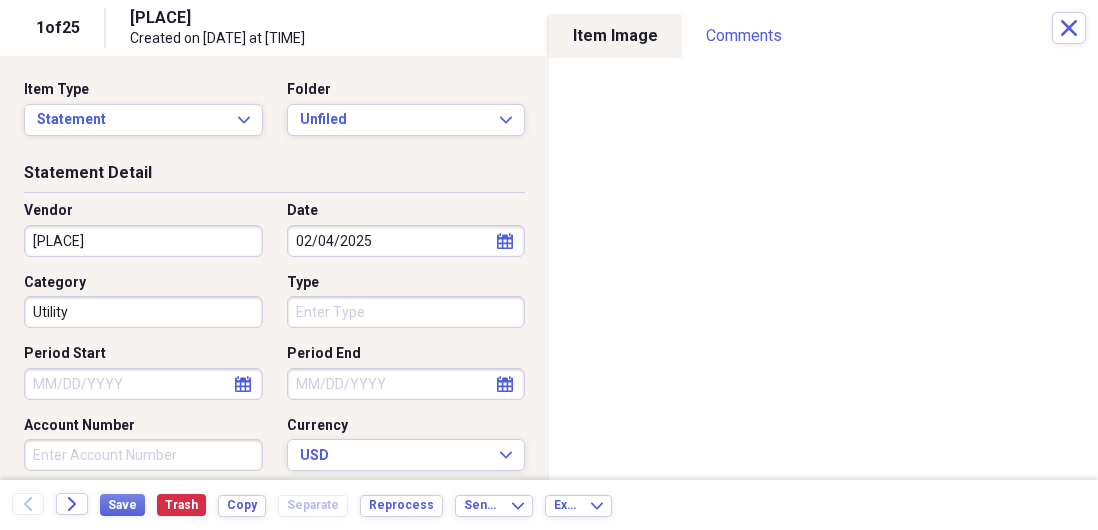click on "[PLACE]" at bounding box center [143, 241] 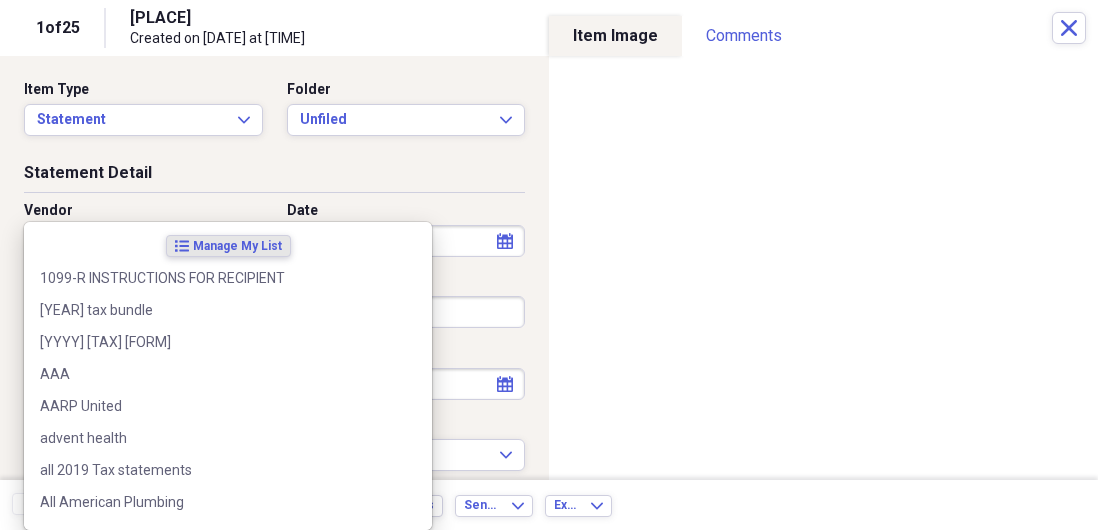 click on "Item Type Statement Expand Folder Unfiled Expand" at bounding box center [274, 121] 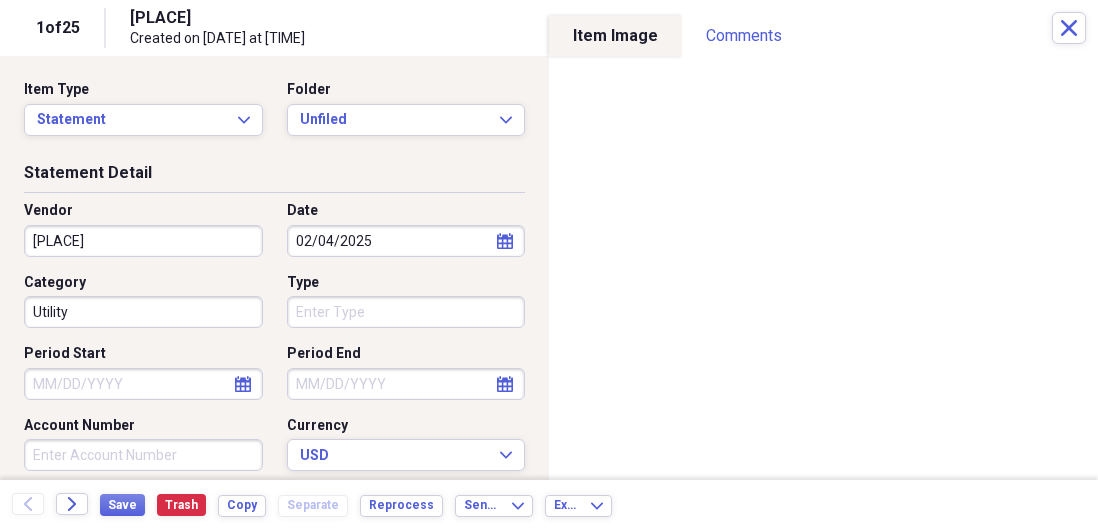 click on "[PLACE]" at bounding box center [143, 241] 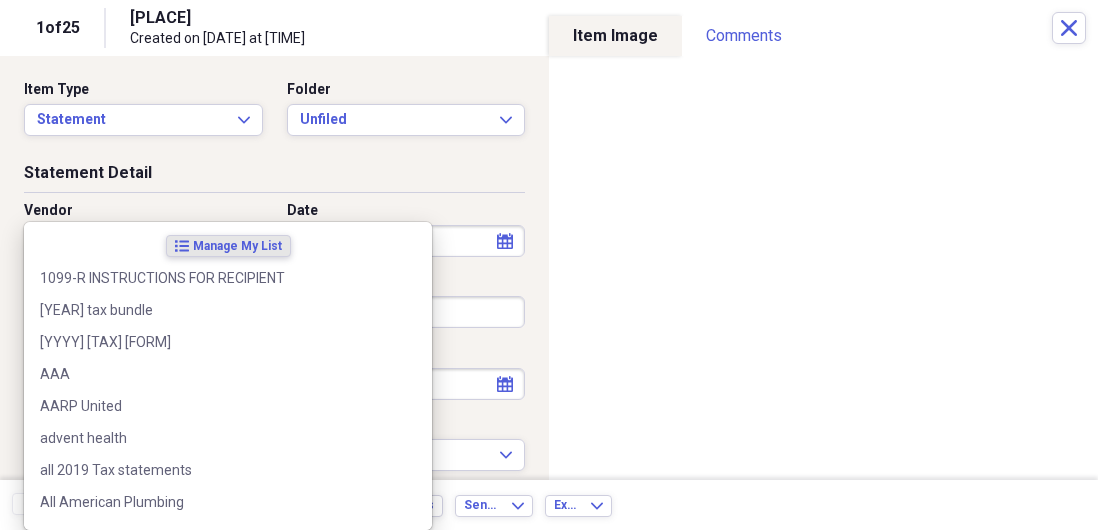 click on "Statement Detail" at bounding box center [274, 177] 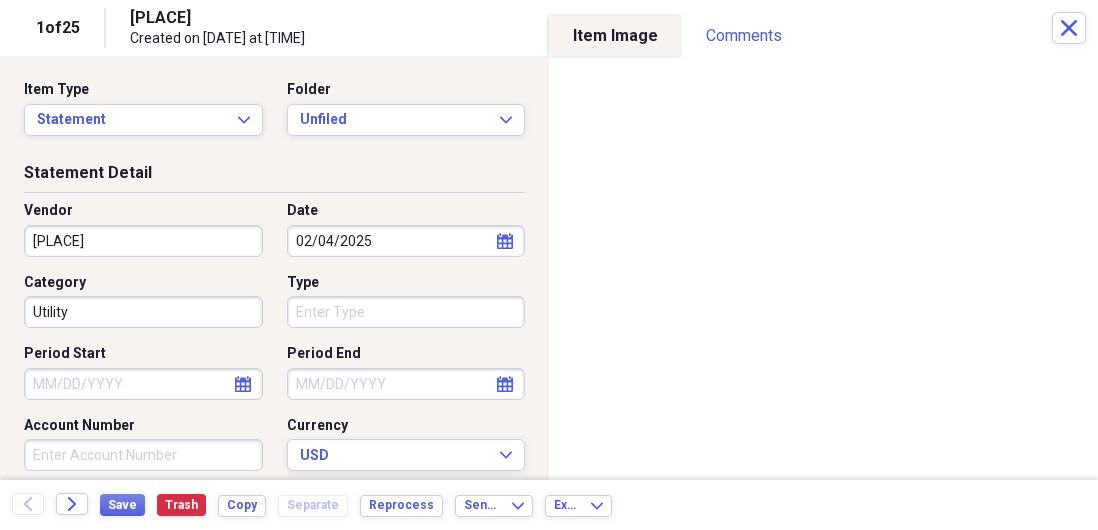 click on "[PLACE]" at bounding box center (143, 241) 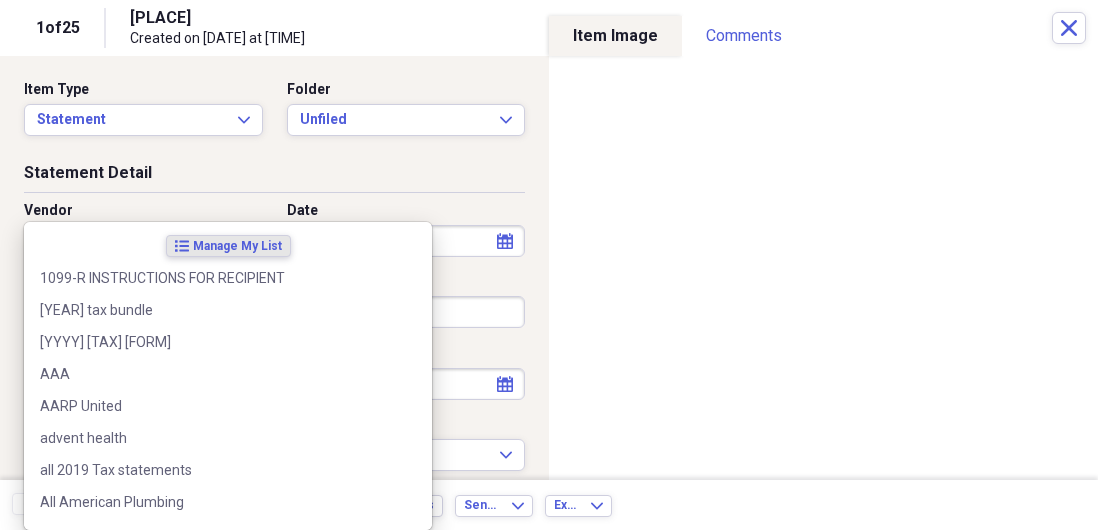 click on "Statement Detail Vendor [CITY] Date [DATE] calendar Calendar Type Utility Type Period Start calendar Calendar Period End calendar Calendar Account Number Currency USD Expand Previous Balance dollar-sign Current Balance dollar-sign 83.33" at bounding box center (274, 365) 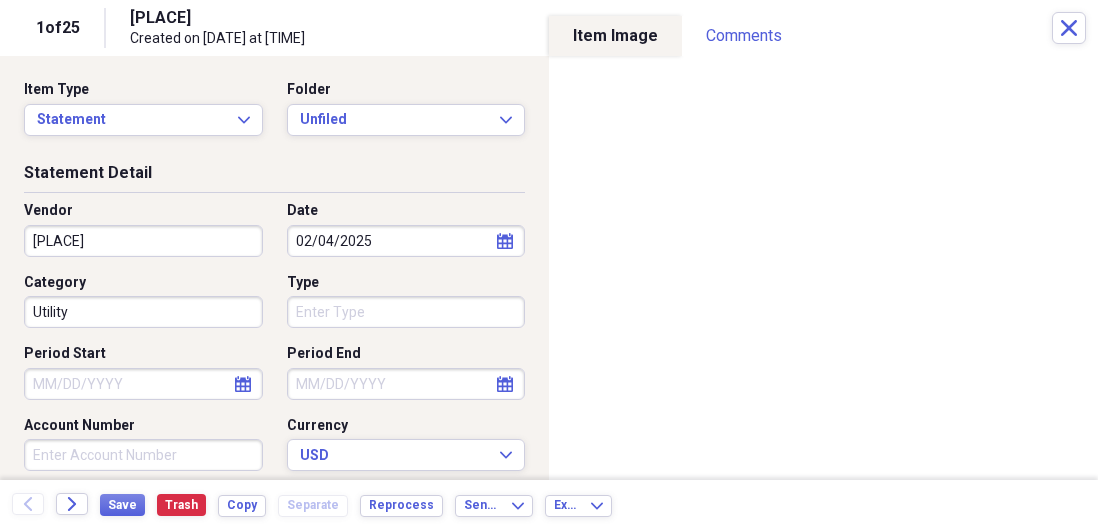 click on "[PLACE]" at bounding box center [143, 241] 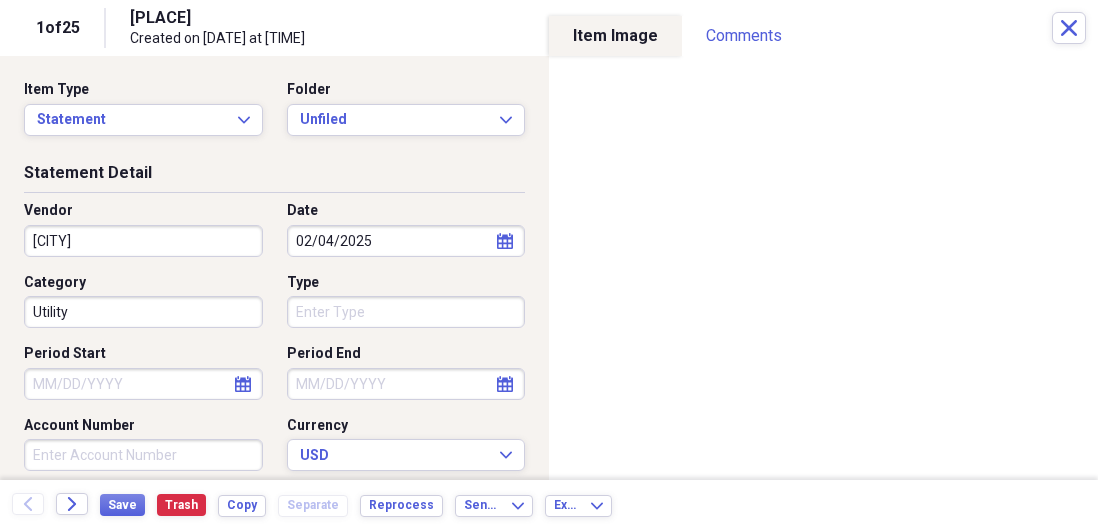 click on "[CITY]" at bounding box center [143, 241] 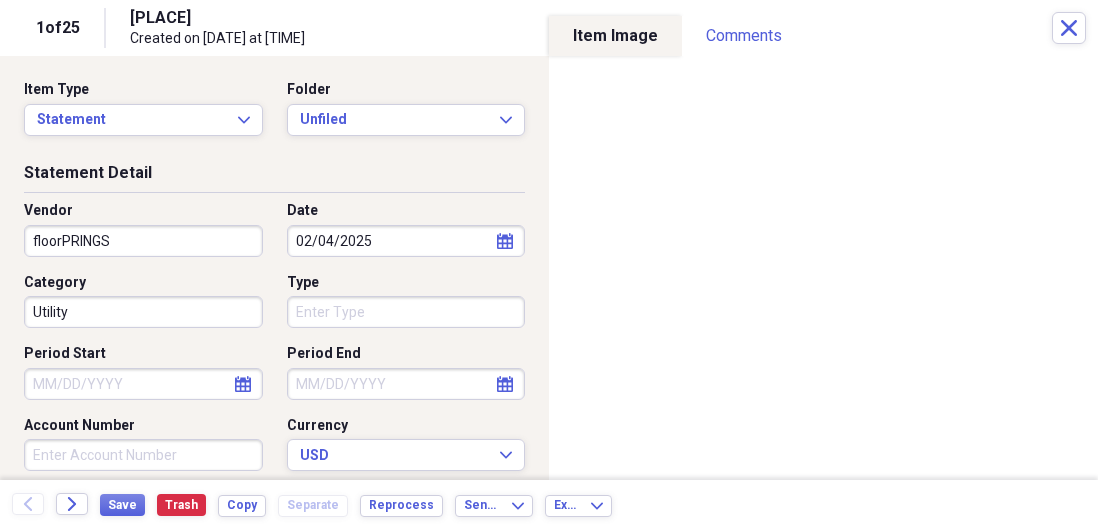 click on "floorPRINGS" at bounding box center [143, 241] 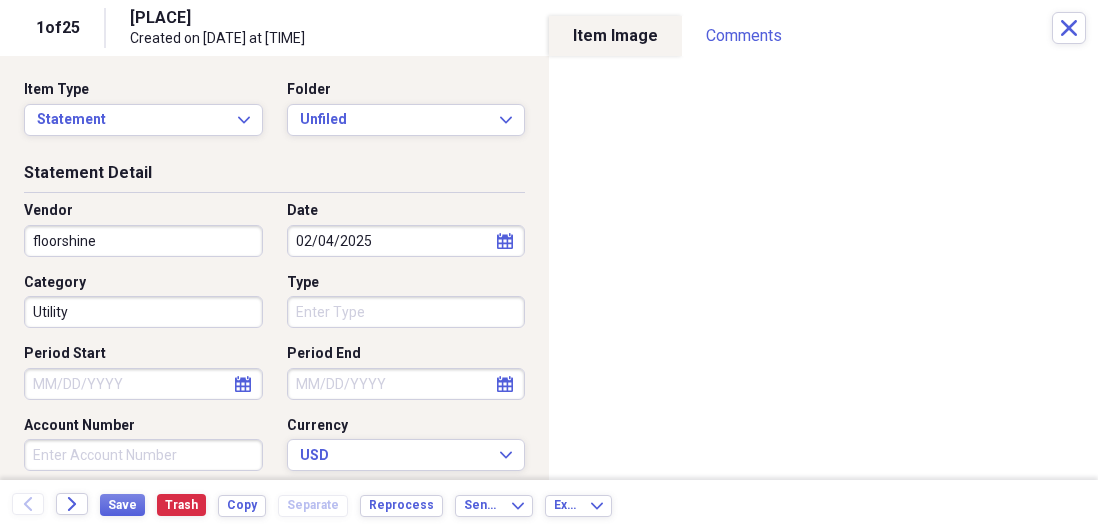 type on "floorshine" 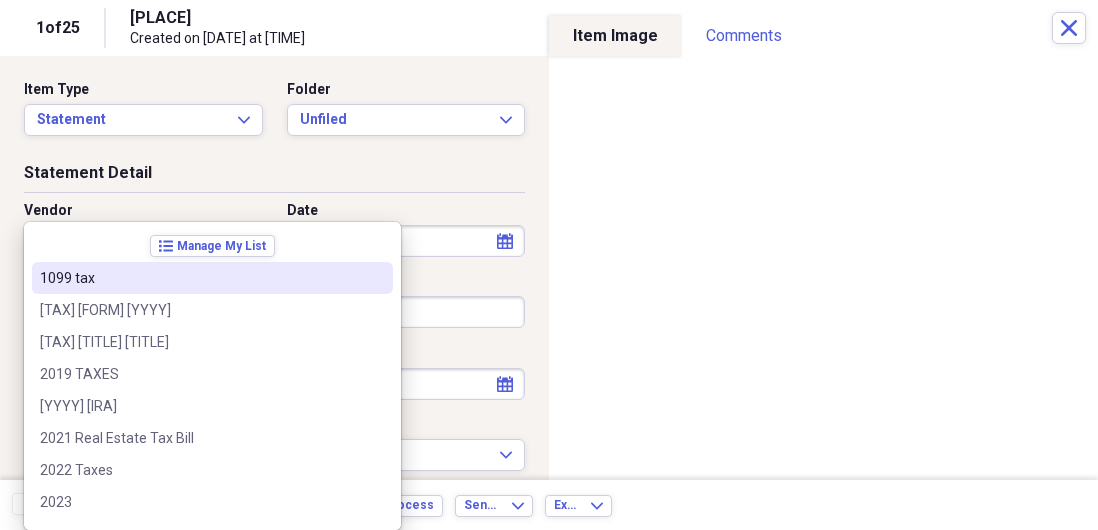 click on "Statement Detail" at bounding box center (274, 177) 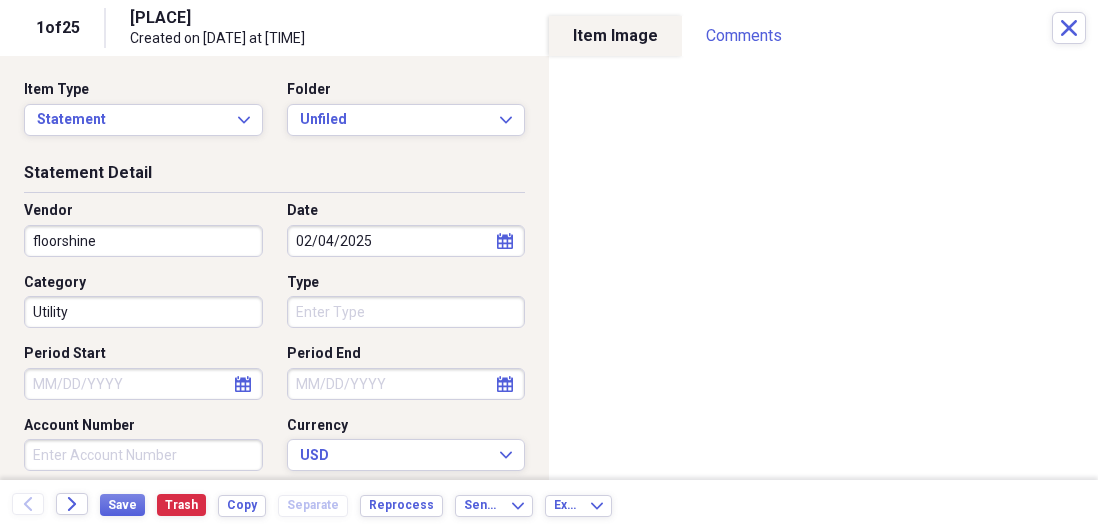 click on "Utility" at bounding box center (143, 312) 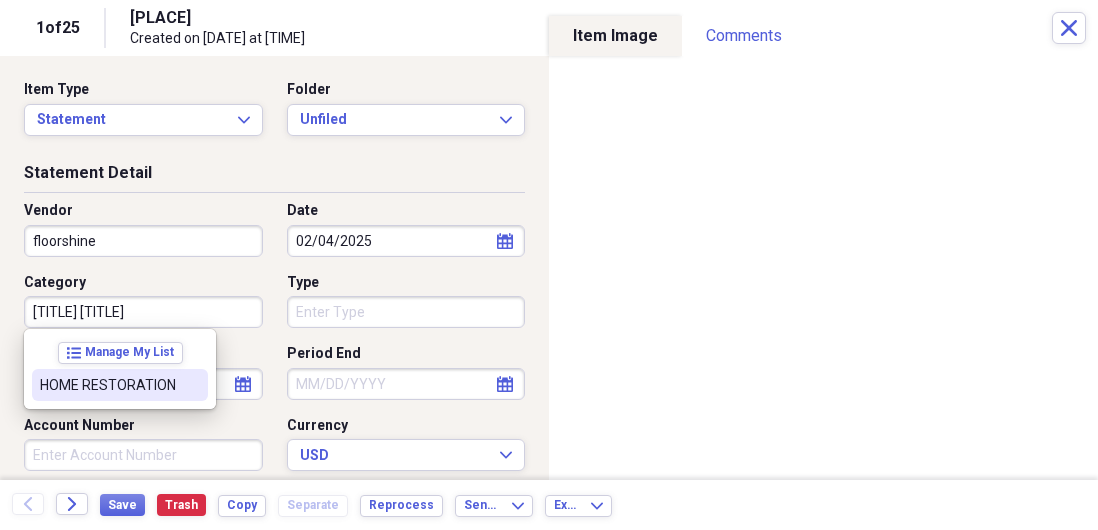 type on "[TITLE] [TITLE]" 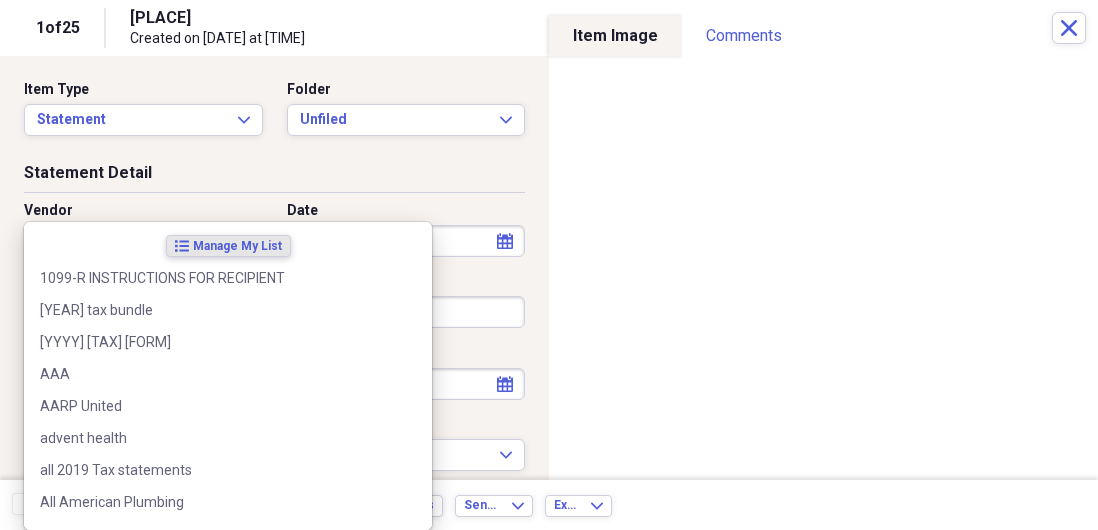 click on "Statement Detail Vendor floorshine Date [MM]/[DD]/[YYYY] calendar Calendar Category Home Restoration Type Period Start calendar Calendar Period End calendar Calendar Account Number Currency USD Expand Previous Balance dollar-sign Current Balance dollar-sign [AMOUNT]" at bounding box center (274, 365) 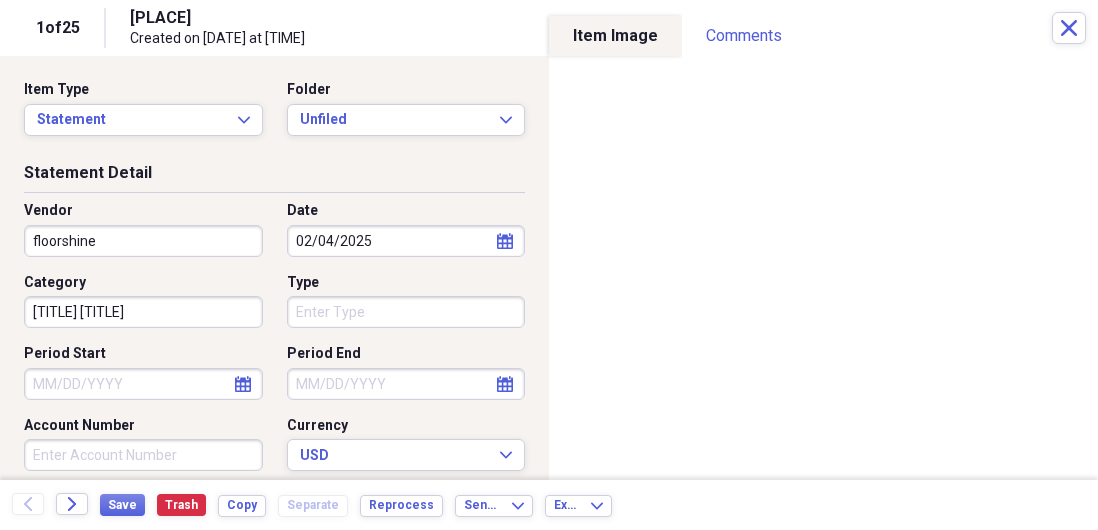 click on "floorshine" at bounding box center [143, 241] 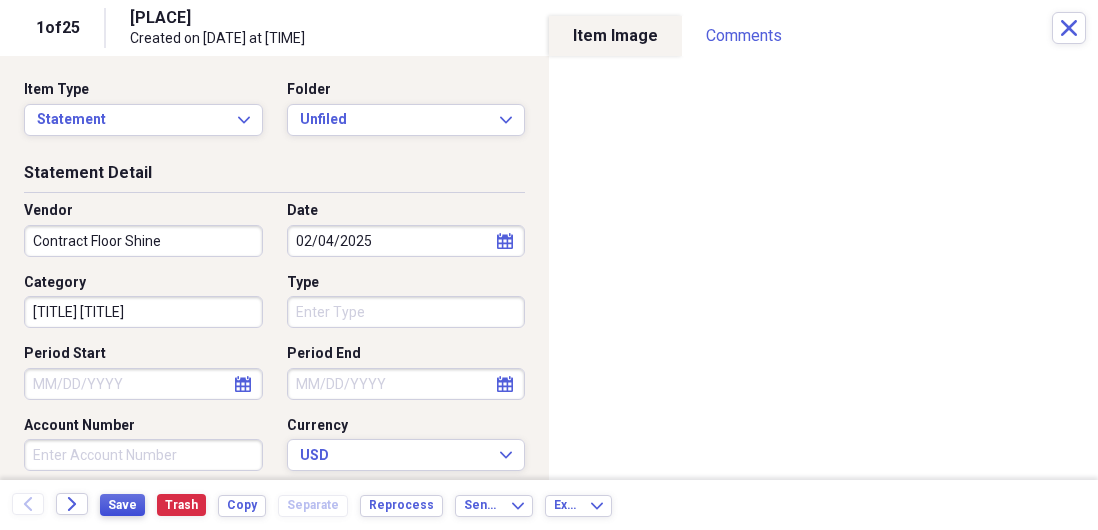 type on "Contract Floor Shine" 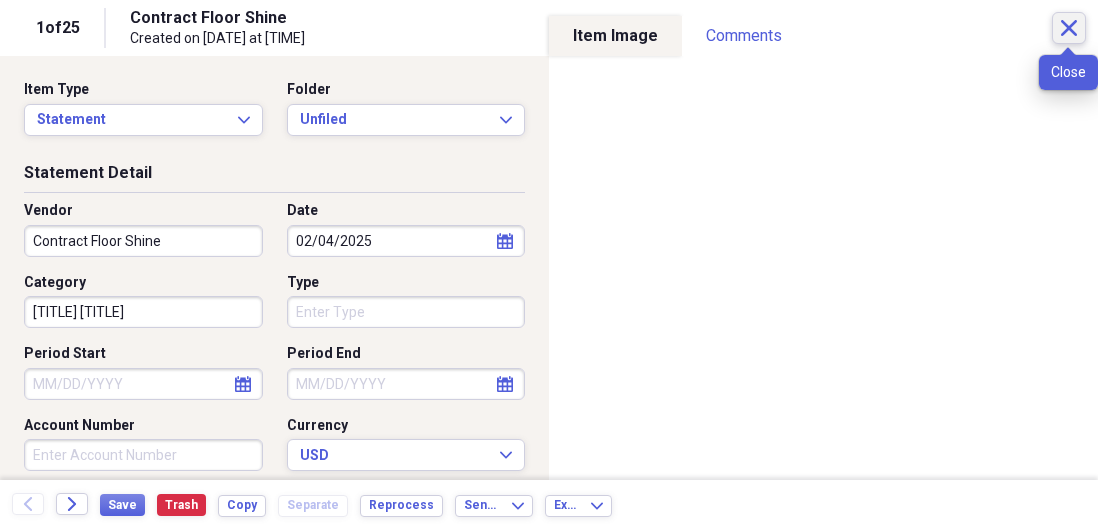 click 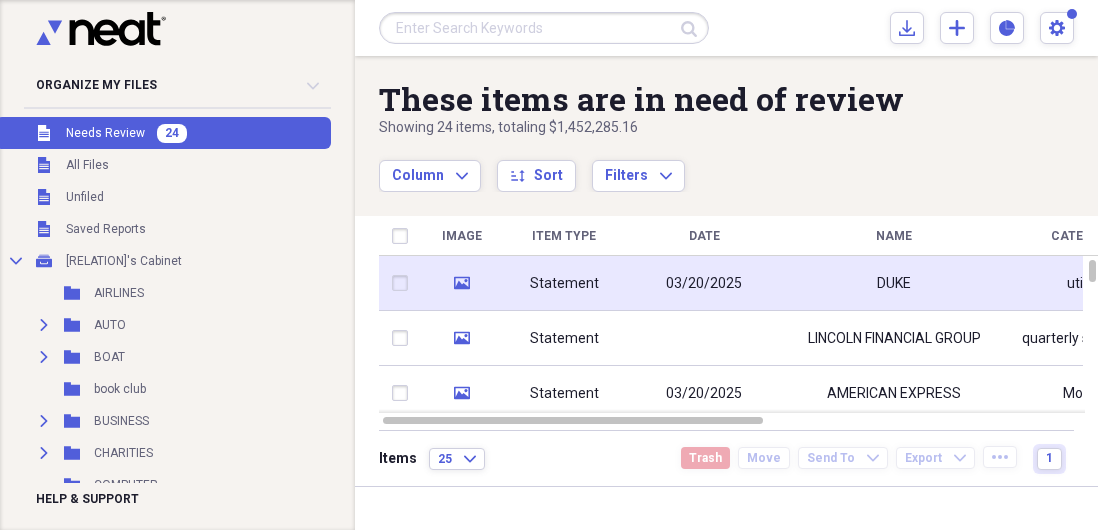 click on "03/20/2025" at bounding box center [704, 284] 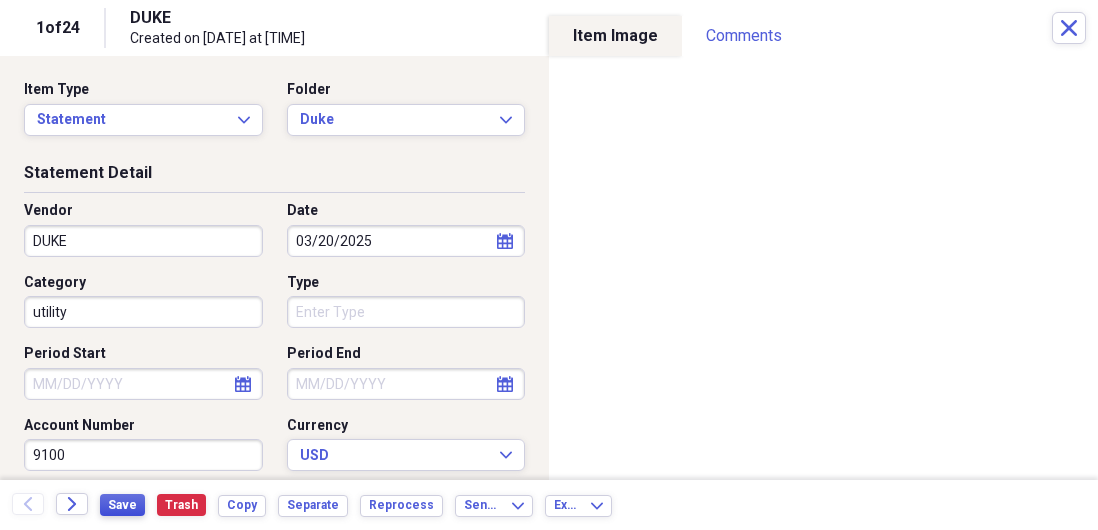 click on "Save" at bounding box center (122, 505) 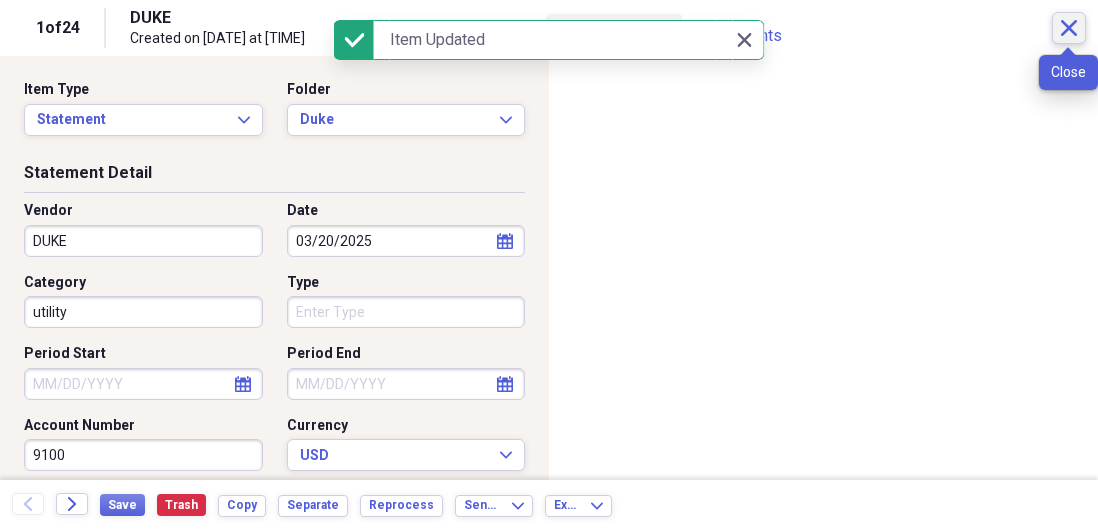 click on "Close" 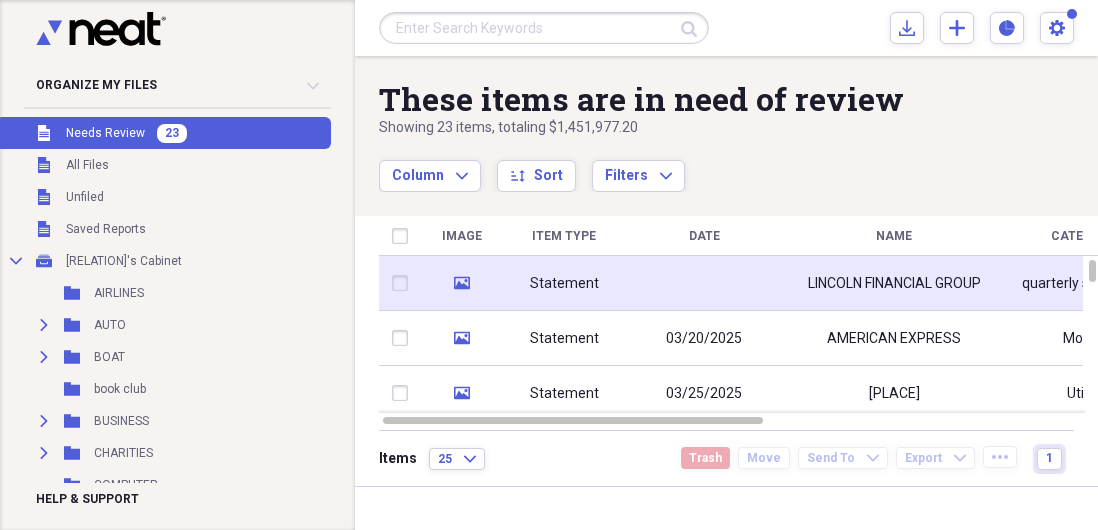 click on "Statement" at bounding box center (564, 283) 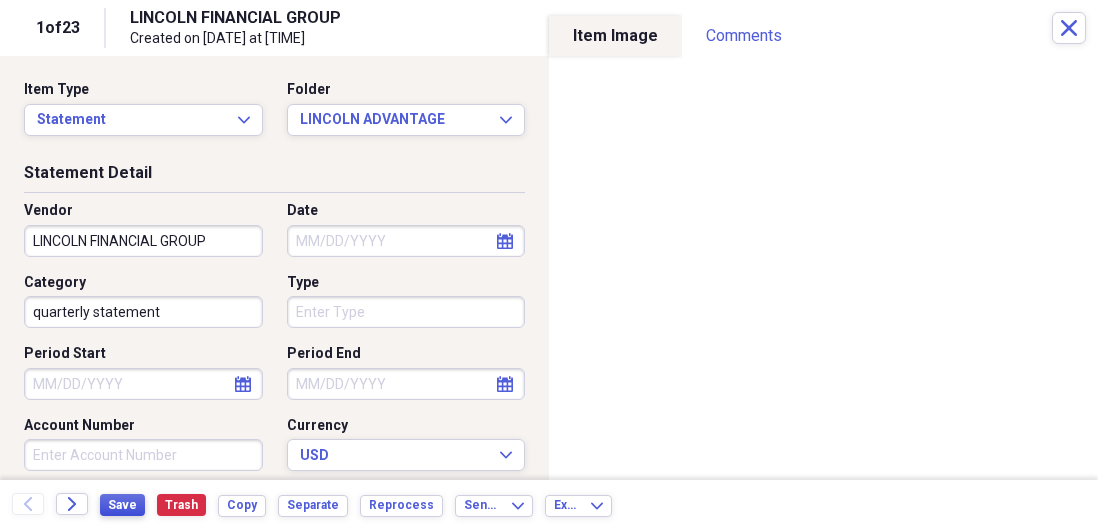 click on "Save" at bounding box center [122, 505] 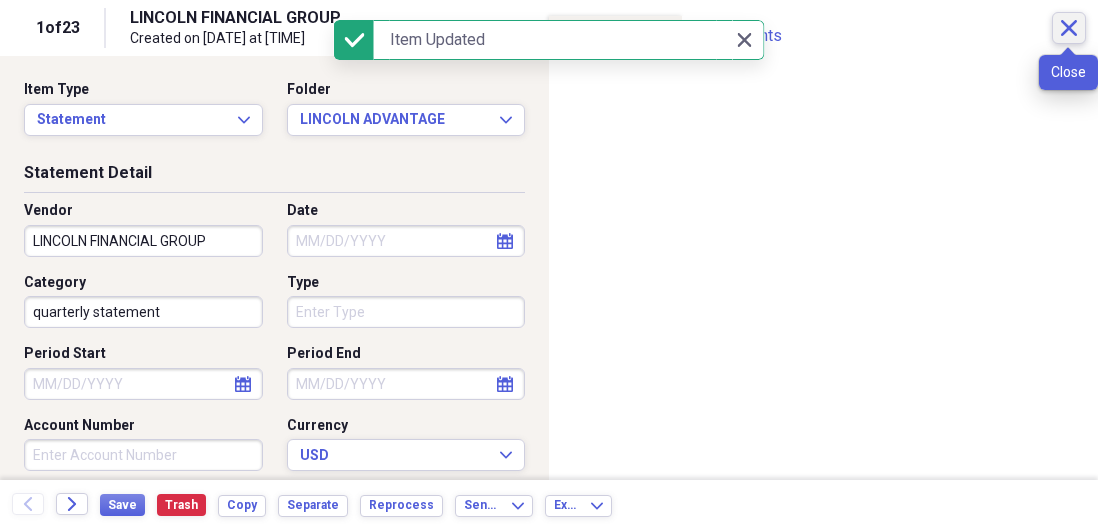 click 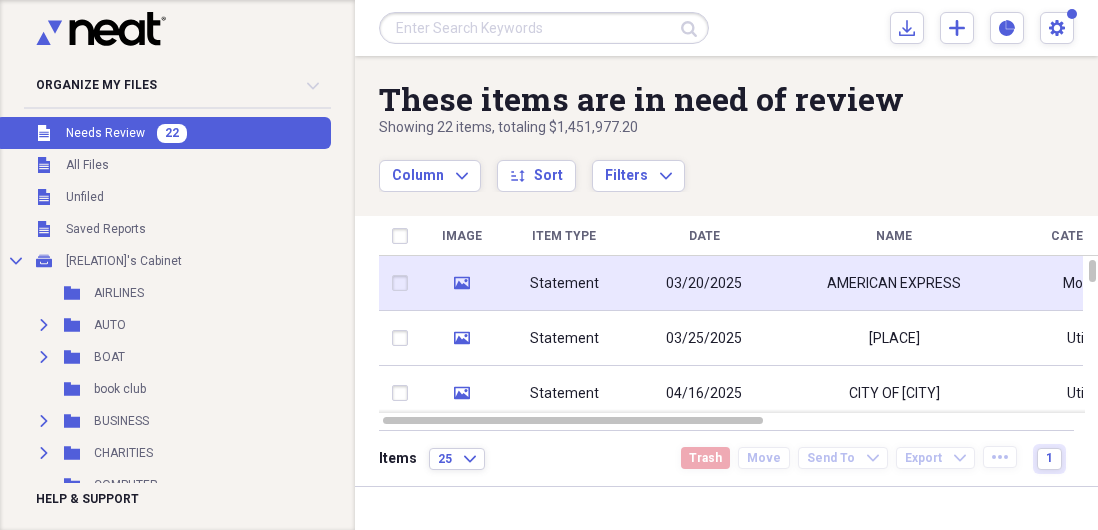 click on "03/20/2025" at bounding box center (704, 284) 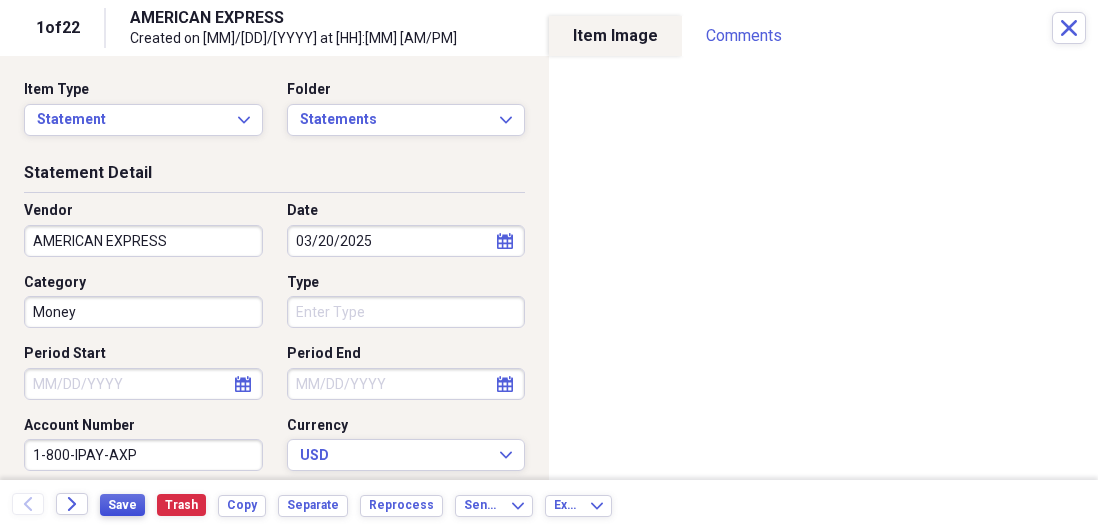click on "Save" at bounding box center [122, 505] 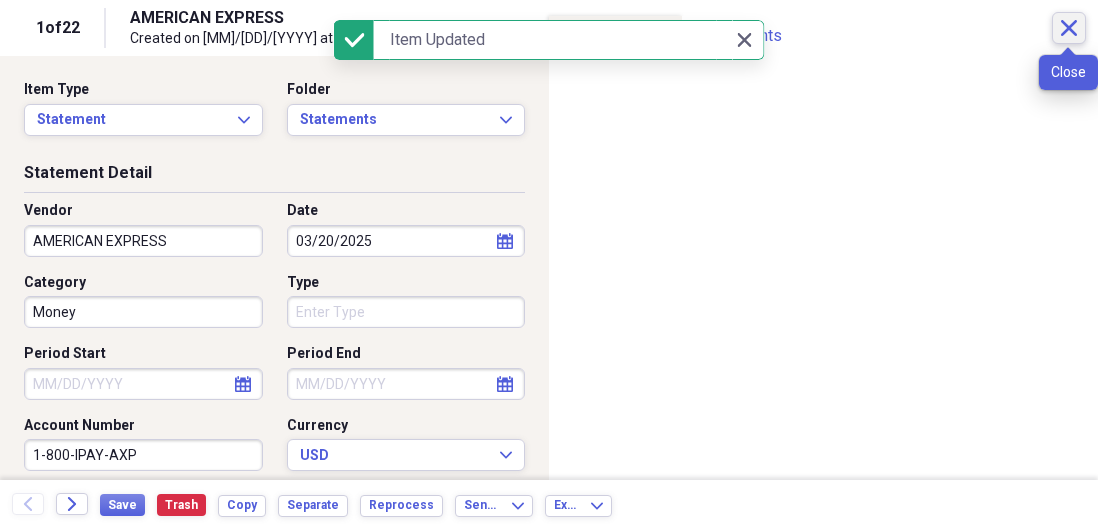 click on "Close" 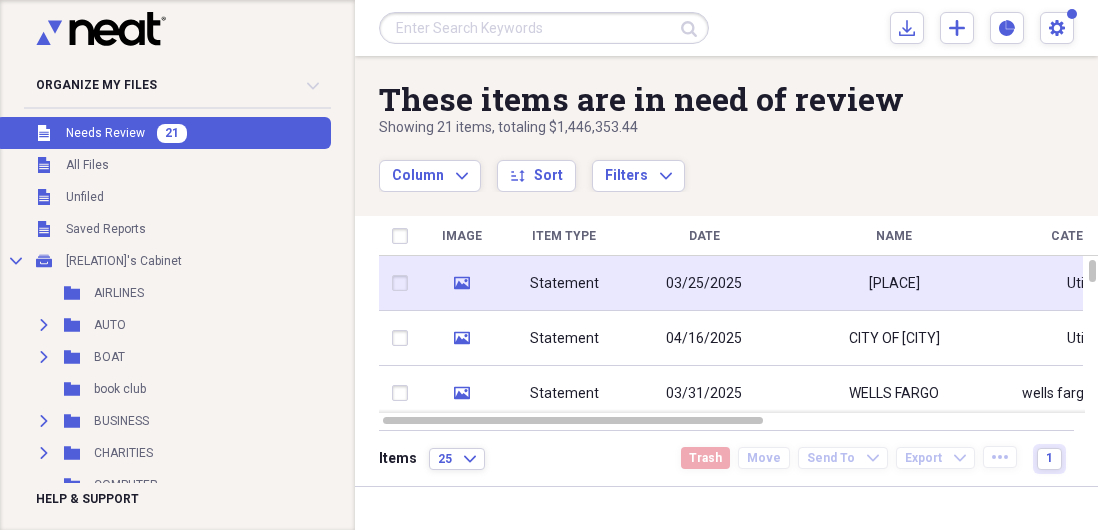click on "03/25/2025" at bounding box center [704, 284] 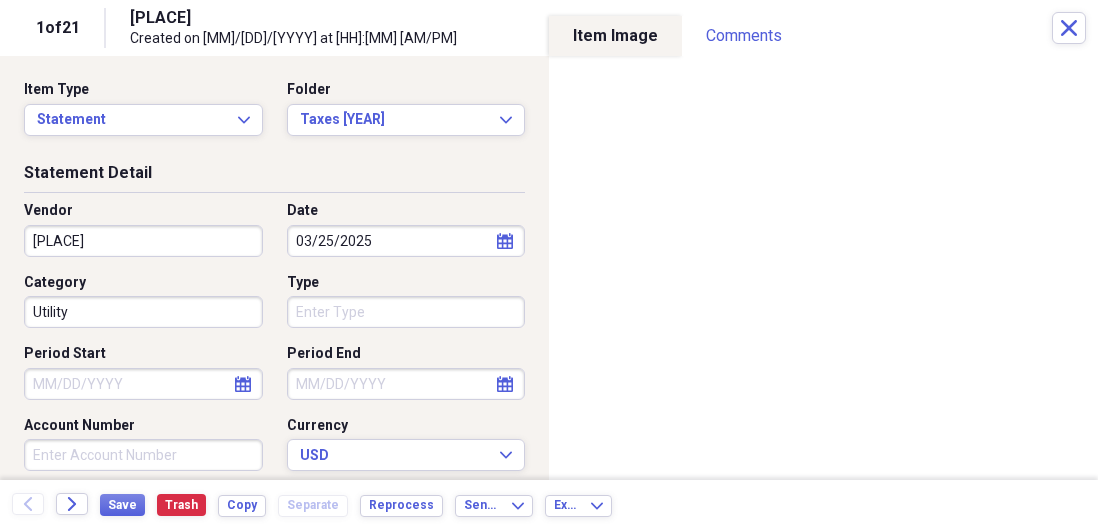 click on "Utility" at bounding box center [143, 312] 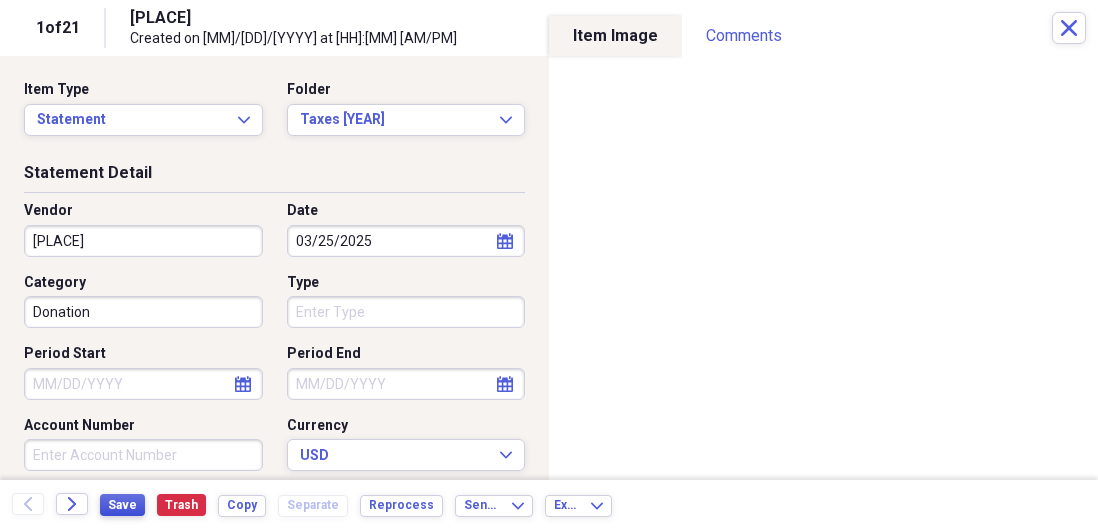 type on "Donation" 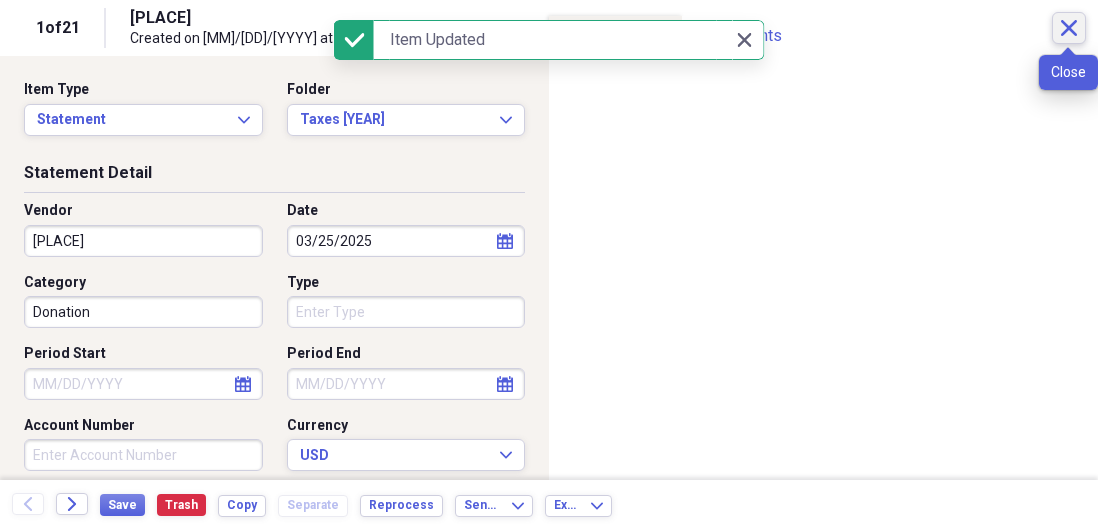 click 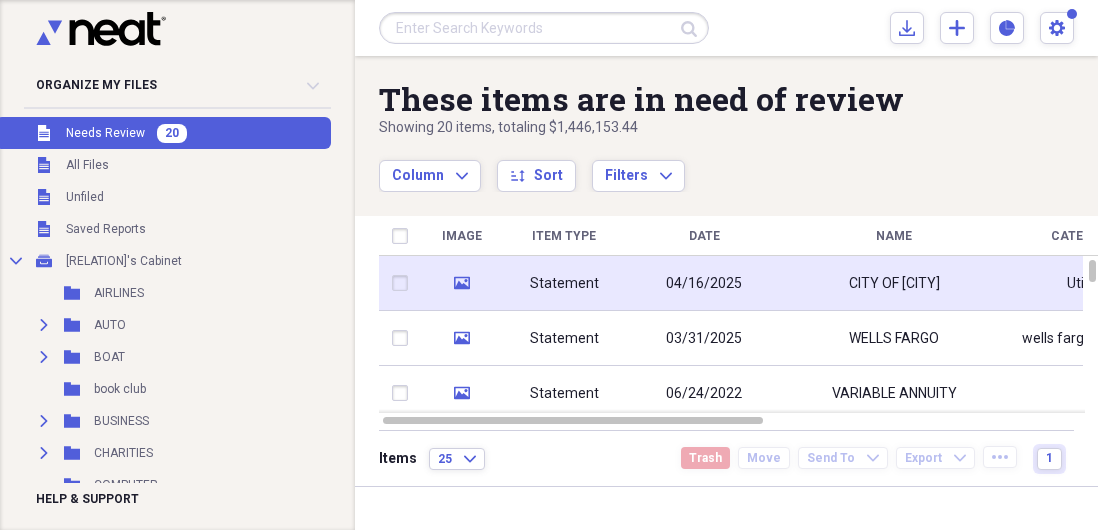 click on "Statement" at bounding box center (564, 283) 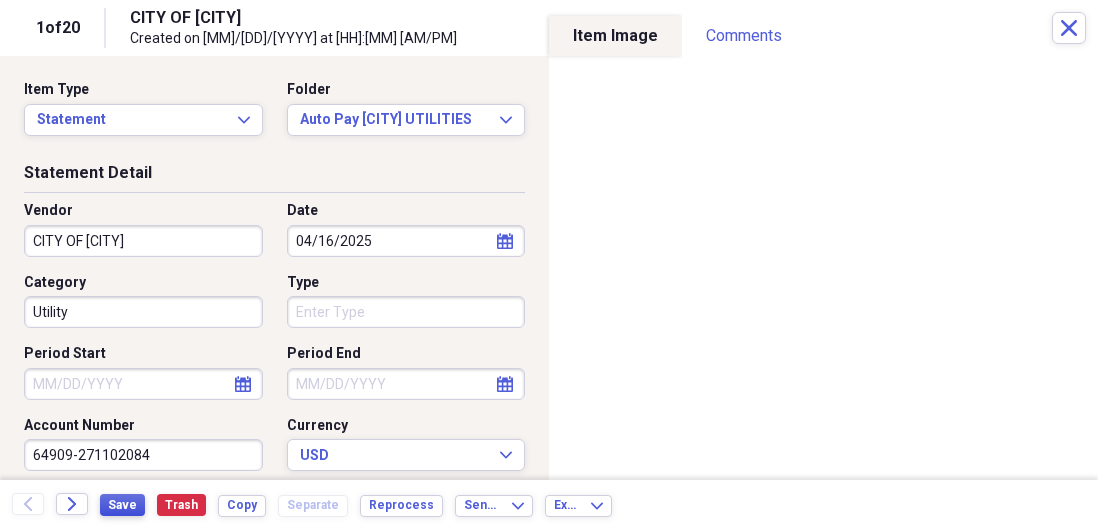 click on "Save" at bounding box center [122, 505] 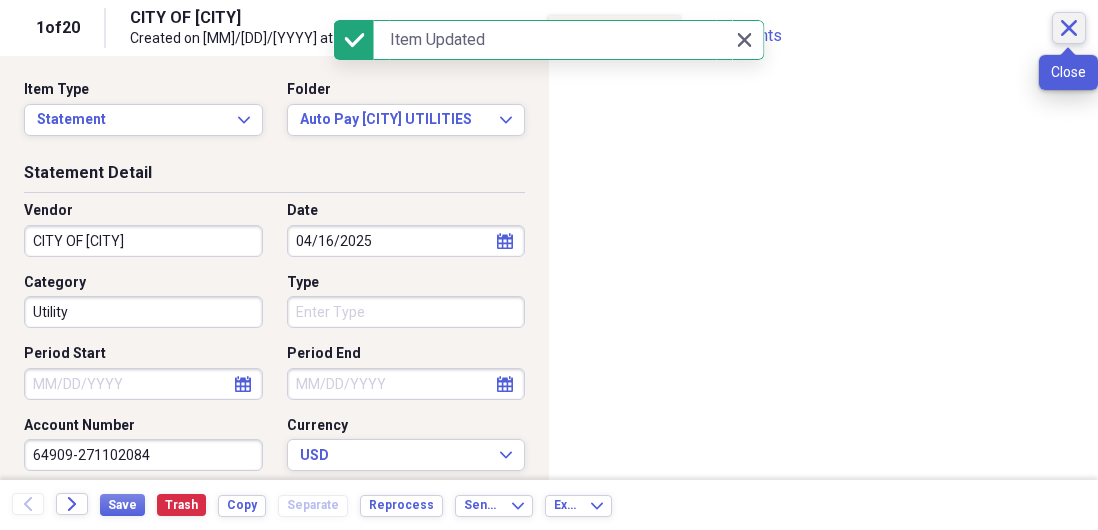 click on "Close" at bounding box center [1069, 28] 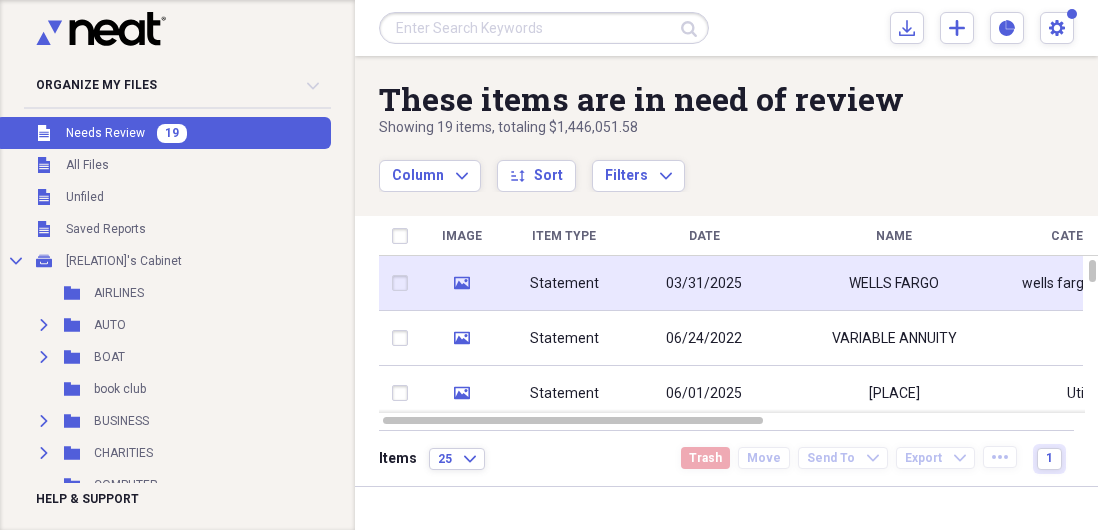 click on "03/31/2025" at bounding box center (704, 284) 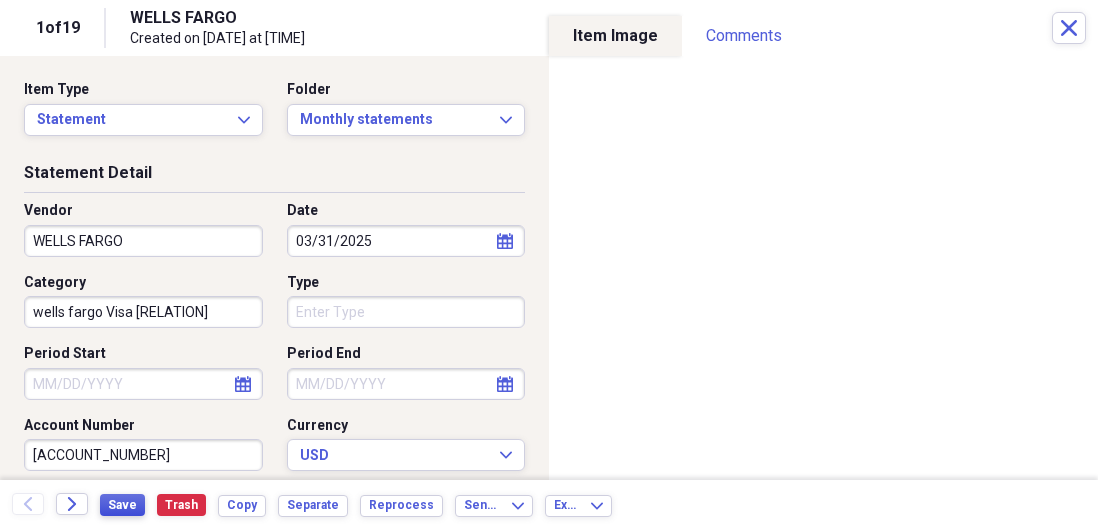click on "Save" at bounding box center (122, 505) 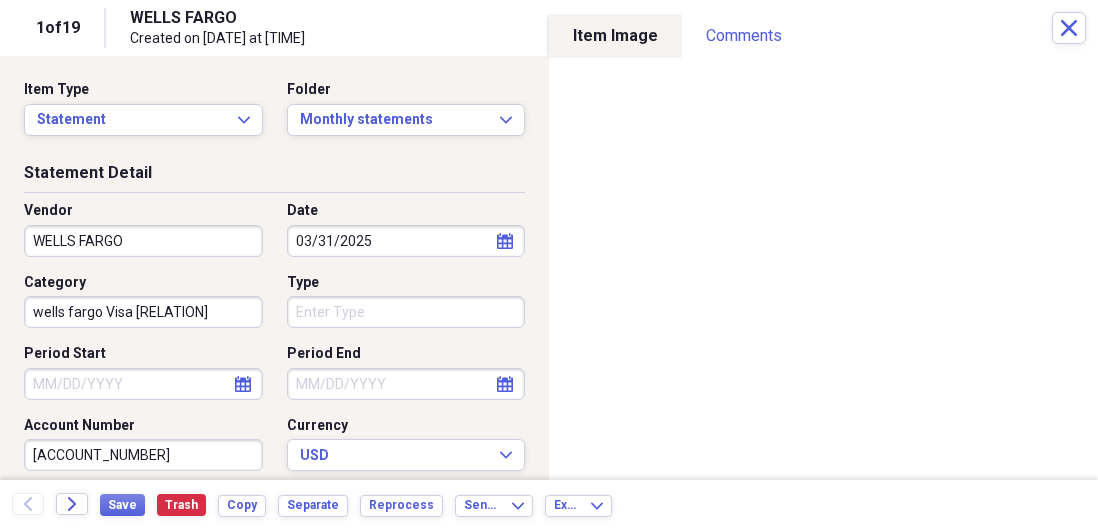 click on "wells fargo Visa [RELATION]" at bounding box center (143, 312) 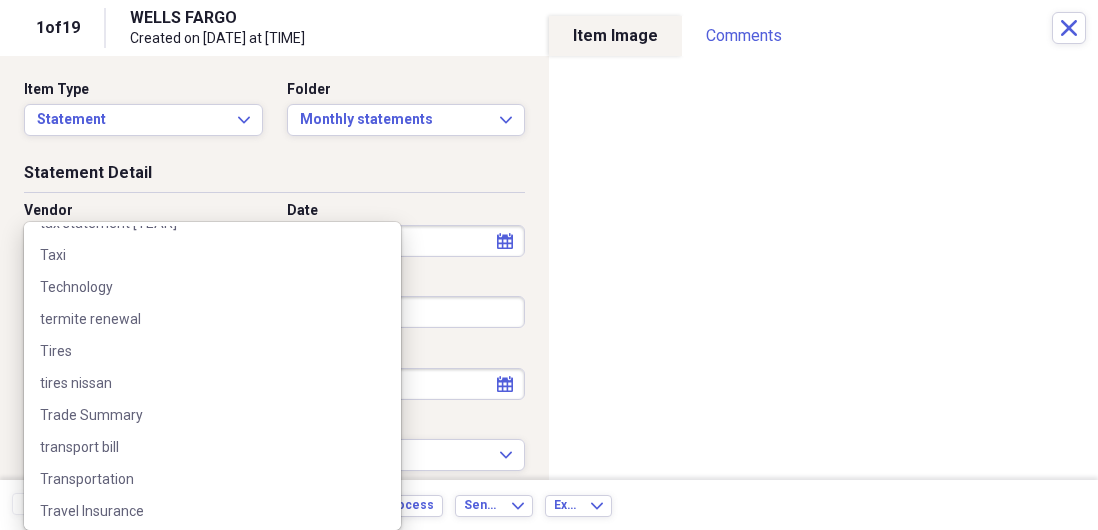 scroll, scrollTop: 5915, scrollLeft: 0, axis: vertical 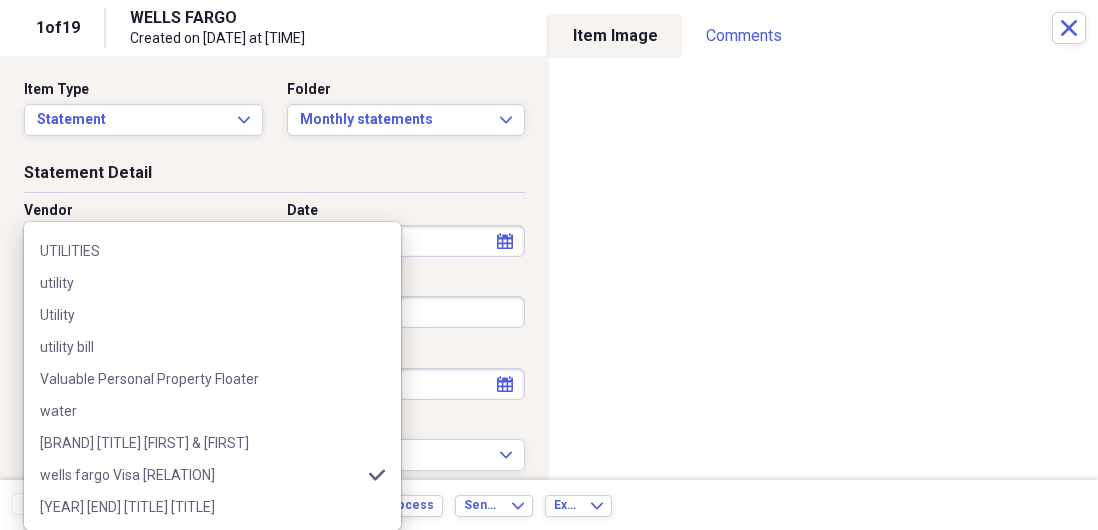click on "Statement Detail" at bounding box center (274, 177) 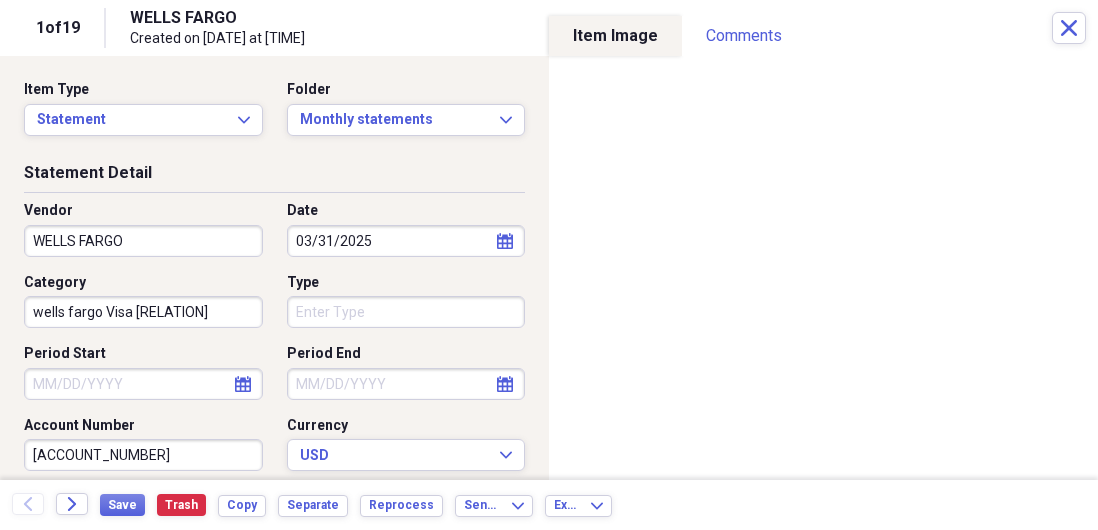 click on "wells fargo Visa [RELATION]" at bounding box center (143, 312) 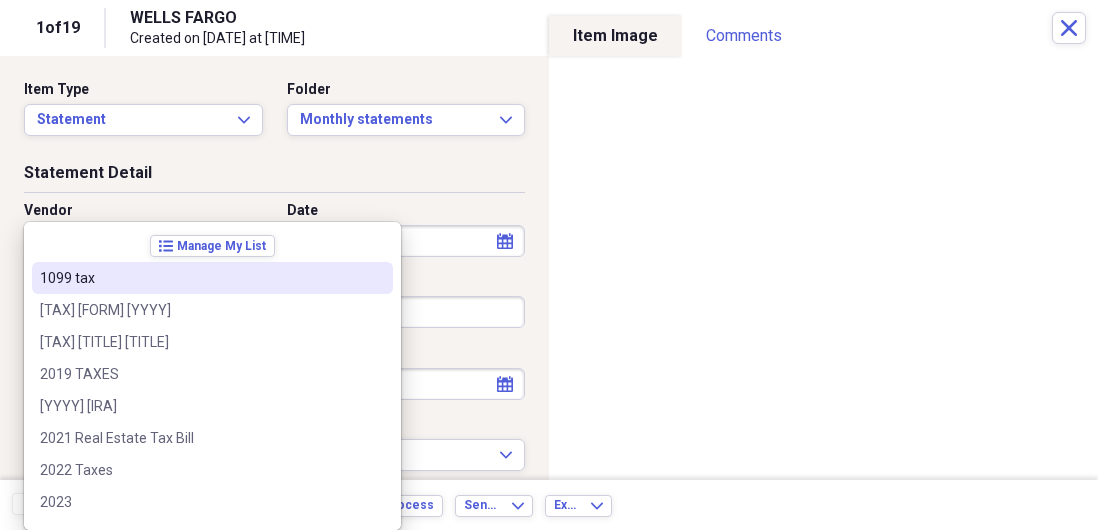click on "Statement Detail" at bounding box center [274, 177] 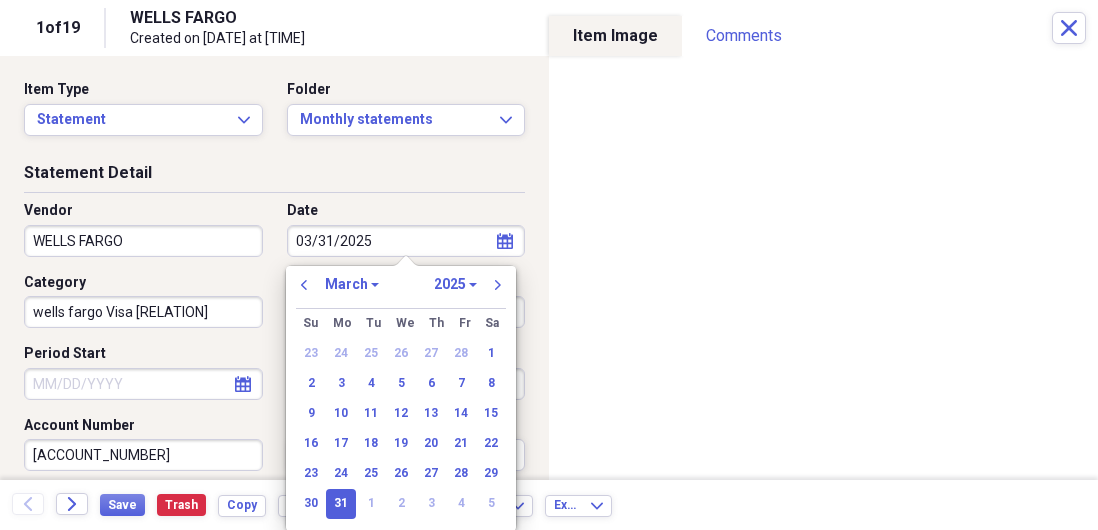 click on "wells fargo Visa [RELATION]" at bounding box center [143, 312] 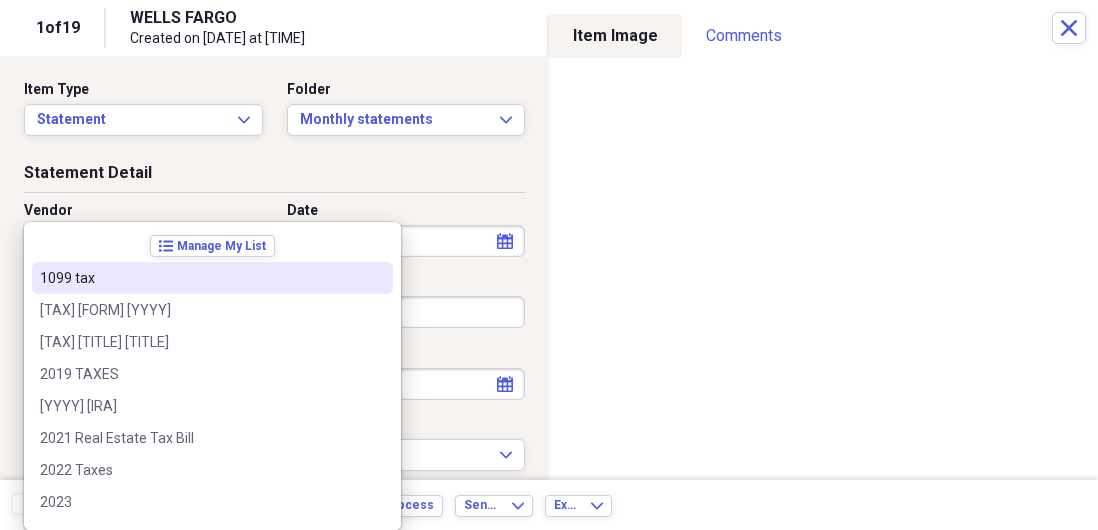 type 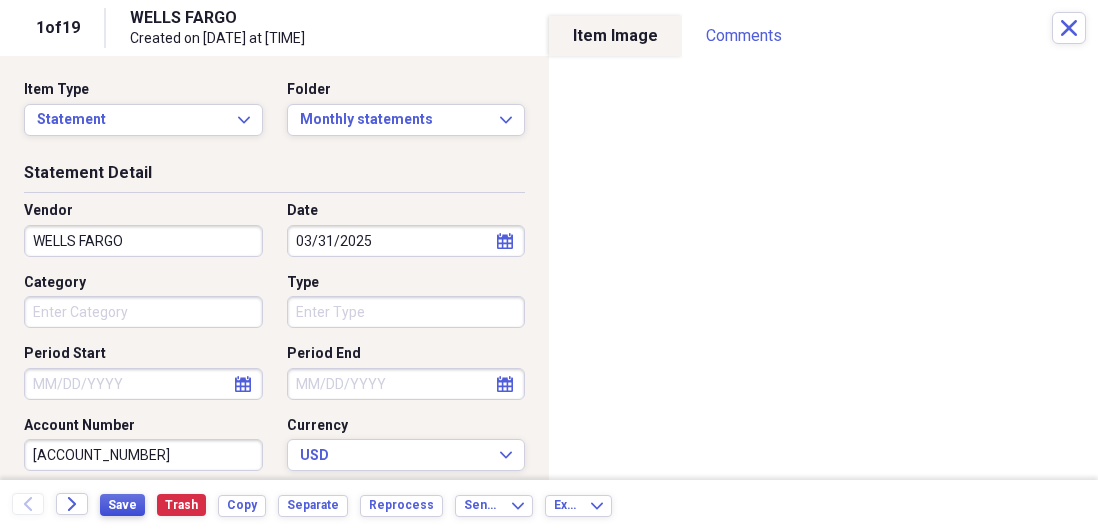 click on "Save" at bounding box center (122, 505) 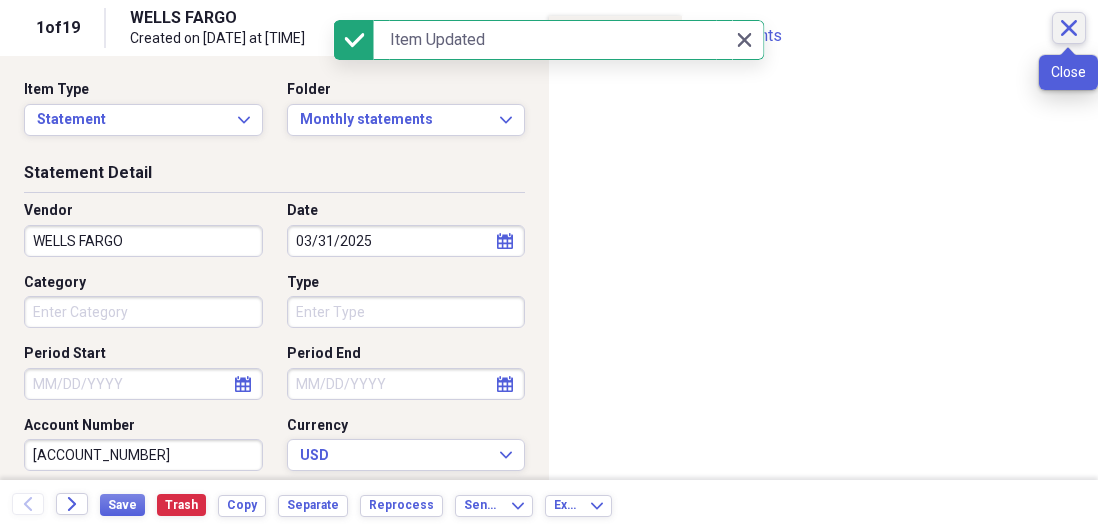 click 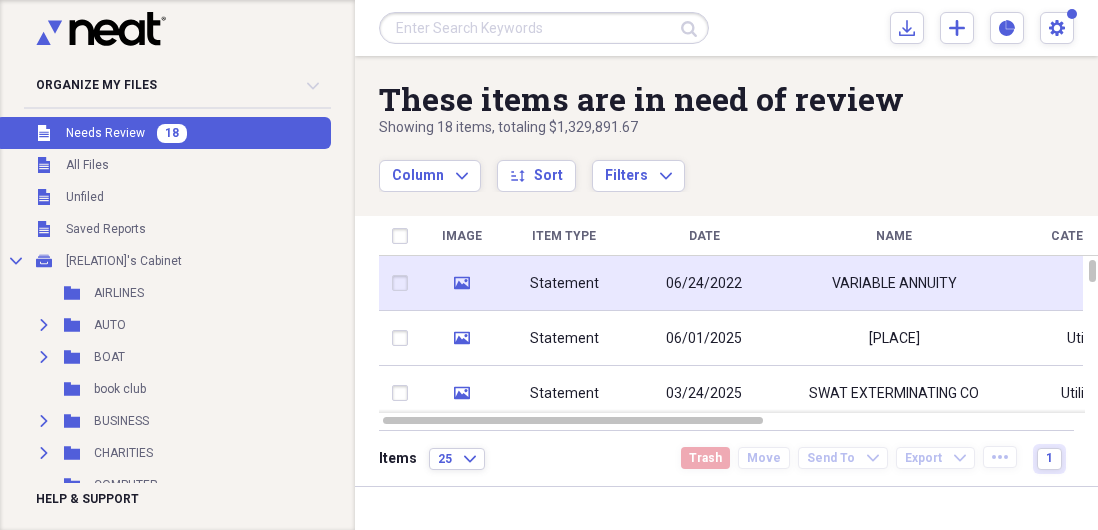 click on "Statement" at bounding box center [564, 284] 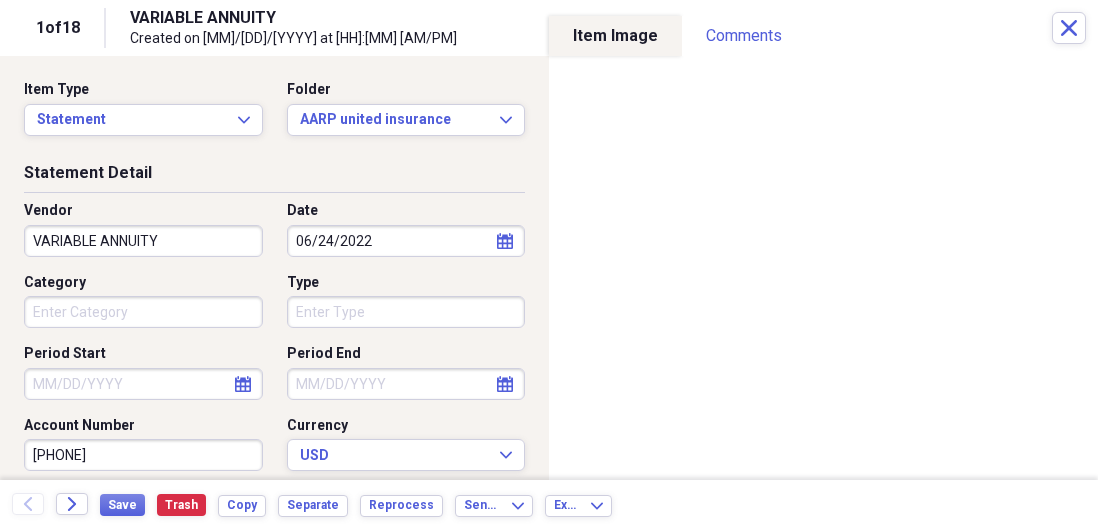click on "Statement Detail" at bounding box center (274, 177) 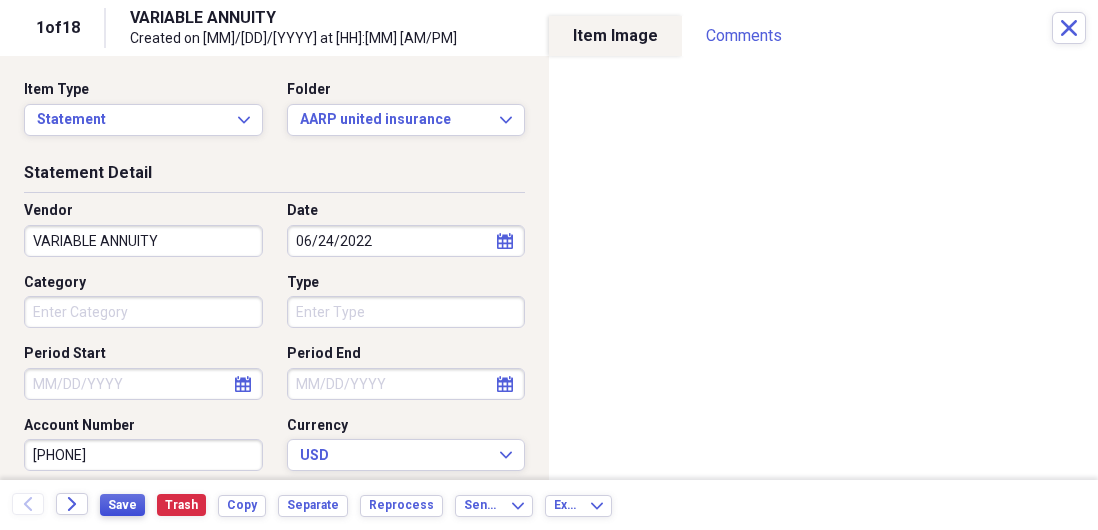 click on "Save" at bounding box center [122, 505] 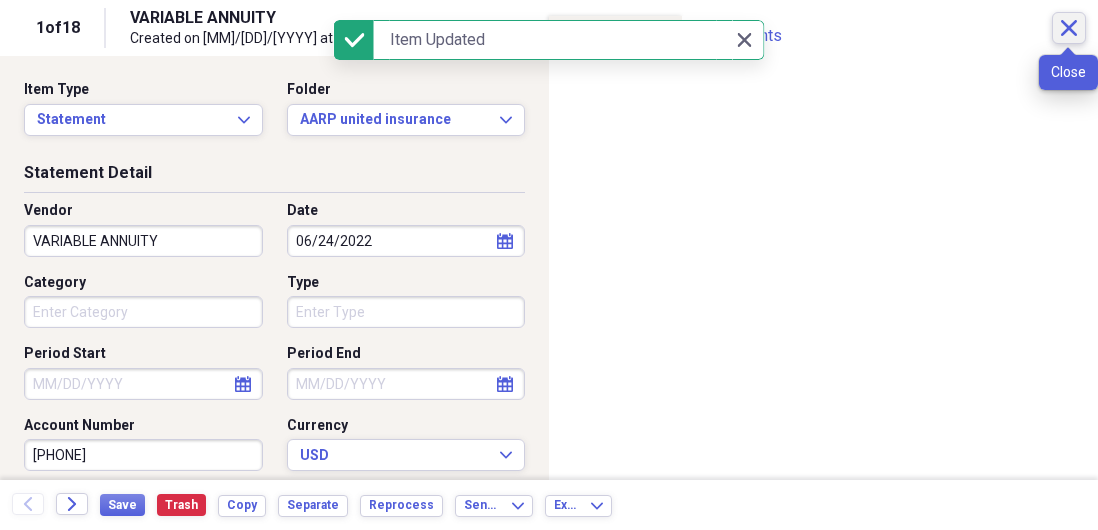 click 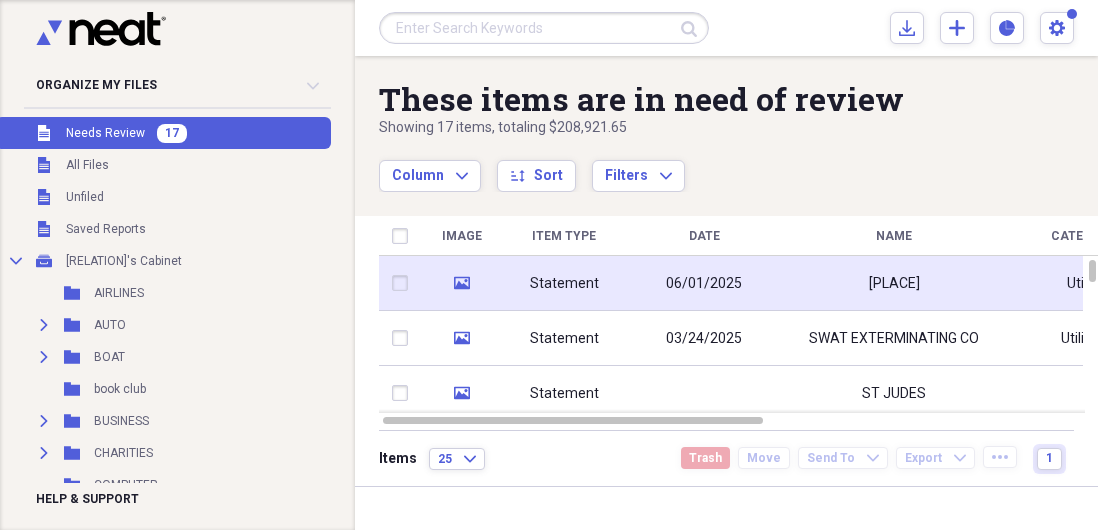 click on "Statement" at bounding box center [564, 284] 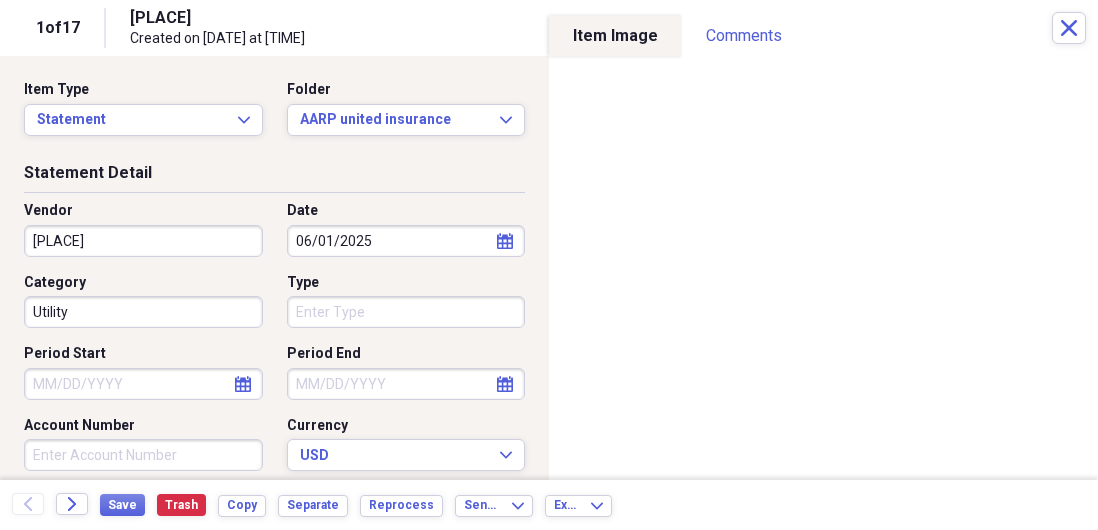 click on "[PLACE]" at bounding box center [143, 241] 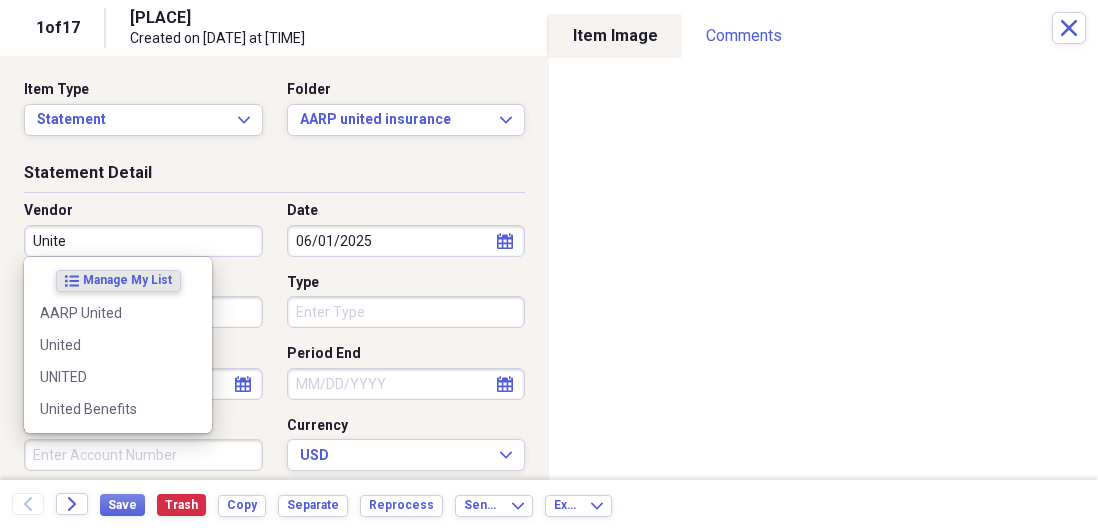 type on "United" 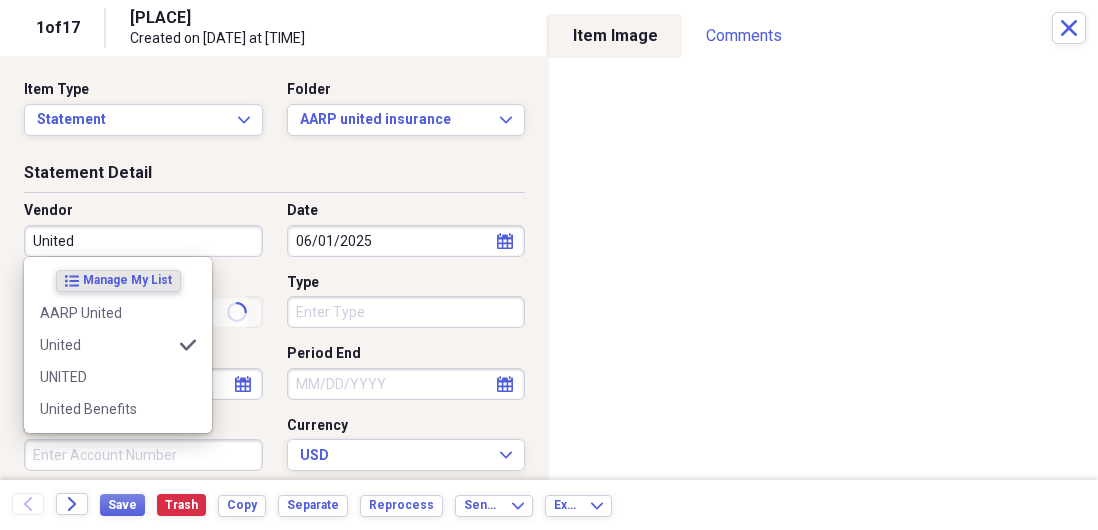 type on "Health" 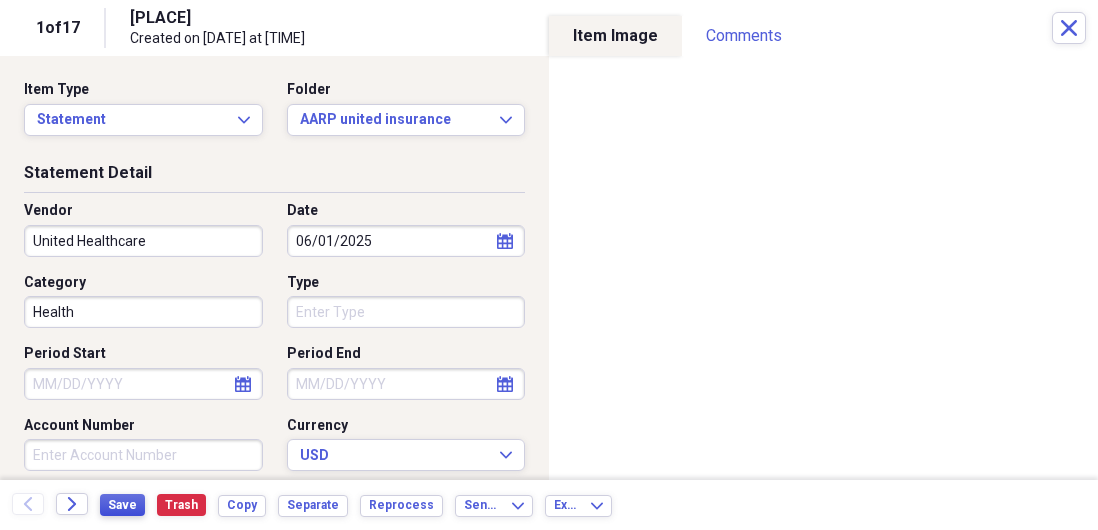 type on "United Healthcare" 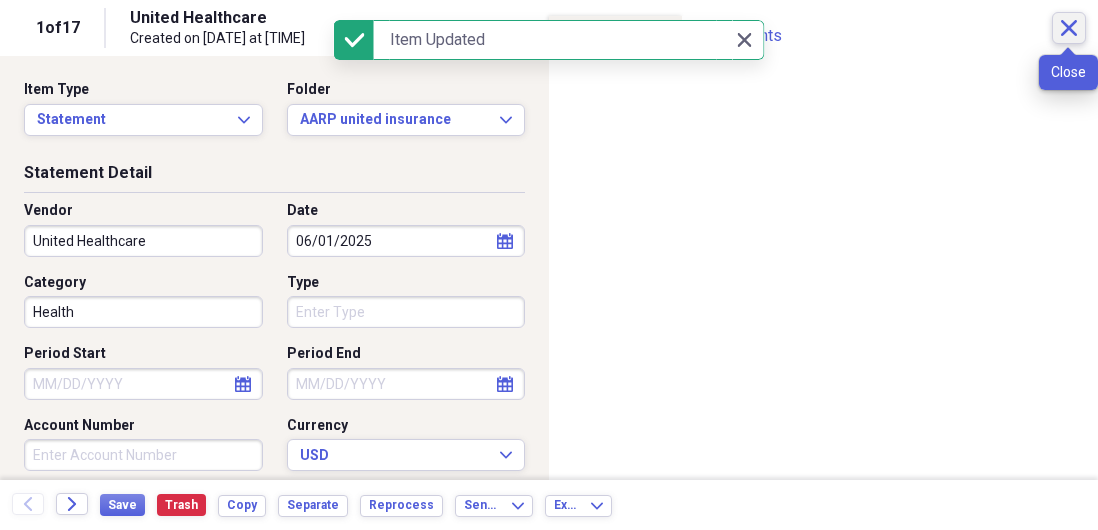 click on "Close" 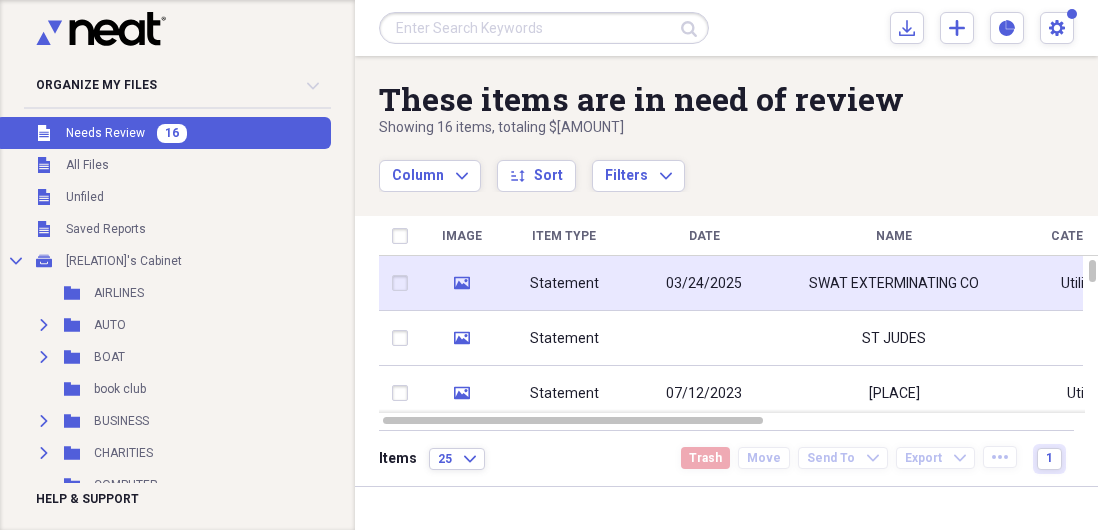 click on "Statement" at bounding box center (564, 284) 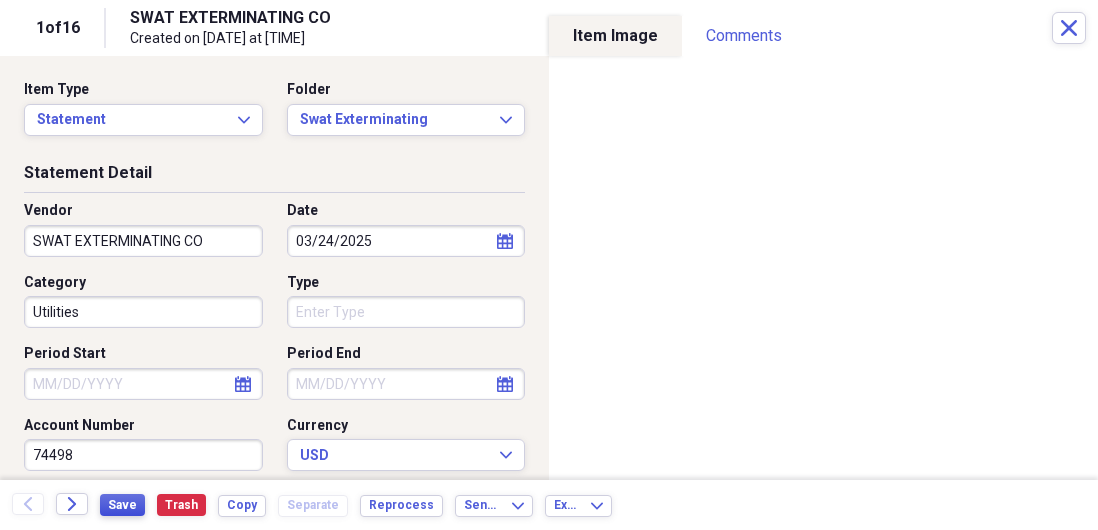 click on "Save" at bounding box center [122, 505] 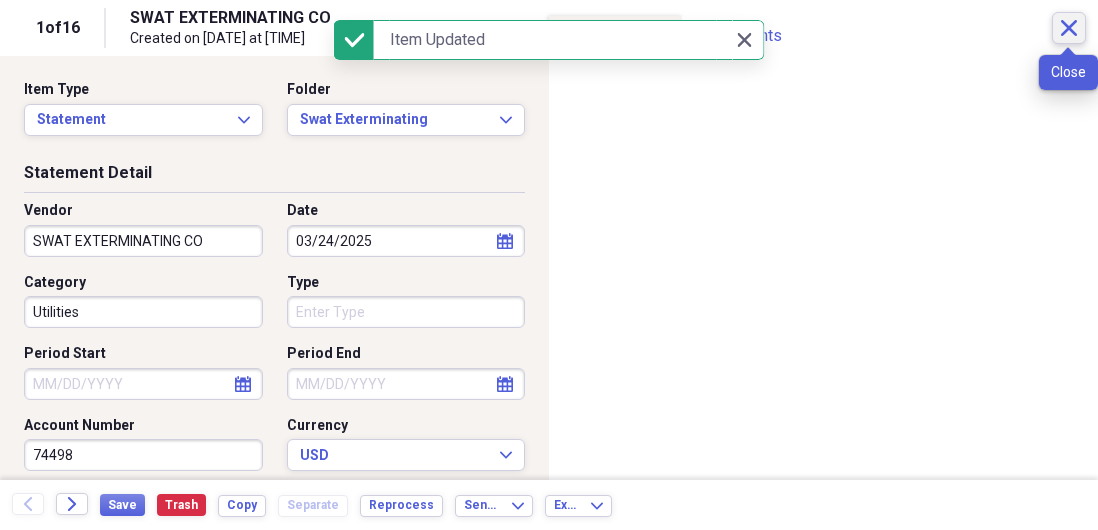 click on "Close" 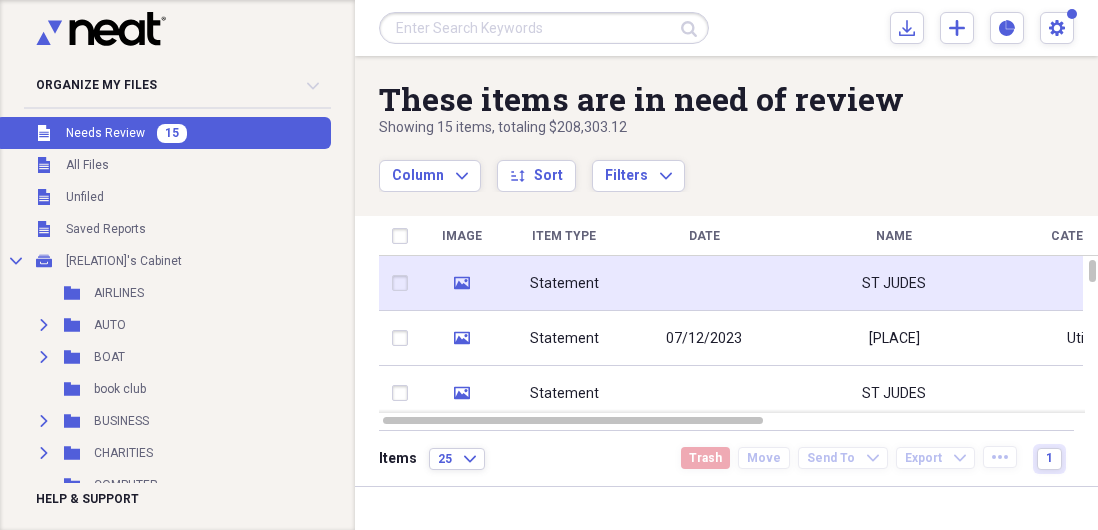 click on "Statement" at bounding box center (564, 284) 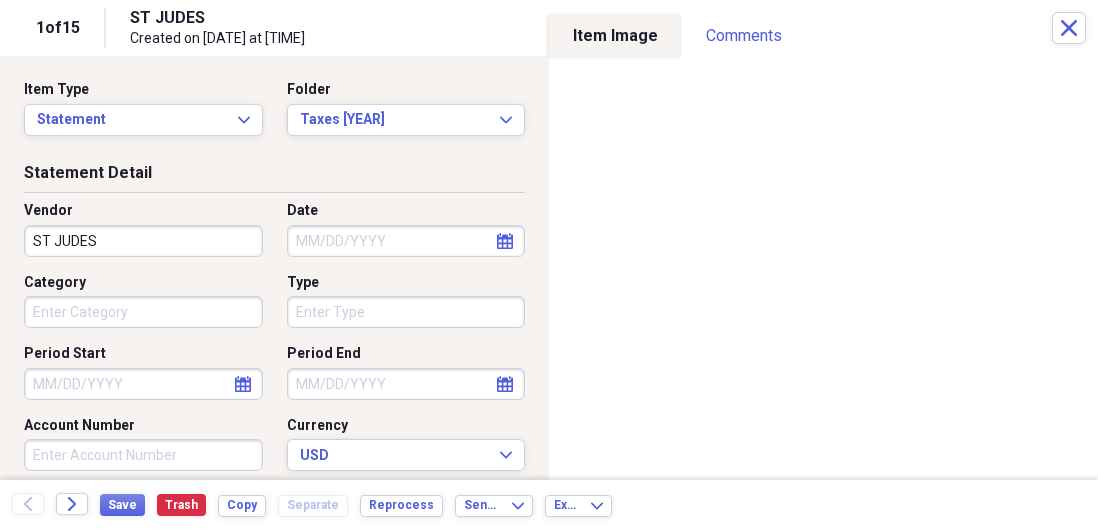 click on "Category" at bounding box center (143, 312) 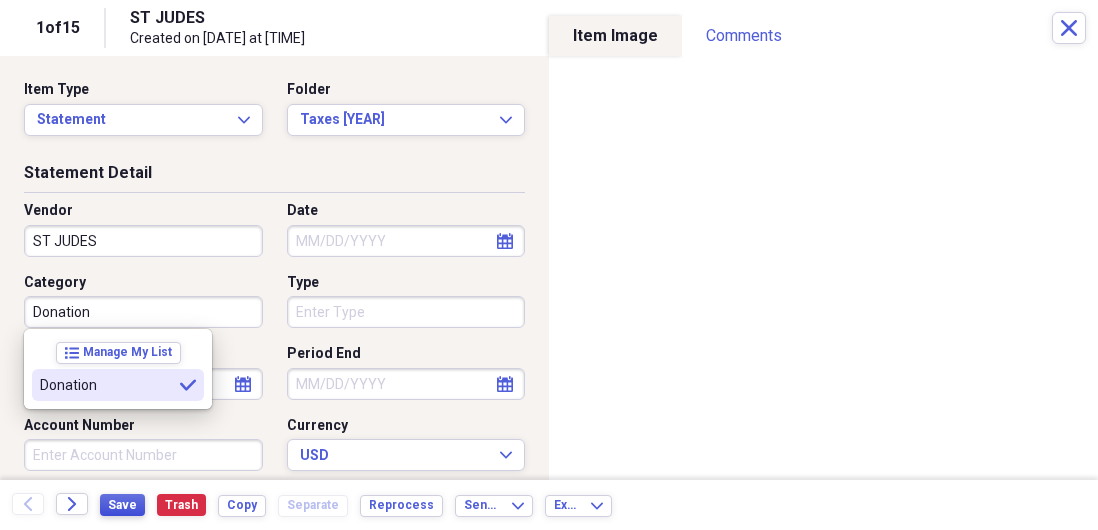 type on "Donation" 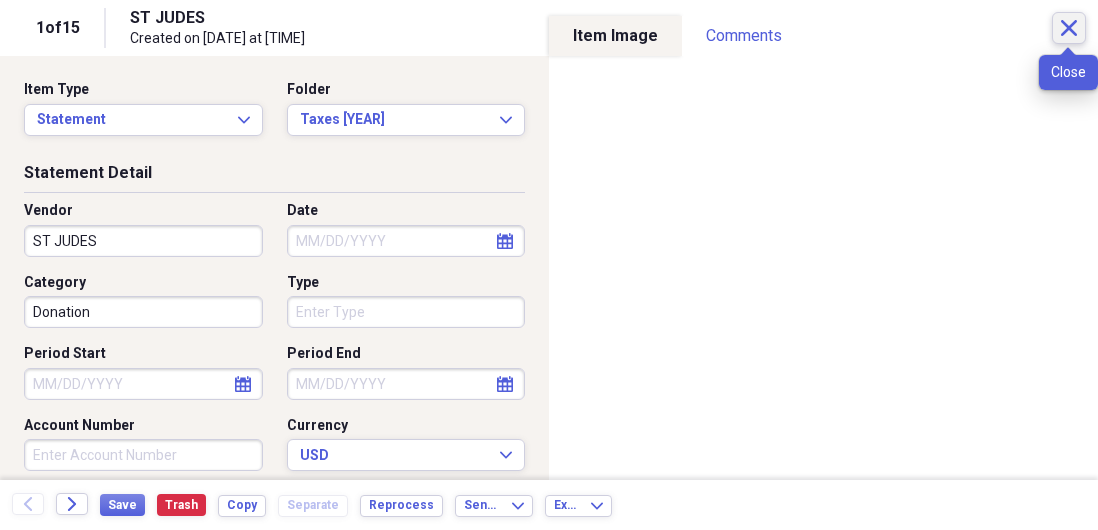 click on "Close" 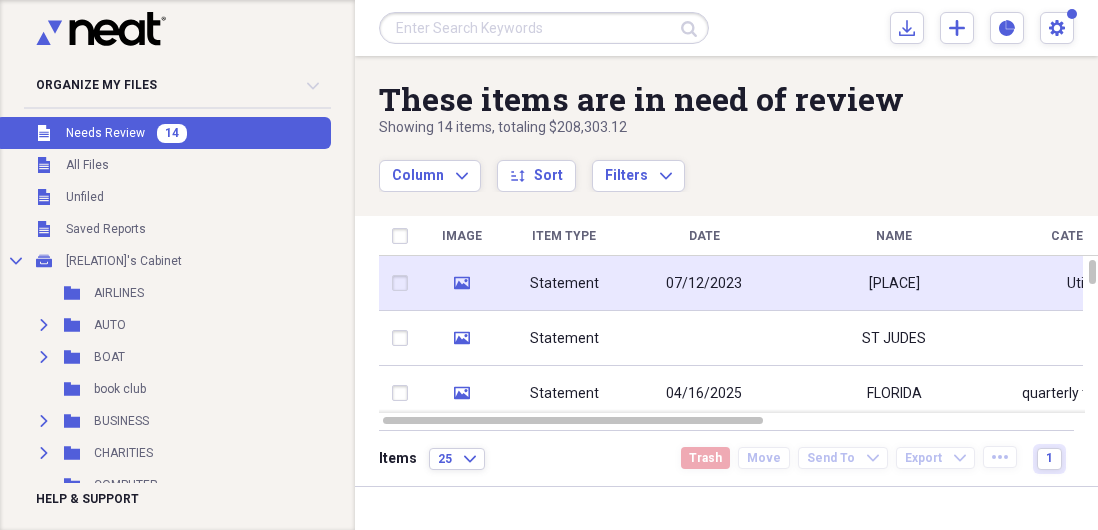 click on "Statement" at bounding box center [564, 284] 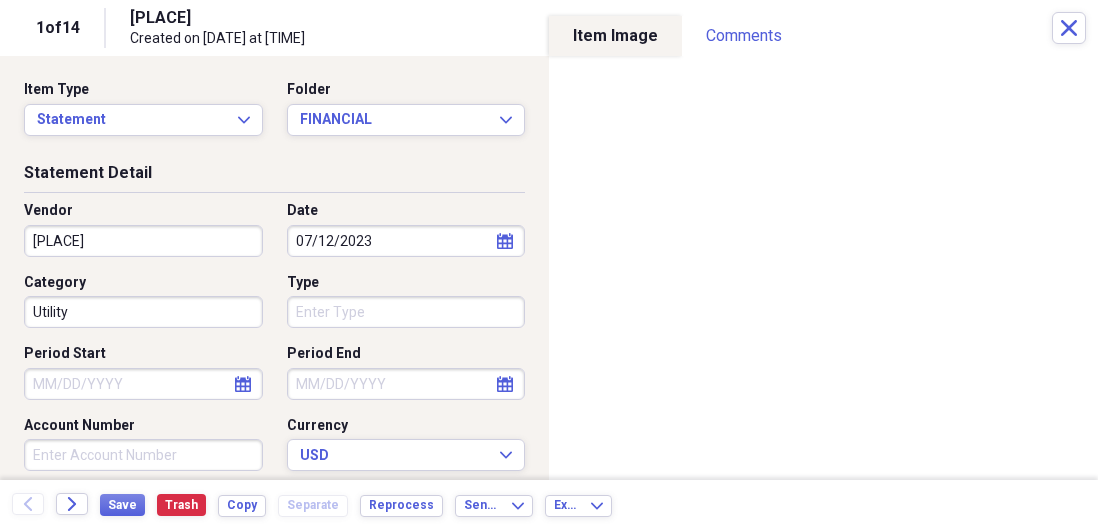 click on "[PLACE]" at bounding box center (143, 241) 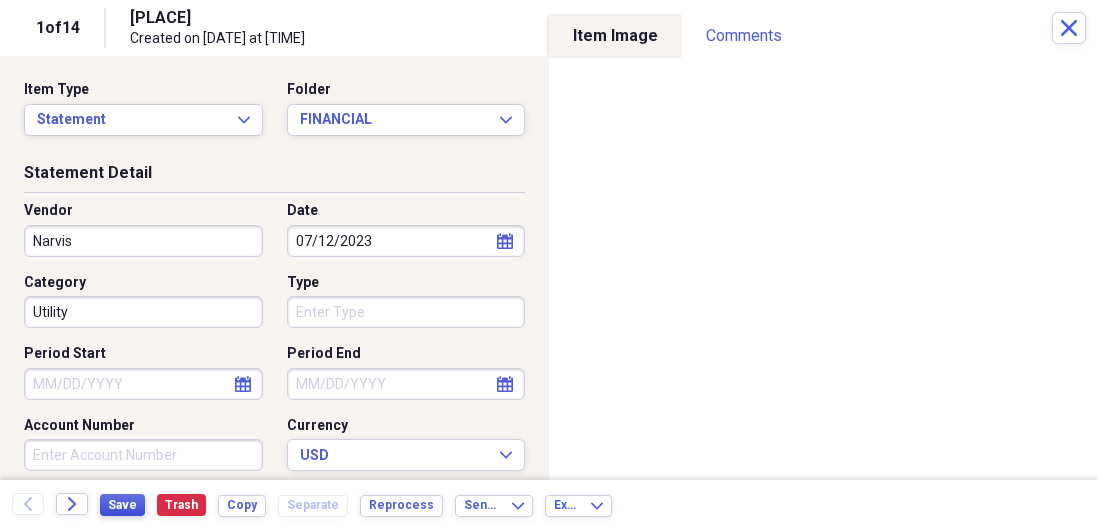 type on "Narvis" 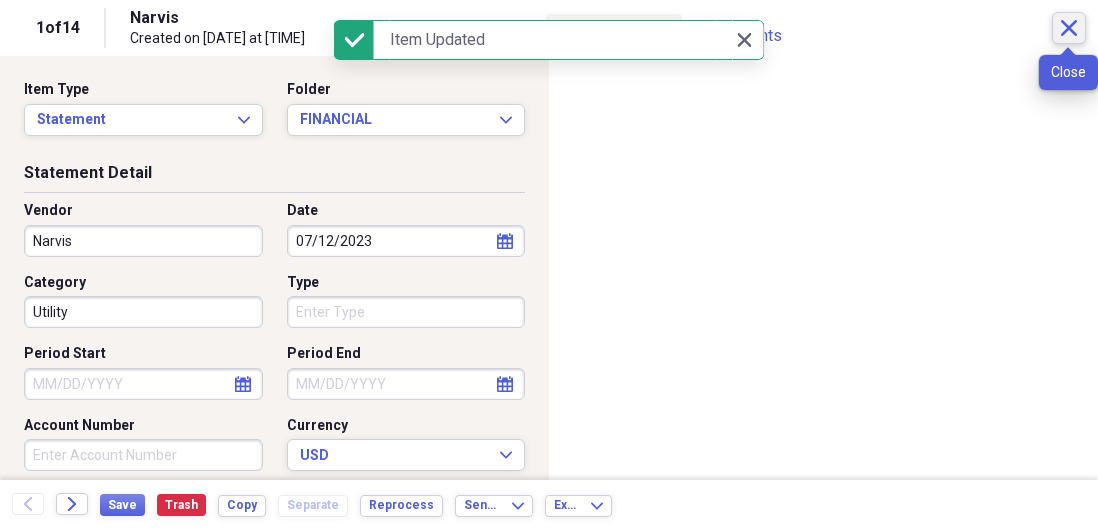 click 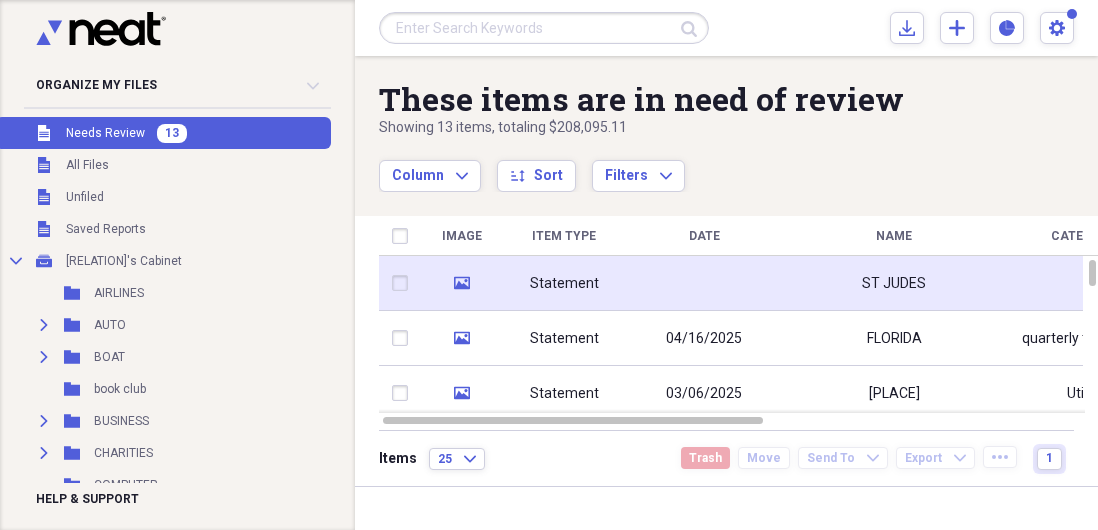 click on "Statement" at bounding box center [564, 284] 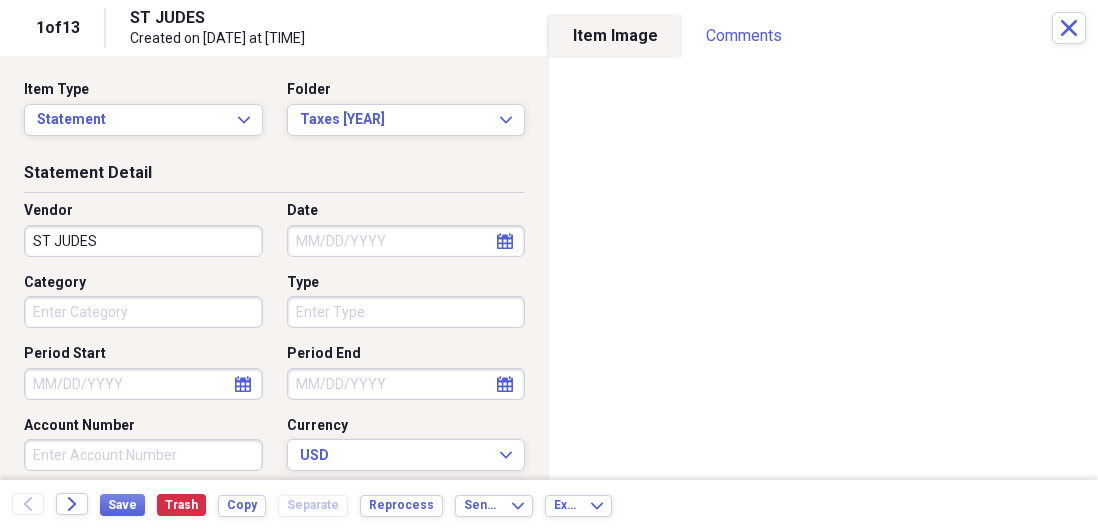click on "Category" at bounding box center [143, 312] 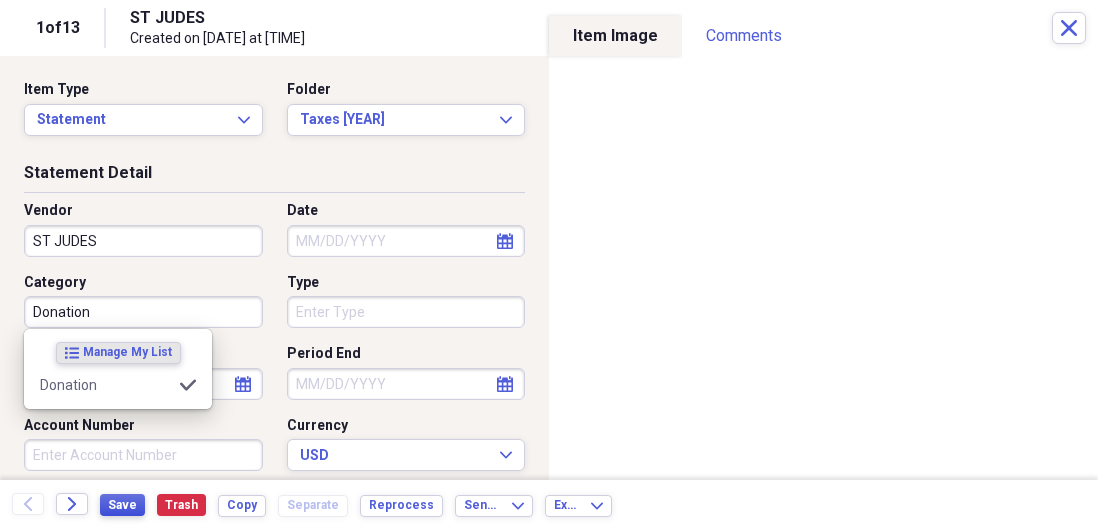 type on "Donation" 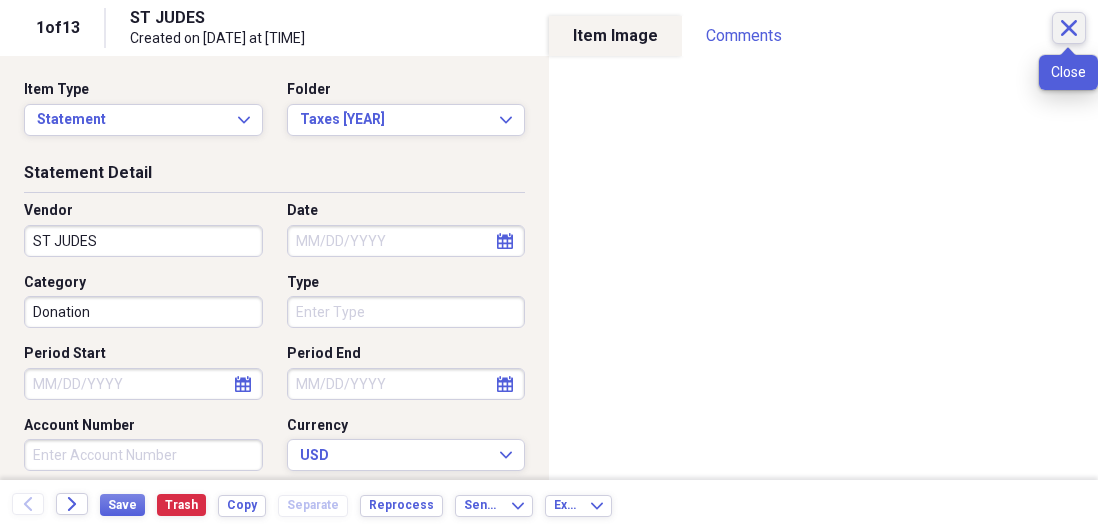 click on "Close" 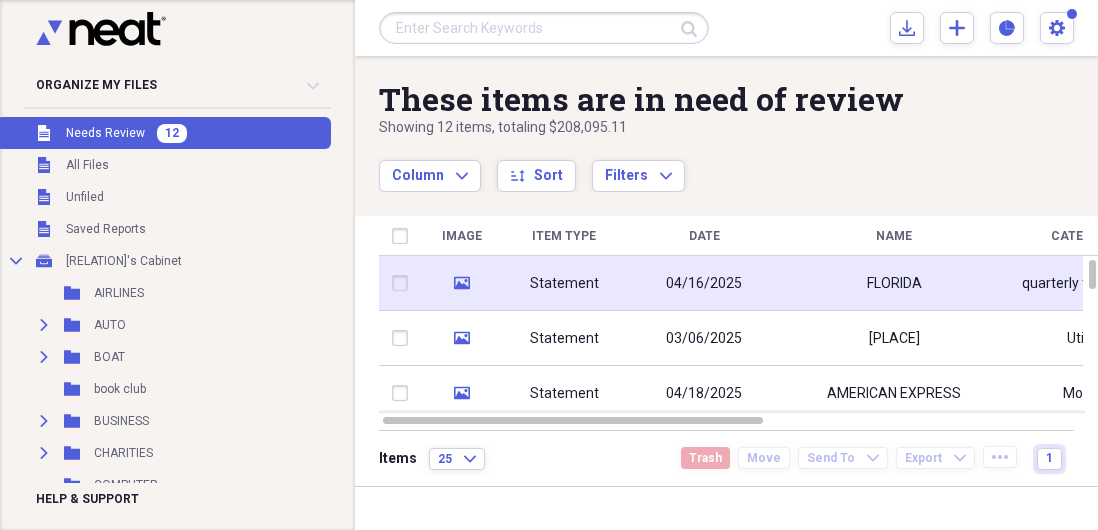 click on "Statement" at bounding box center [564, 284] 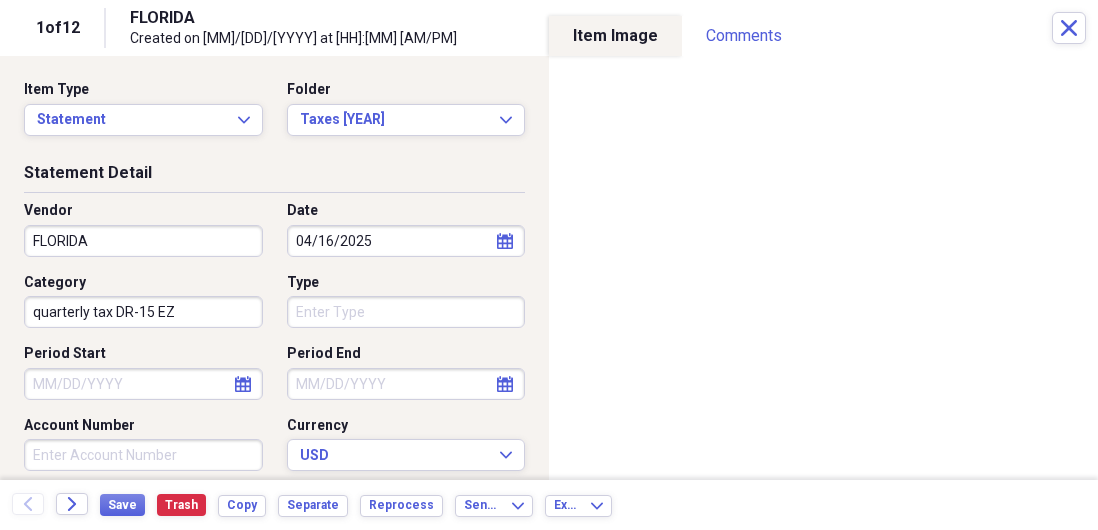 click on "FLORIDA" at bounding box center [143, 241] 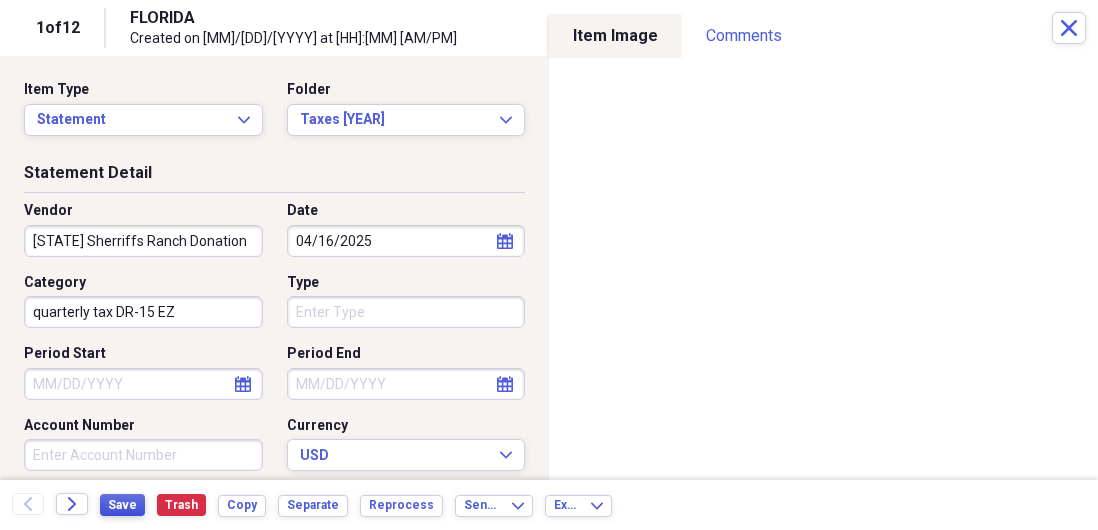 type on "[STATE] Sherriffs Ranch Donation" 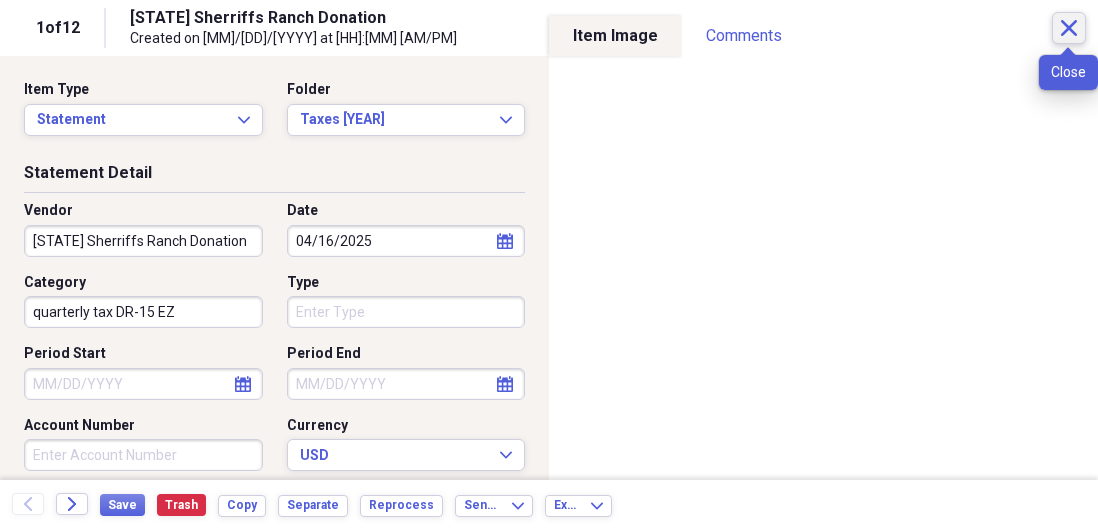 click 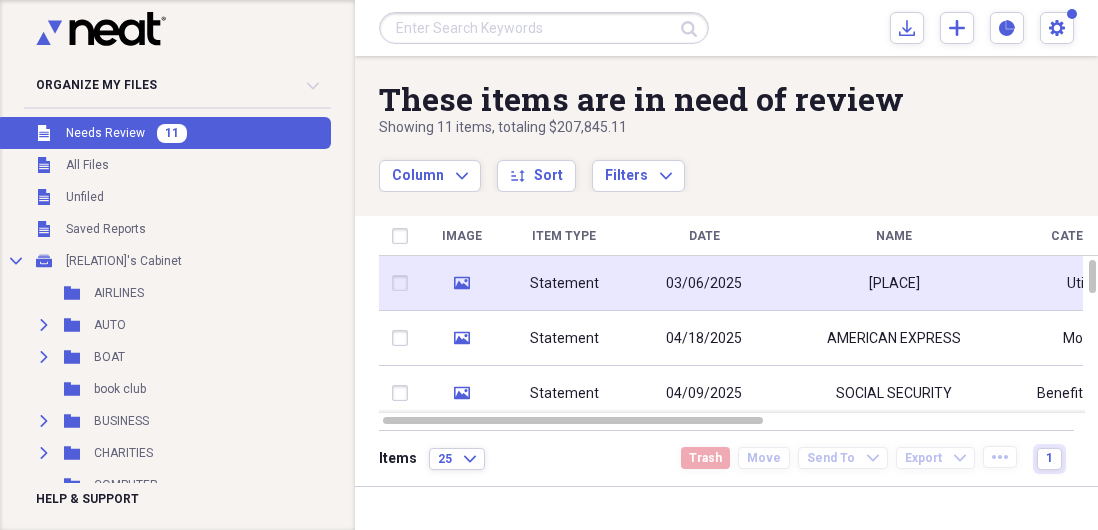 click on "Statement" at bounding box center [564, 284] 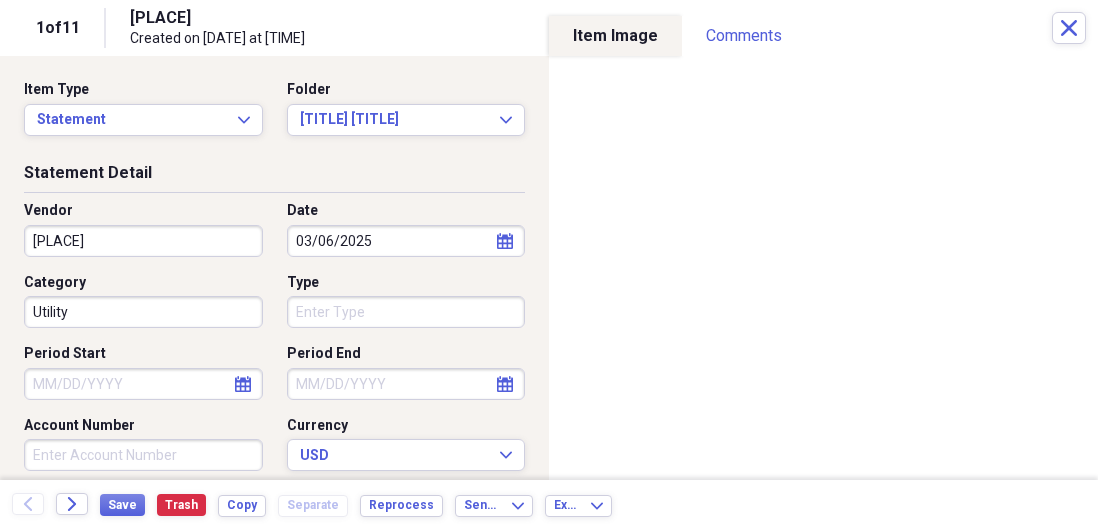 click on "Utility" at bounding box center [143, 312] 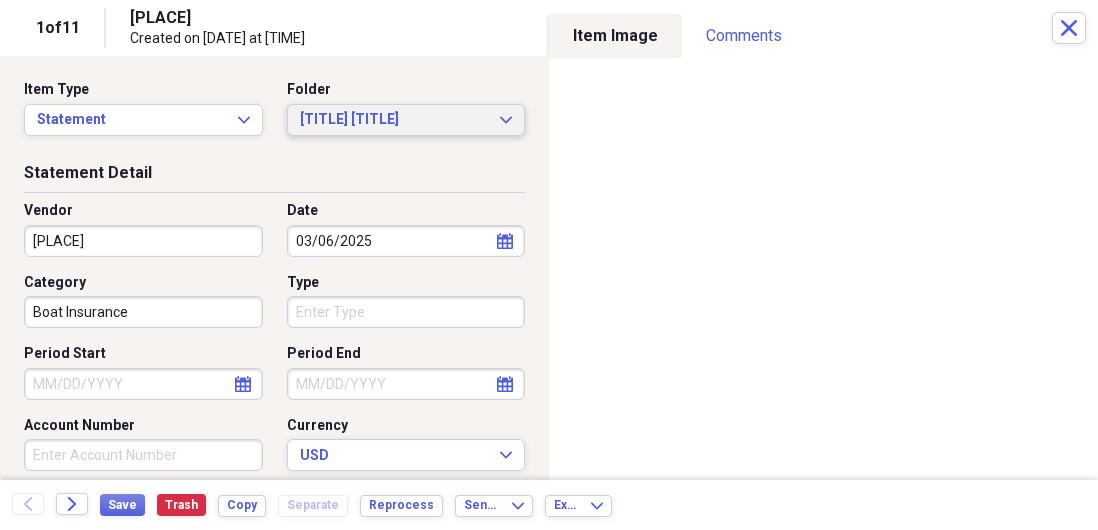 click on "Expand" 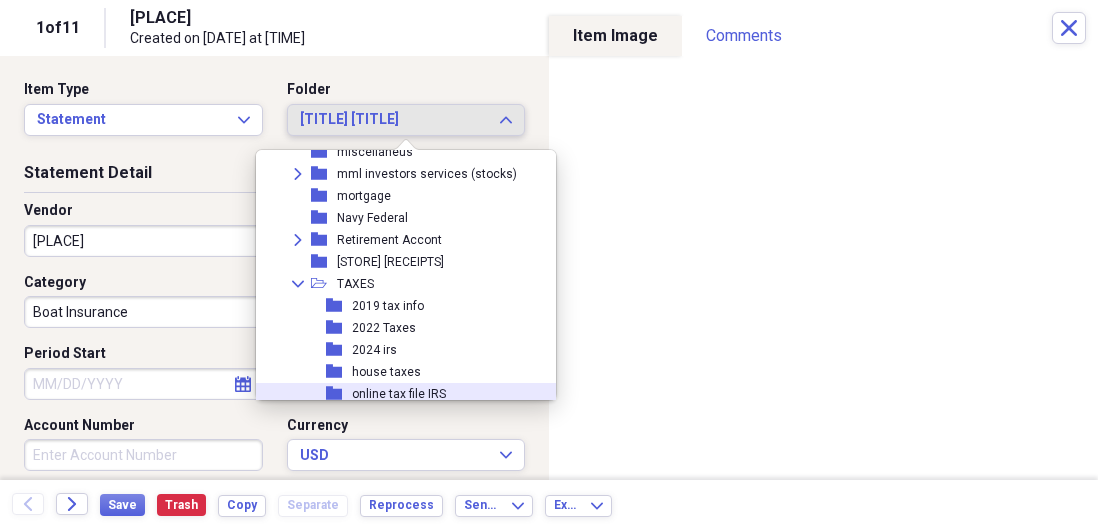 scroll, scrollTop: 616, scrollLeft: 0, axis: vertical 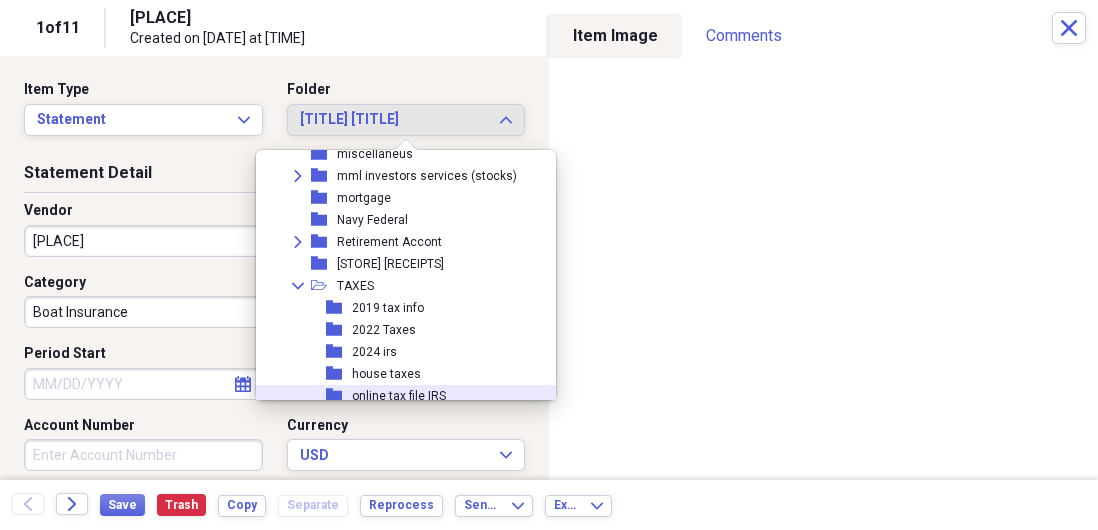 click on "Boat Insurance" at bounding box center (143, 312) 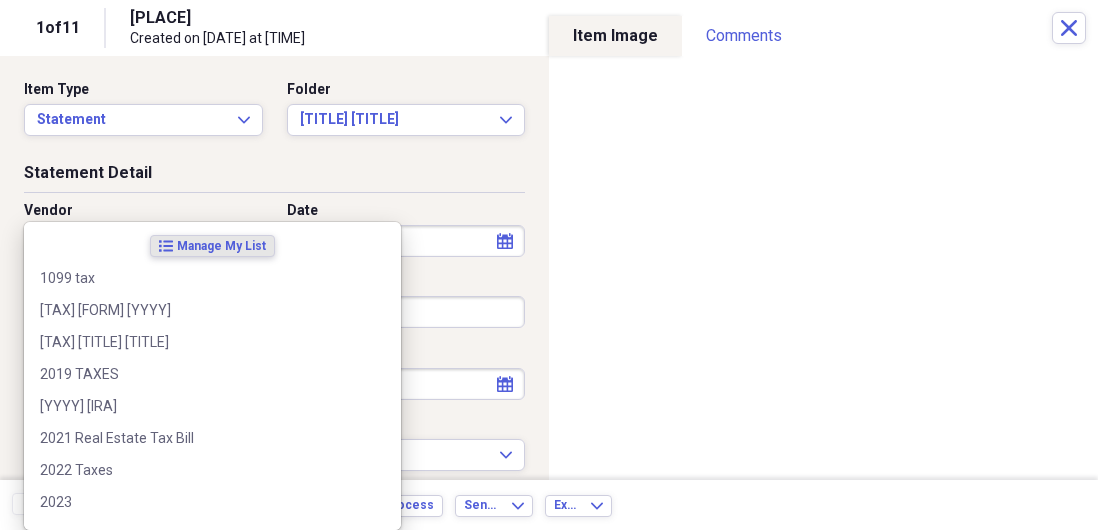 scroll, scrollTop: 1243, scrollLeft: 0, axis: vertical 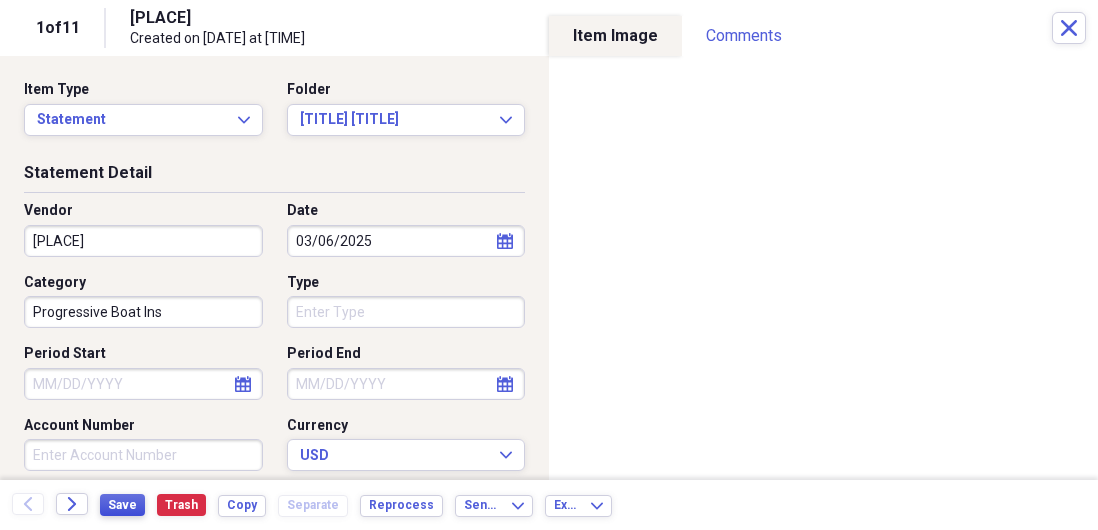 type on "Progressive Boat Ins" 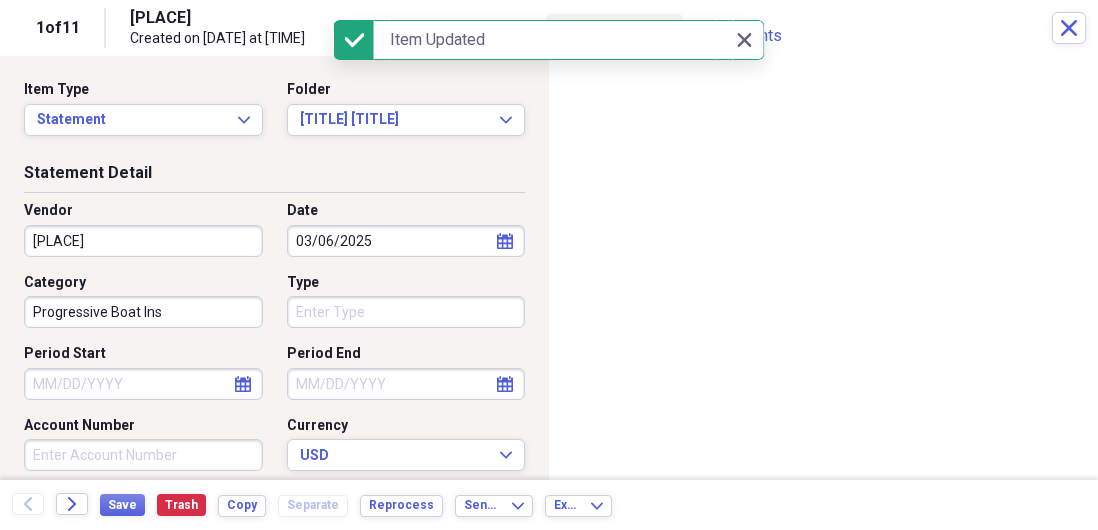 click on "[PLACE]" at bounding box center (143, 241) 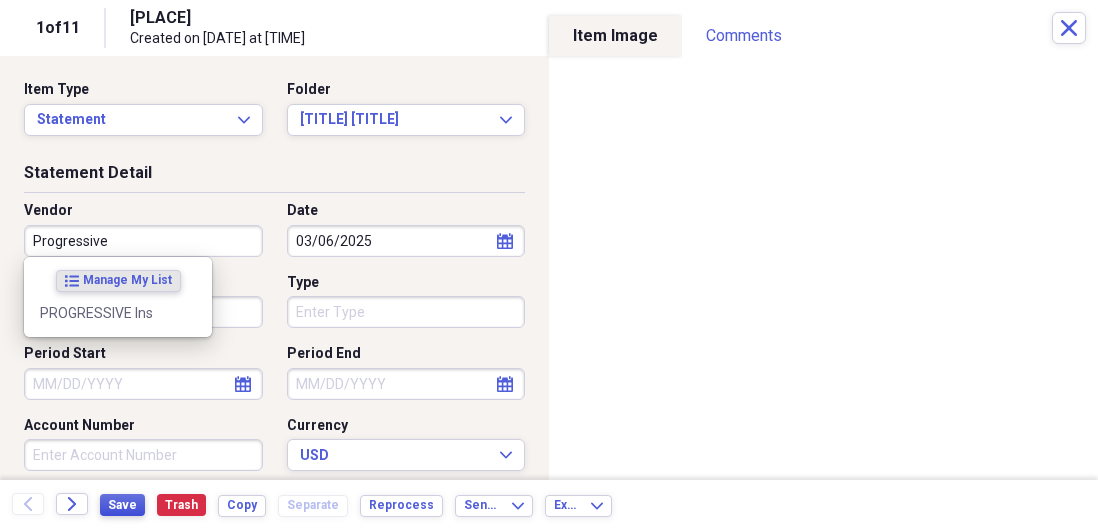 type on "Progressive" 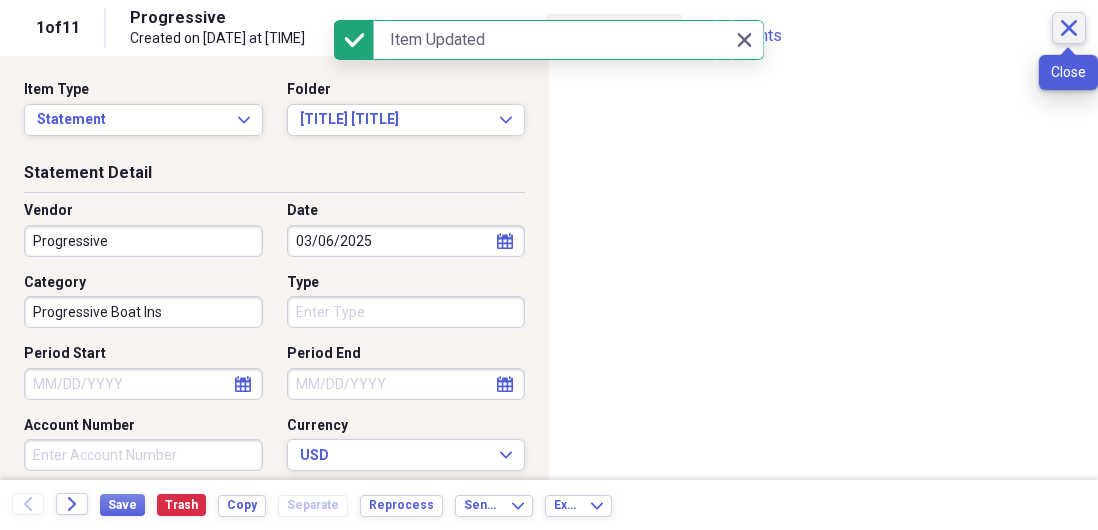 click 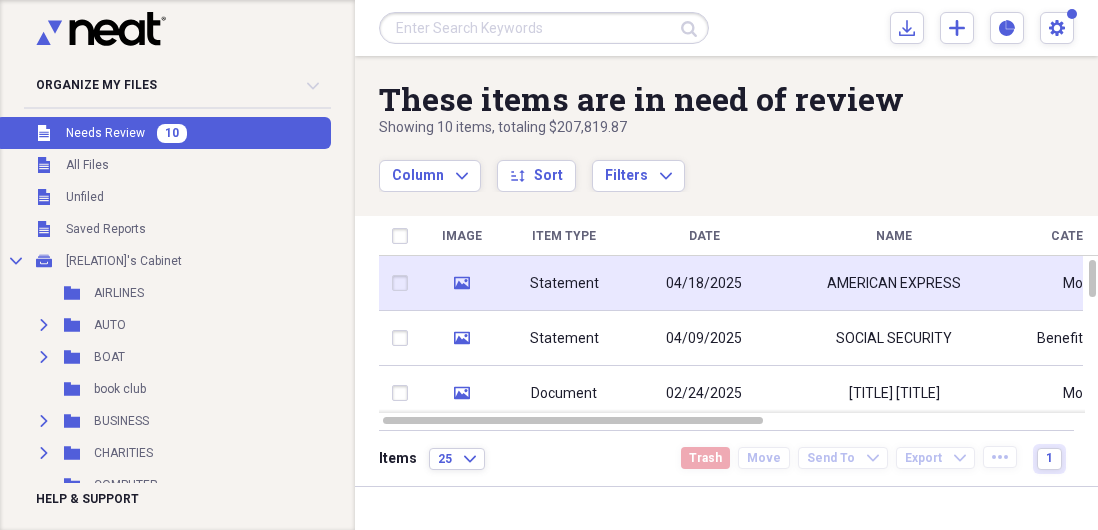 click on "AMERICAN EXPRESS" at bounding box center (894, 284) 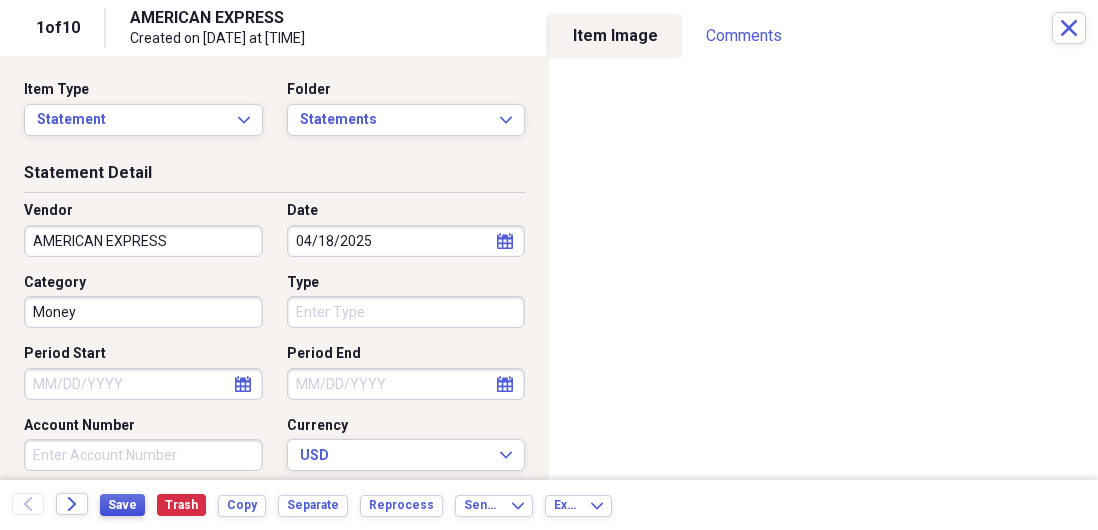click on "Save" at bounding box center [122, 505] 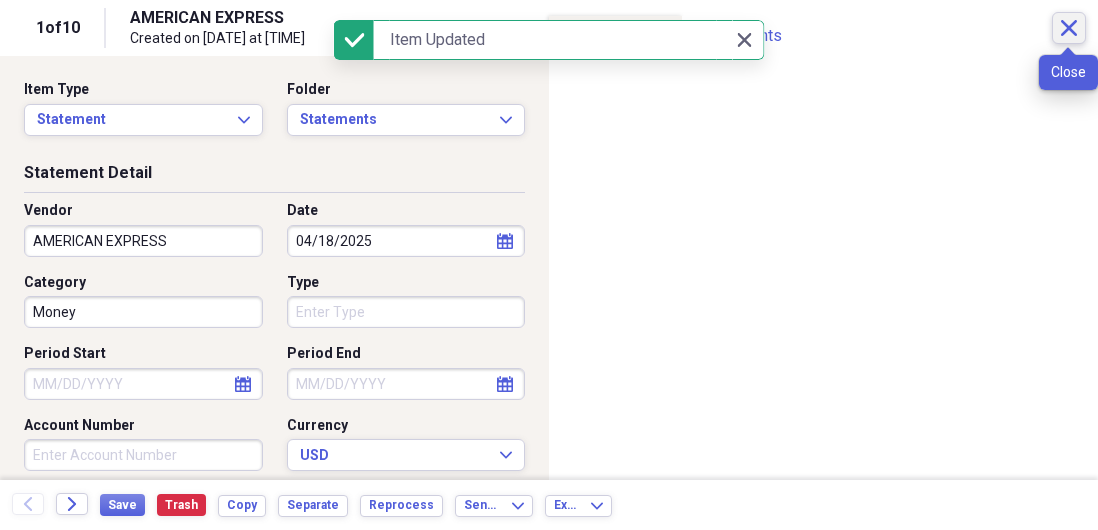 click on "Close" 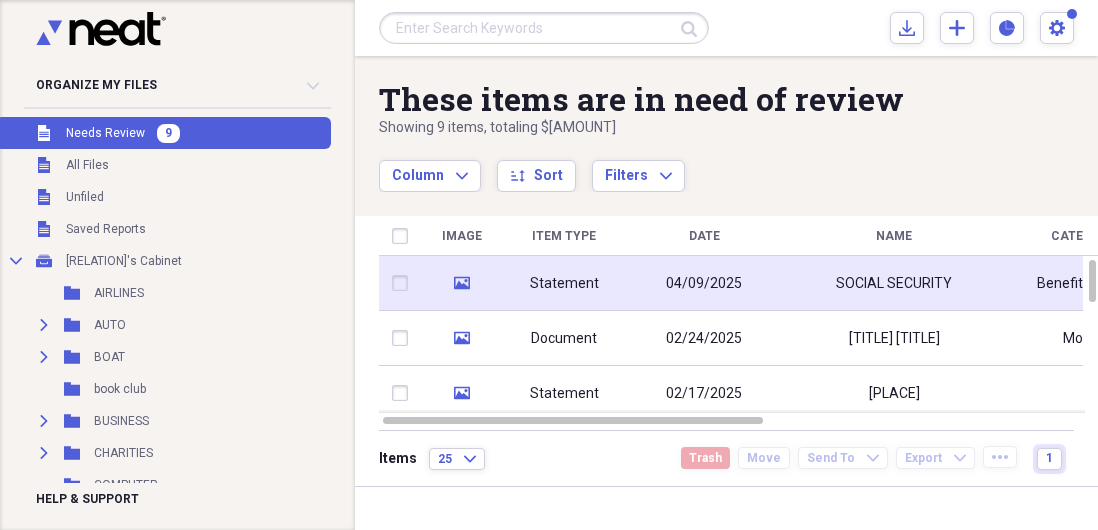 click on "Statement" at bounding box center [564, 284] 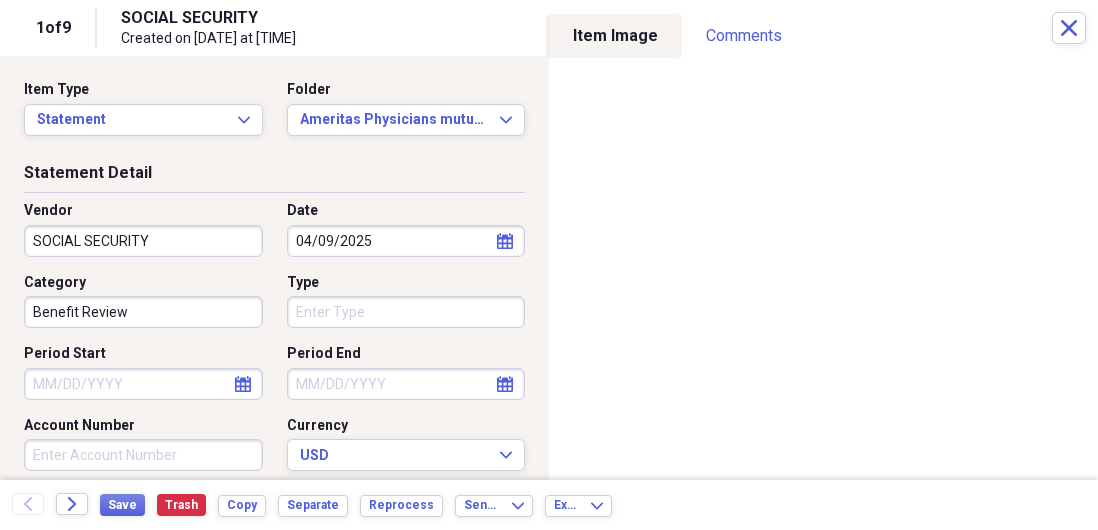 click on "SOCIAL SECURITY" at bounding box center [143, 241] 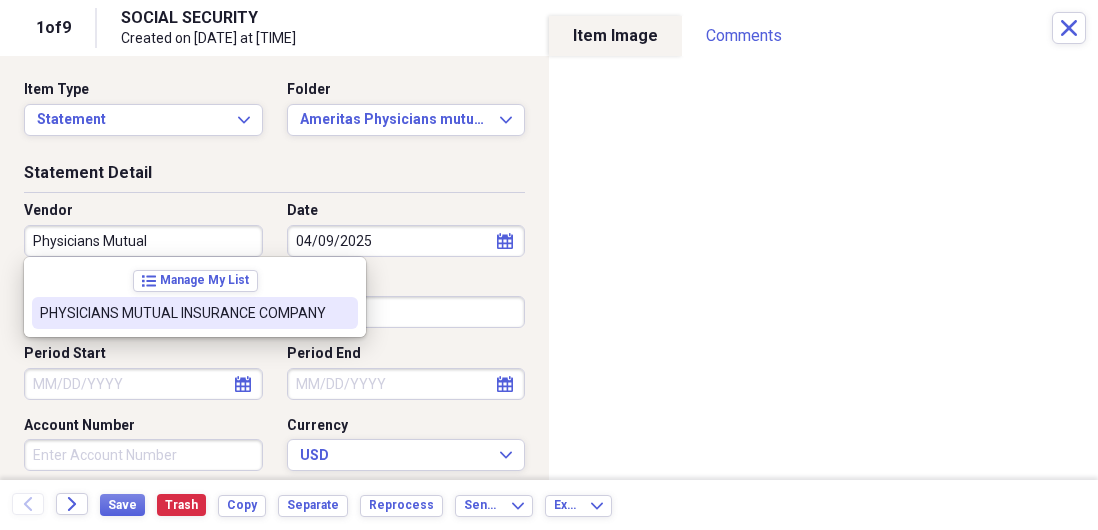 click on "PHYSICIANS MUTUAL INSURANCE COMPANY" at bounding box center (183, 313) 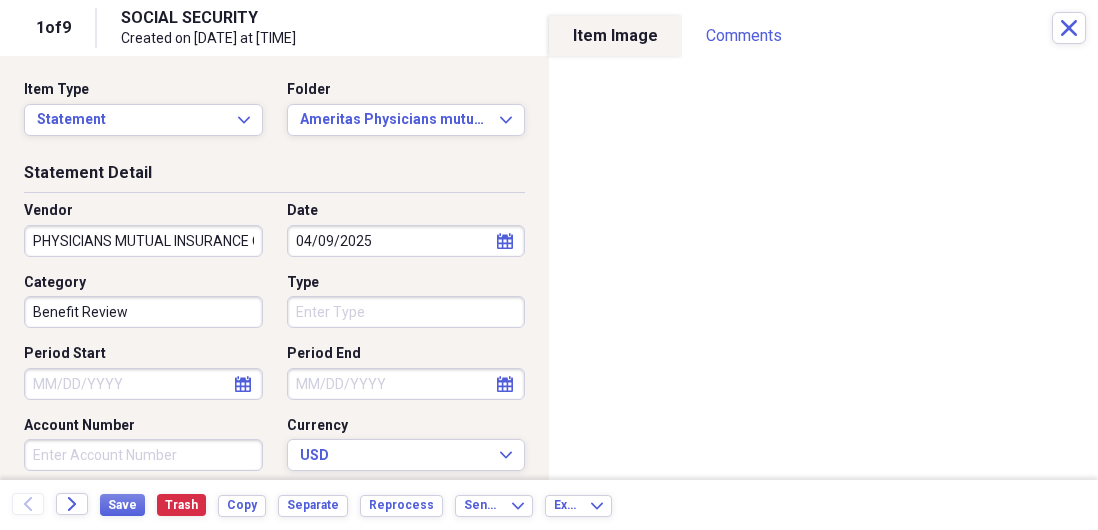 scroll, scrollTop: 0, scrollLeft: 66, axis: horizontal 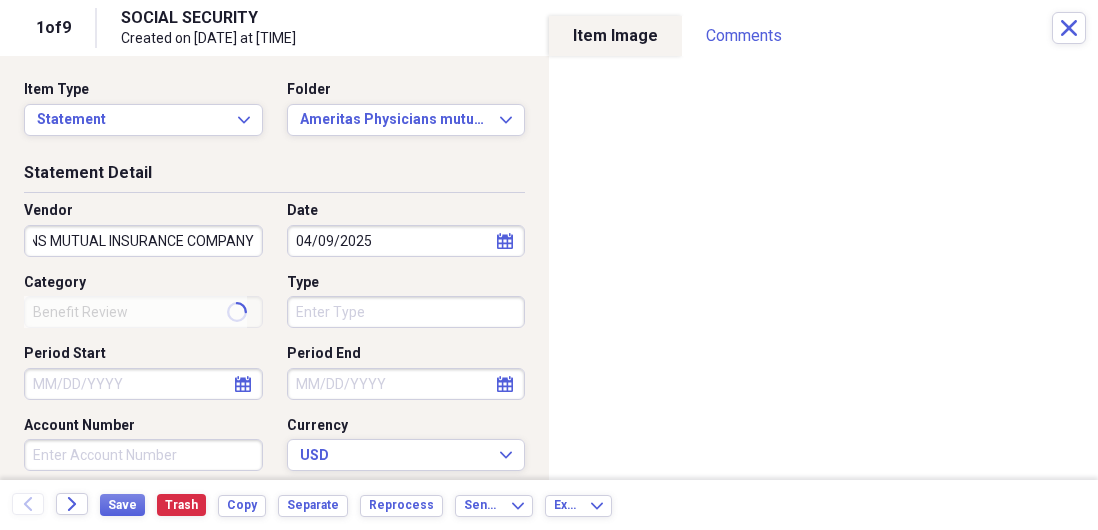 type on "Dental" 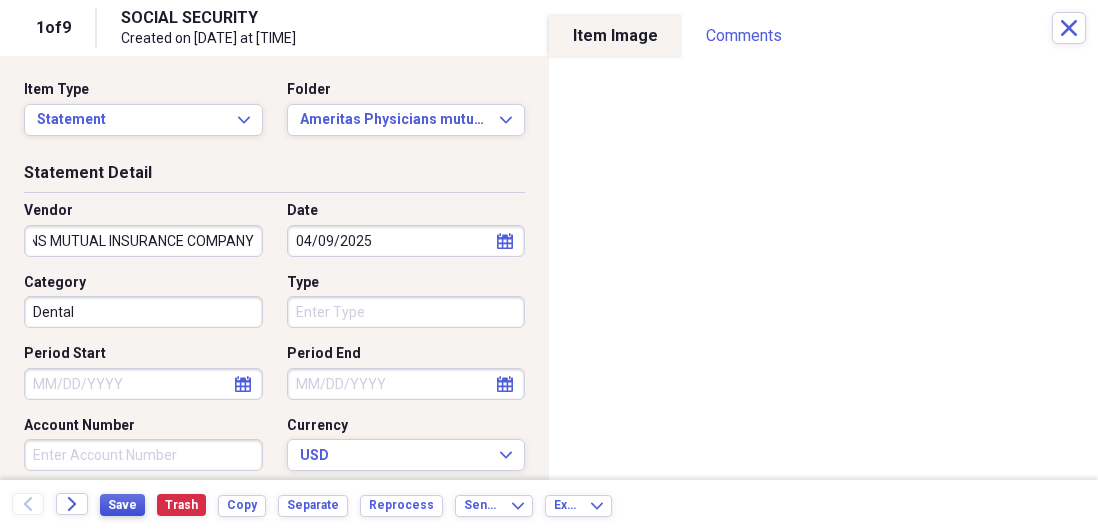 click on "Save" at bounding box center (122, 505) 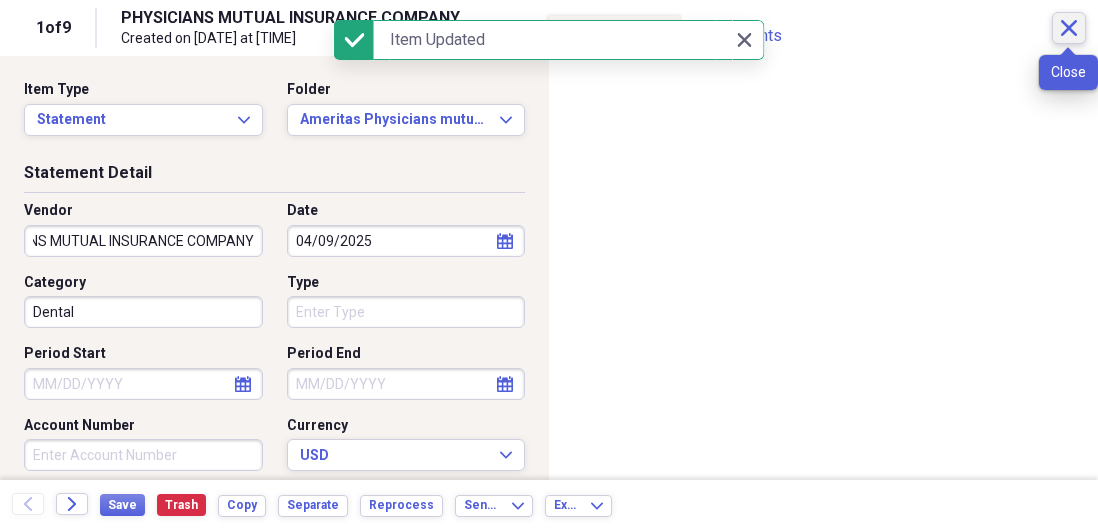 click on "Close" at bounding box center (1069, 28) 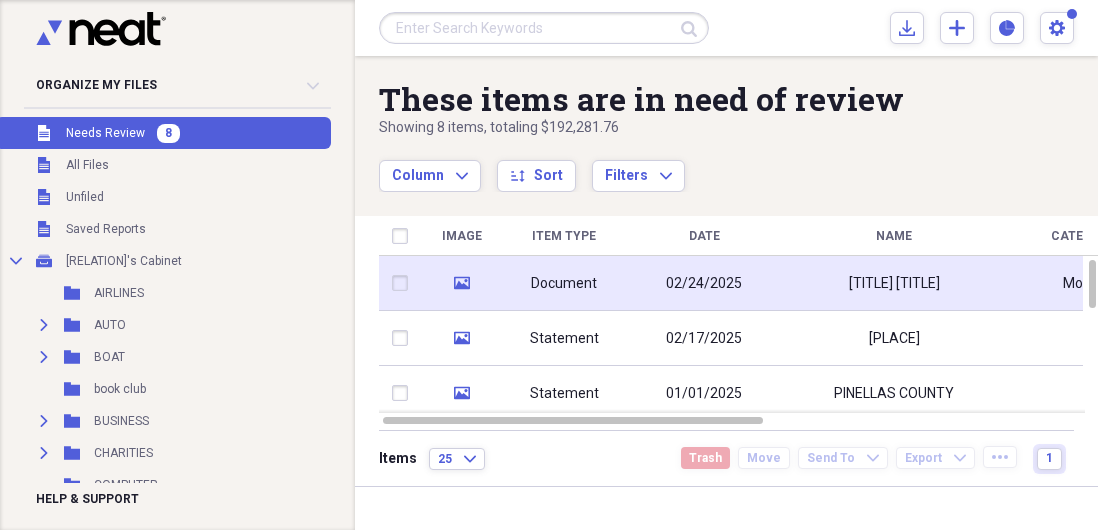 click on "Document" at bounding box center [564, 284] 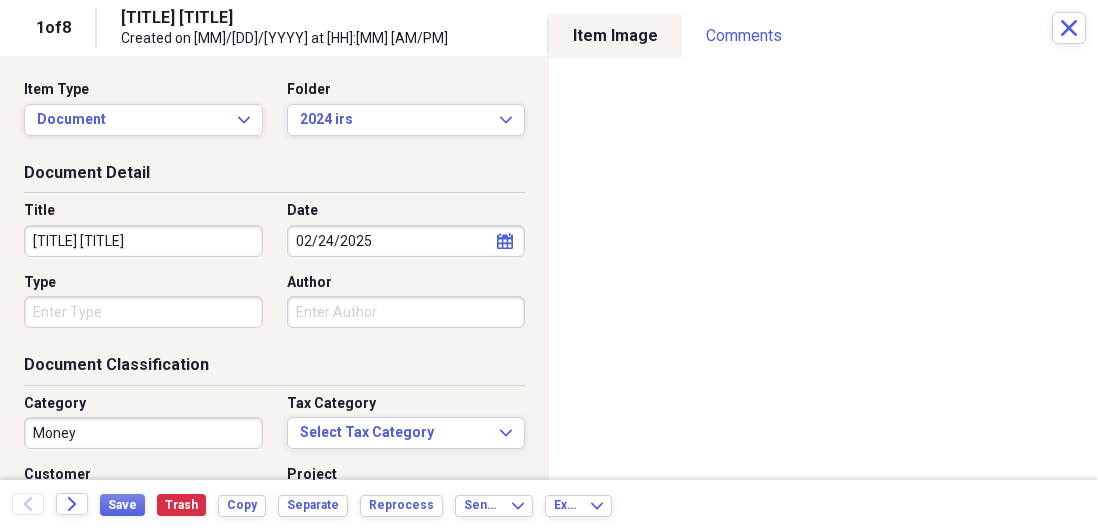 click on "Type" at bounding box center [143, 312] 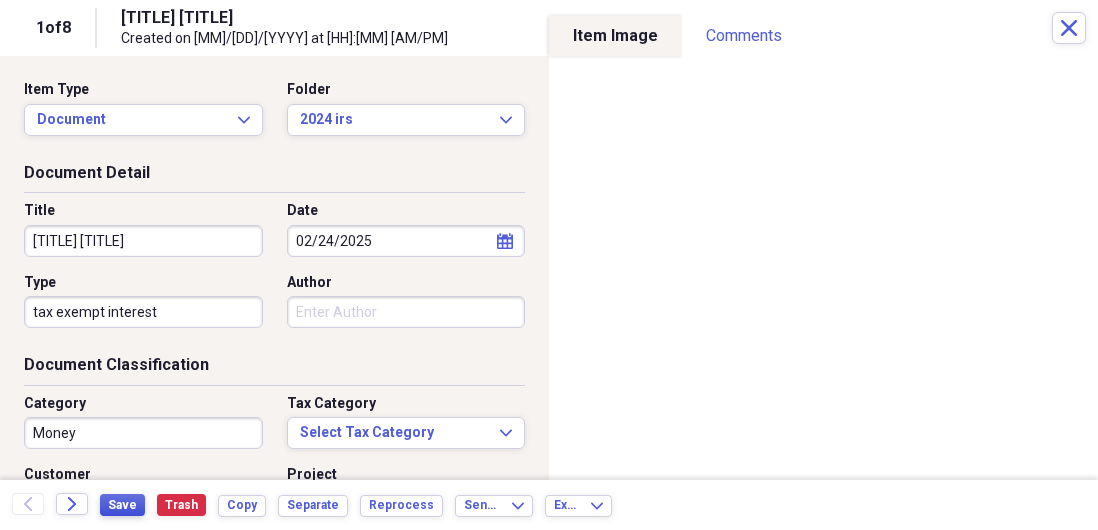 type on "tax exempt interest" 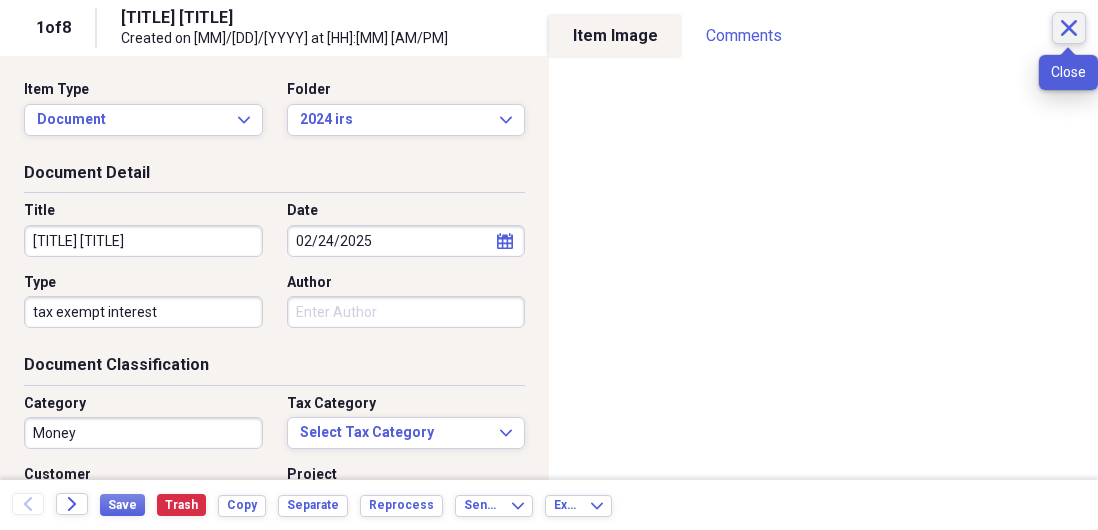 click on "Close" at bounding box center [1069, 28] 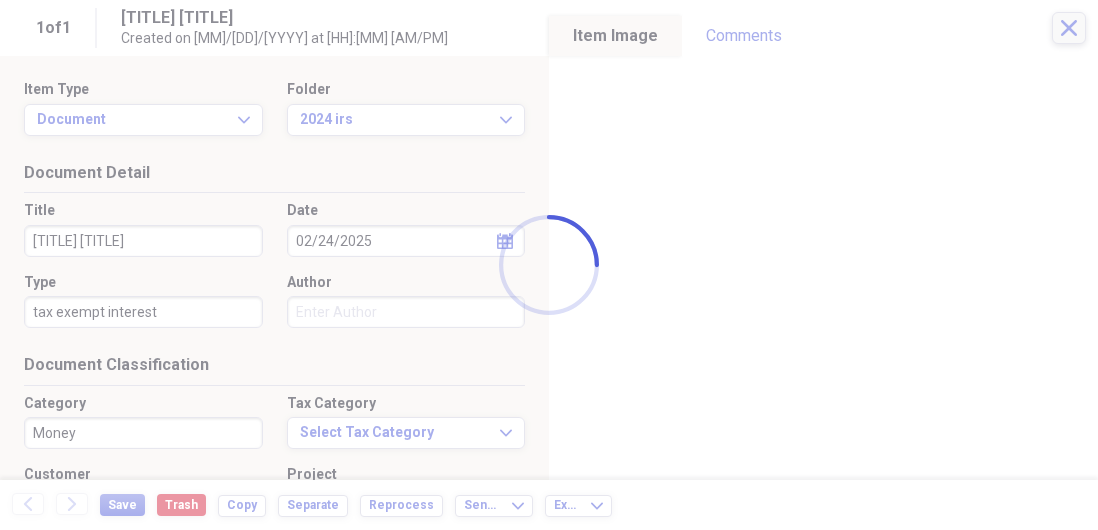 click on "Settings lois Expand" at bounding box center [1057, 28] 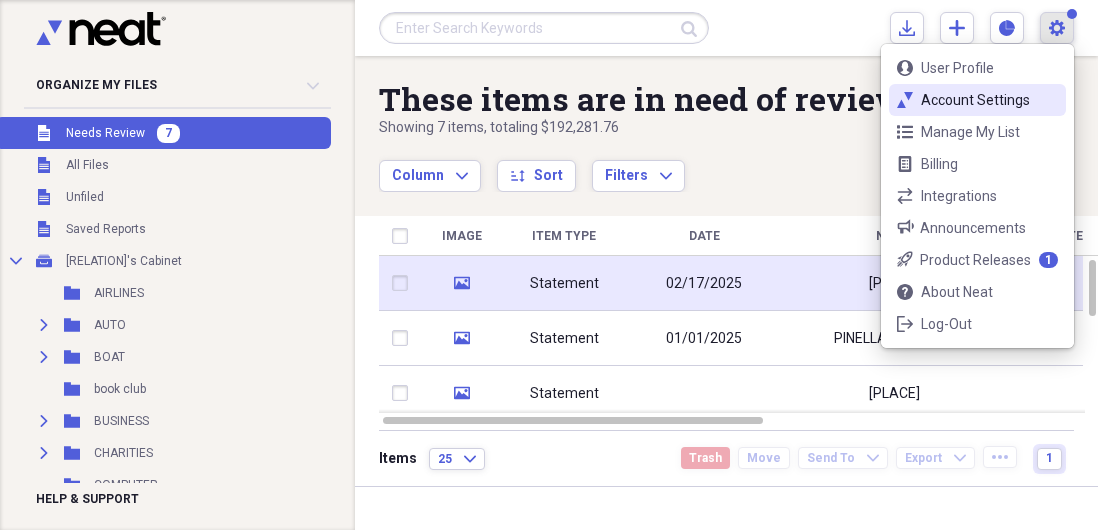 click on "Statement" at bounding box center (564, 284) 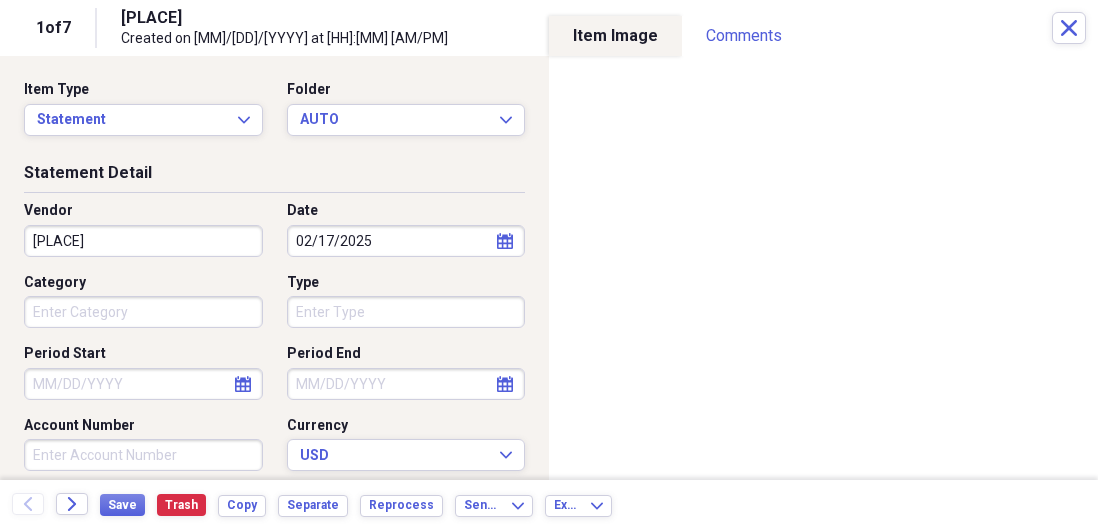 click on "[PLACE]" at bounding box center (143, 241) 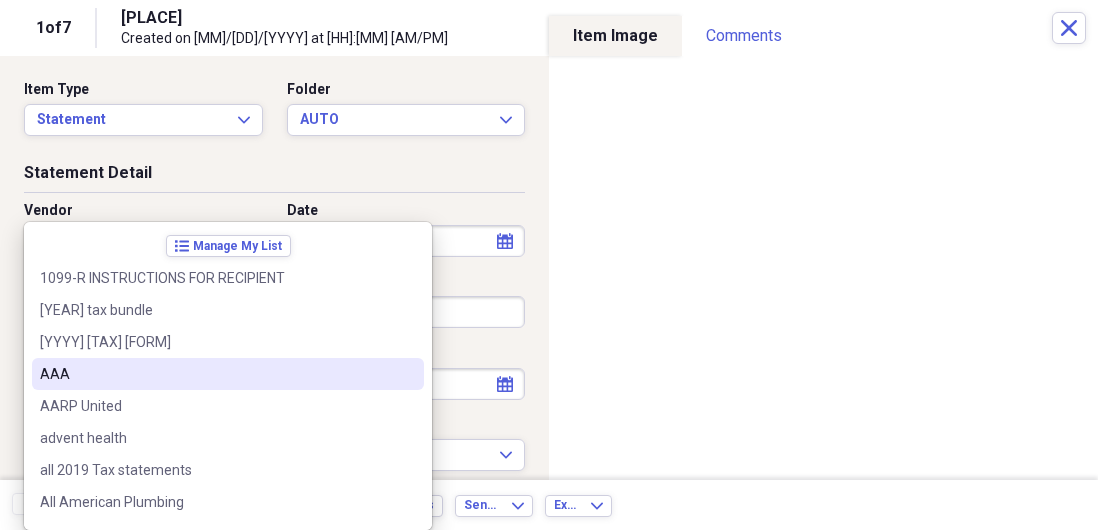 click on "AAA" at bounding box center [216, 374] 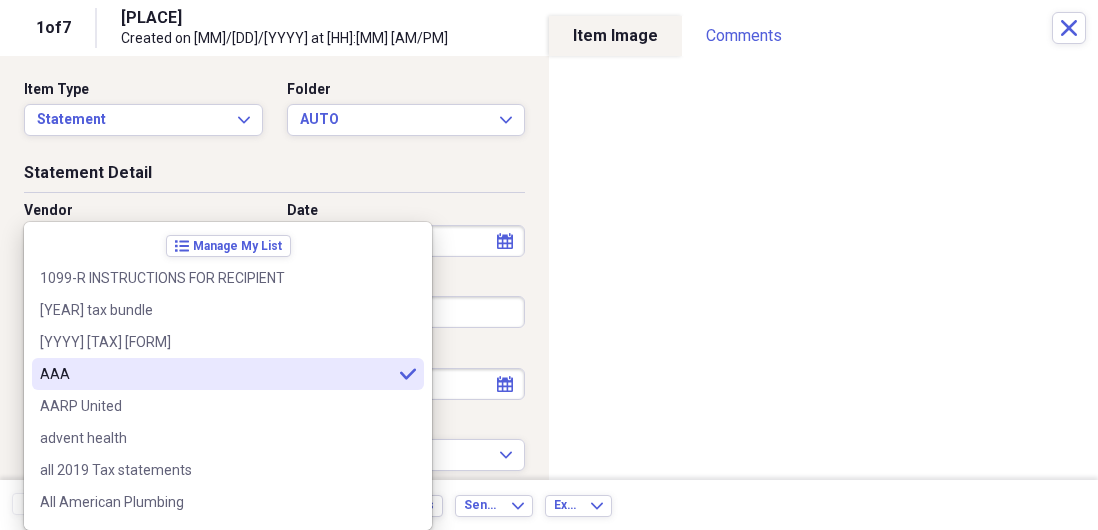 type on "AAA" 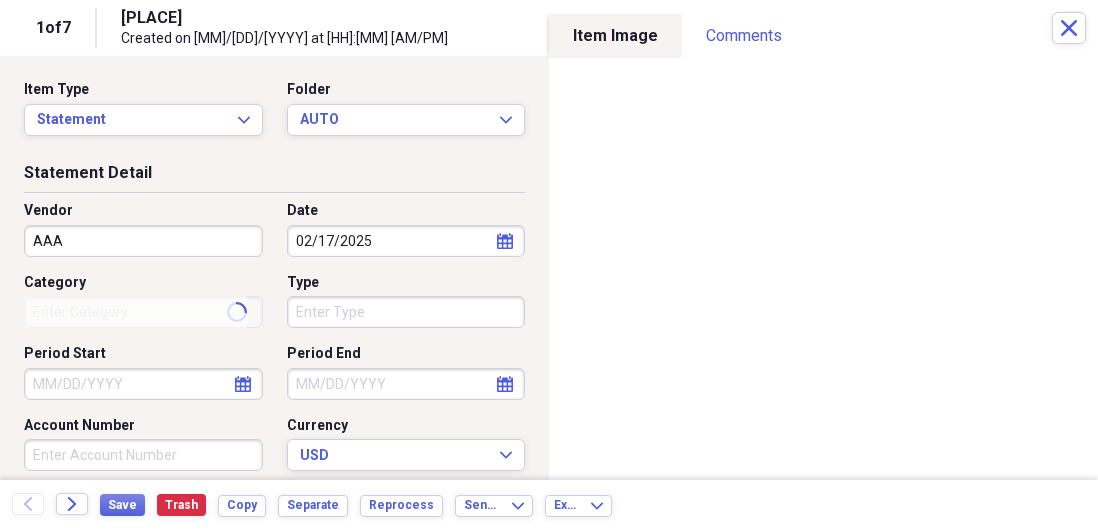type on "renewal" 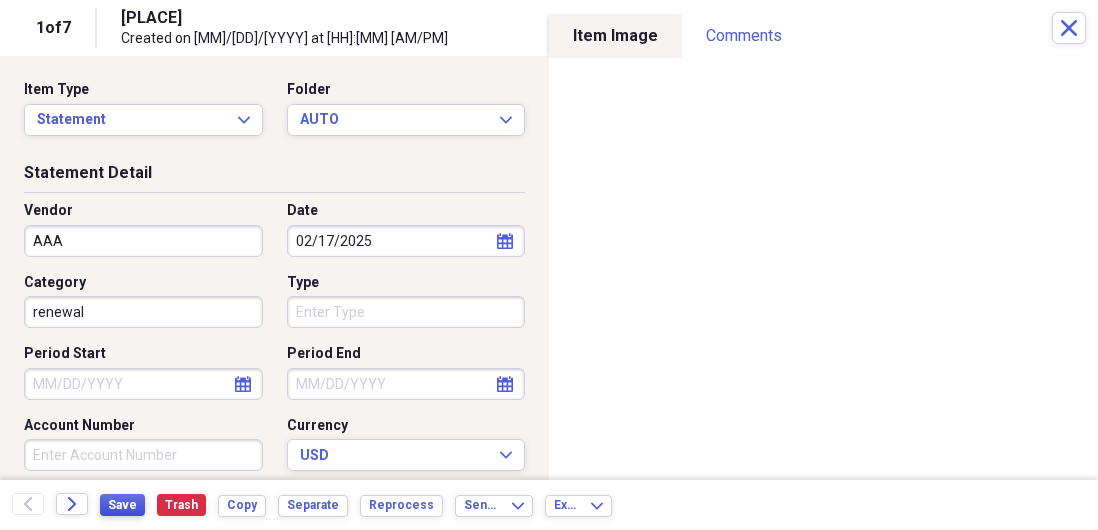 click on "Save" at bounding box center (122, 505) 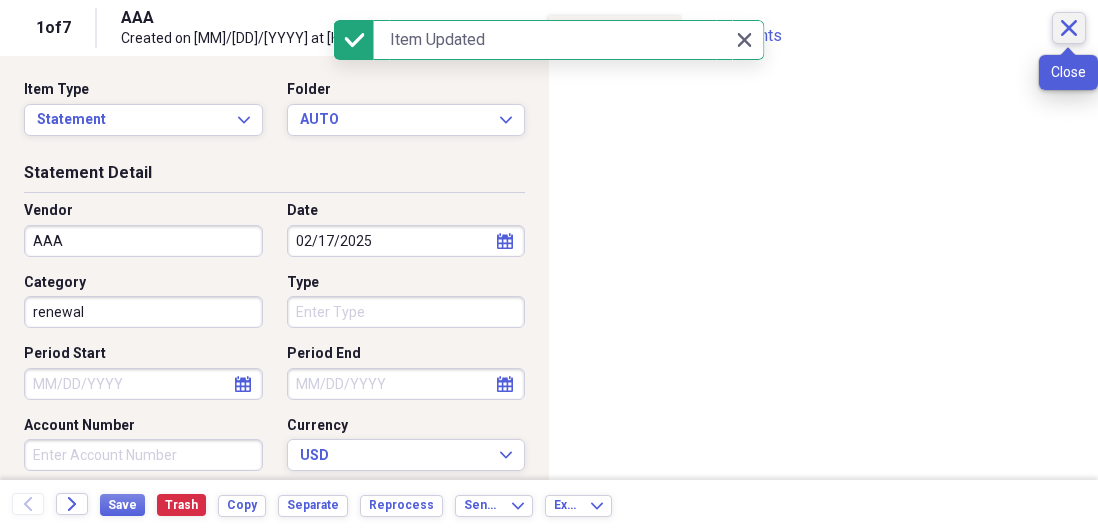 click on "Close" at bounding box center (1069, 28) 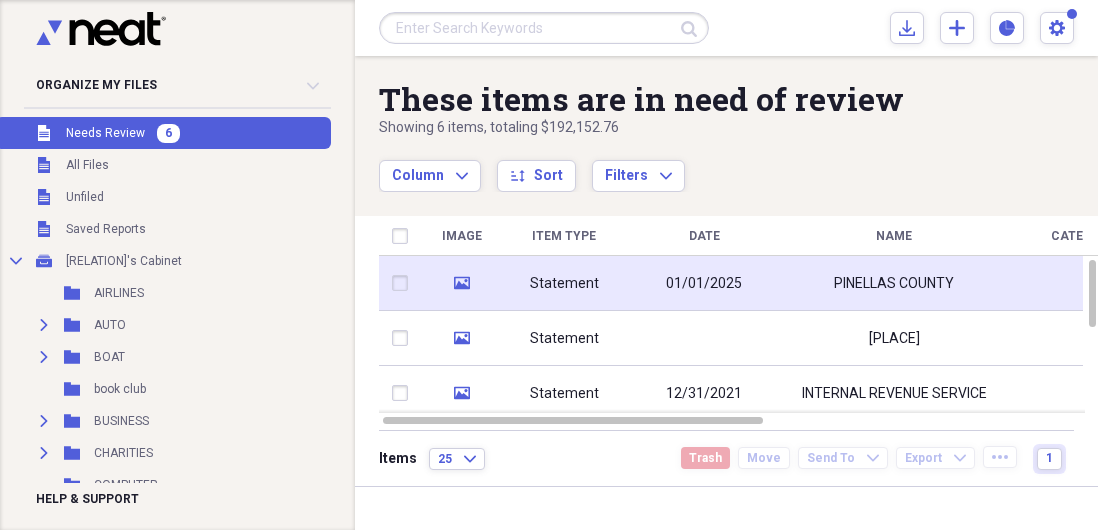 click on "Statement" at bounding box center [564, 284] 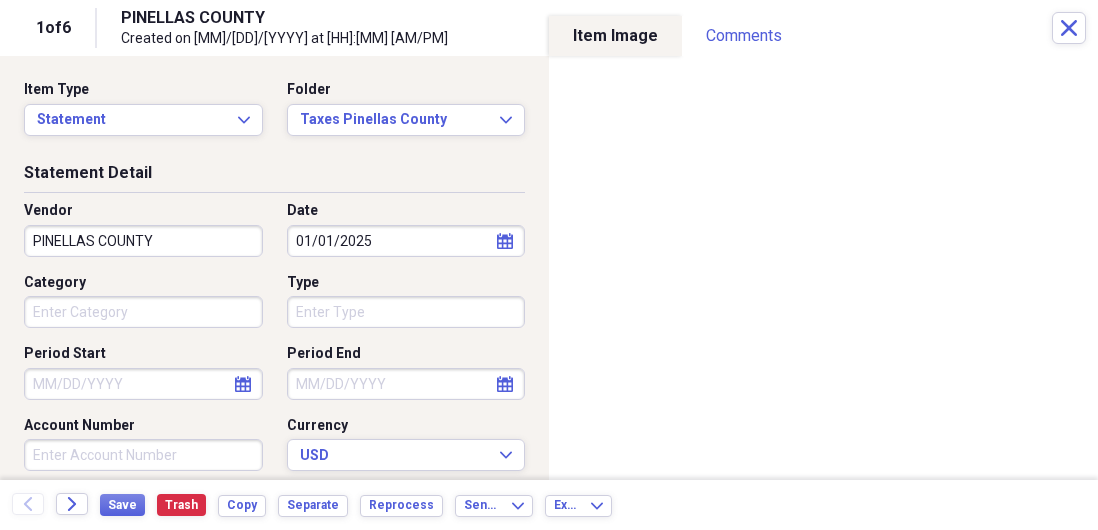 click on "Category" at bounding box center [143, 312] 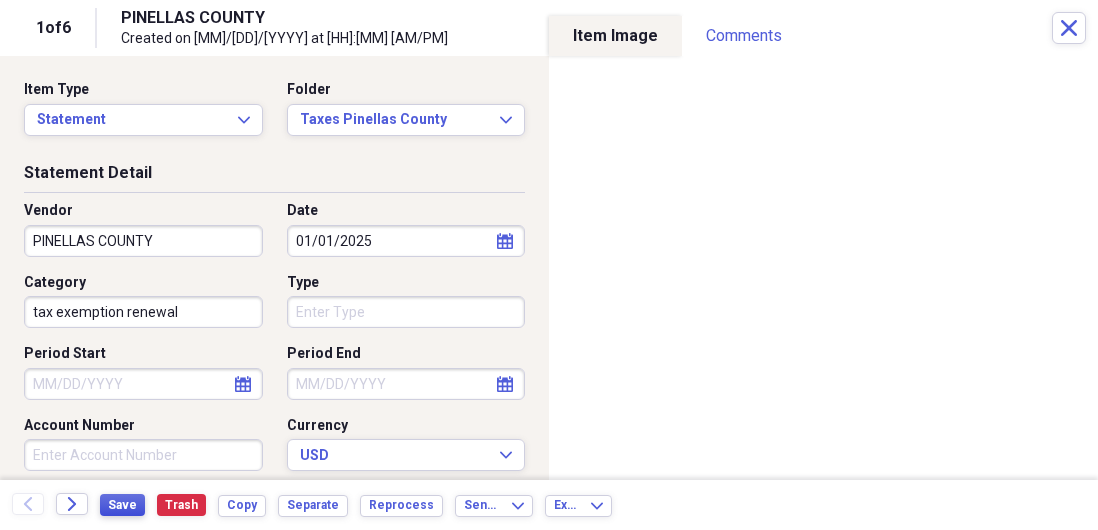 type on "tax exemption renewal" 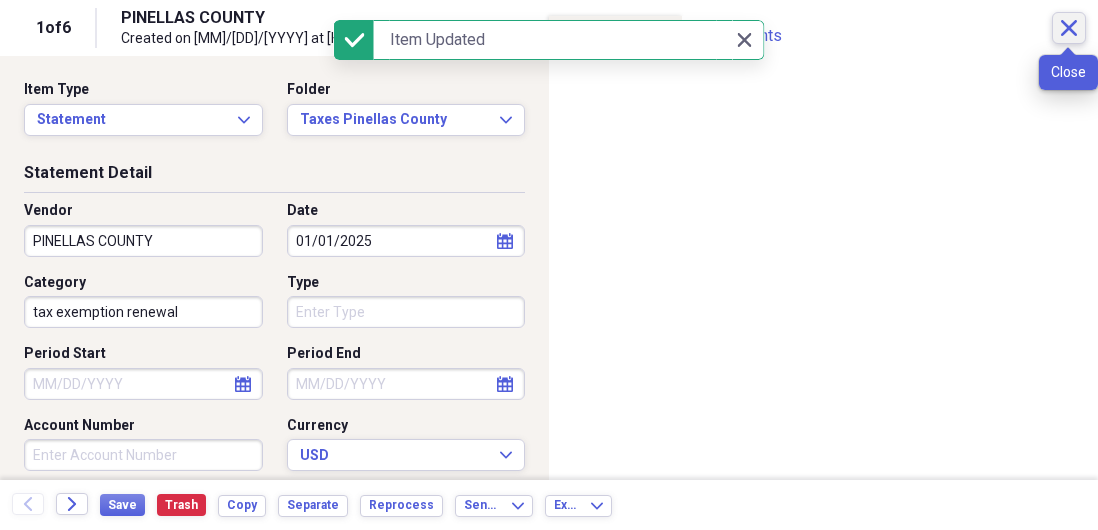 click 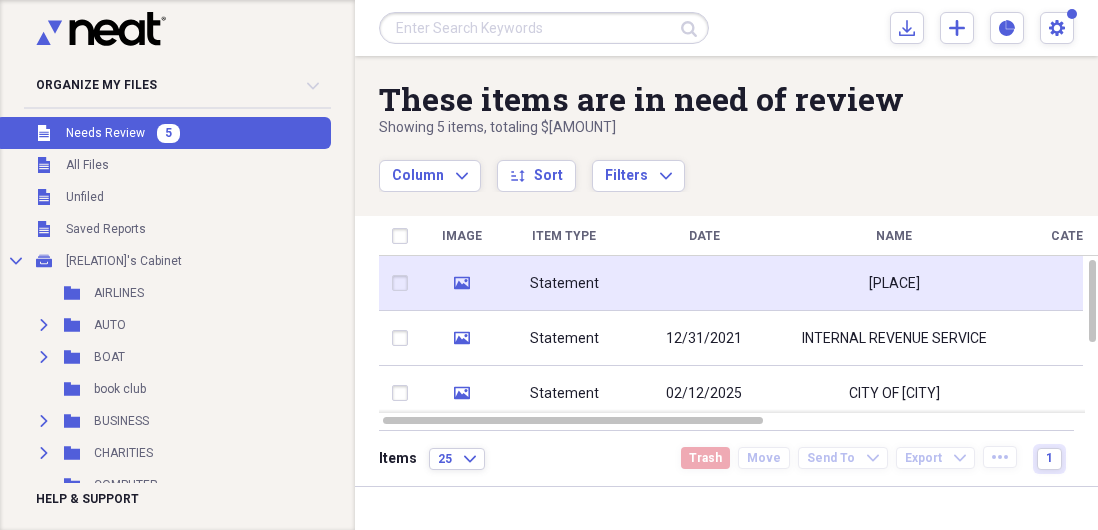 click on "Statement" at bounding box center [564, 284] 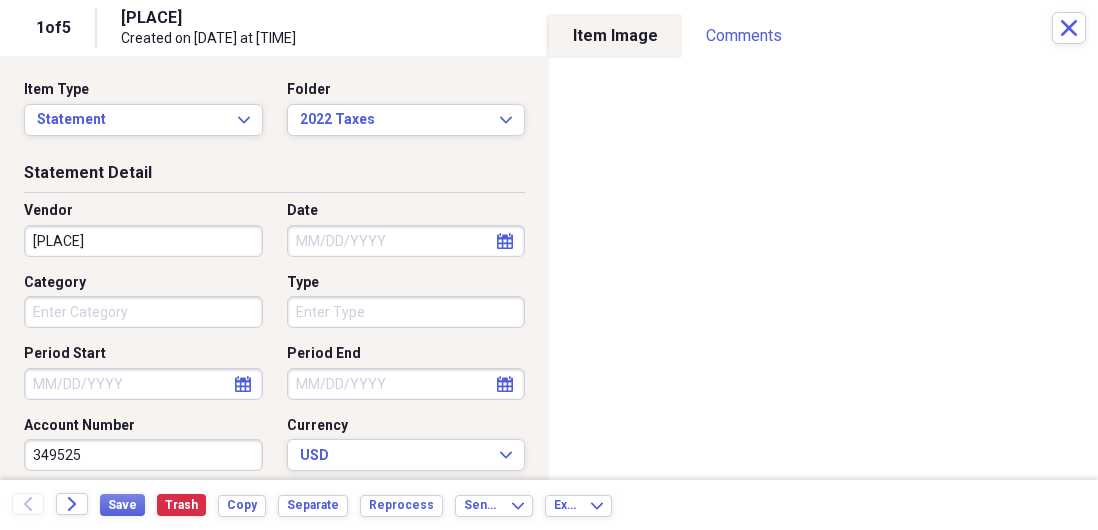 click on "[PLACE]" at bounding box center [143, 241] 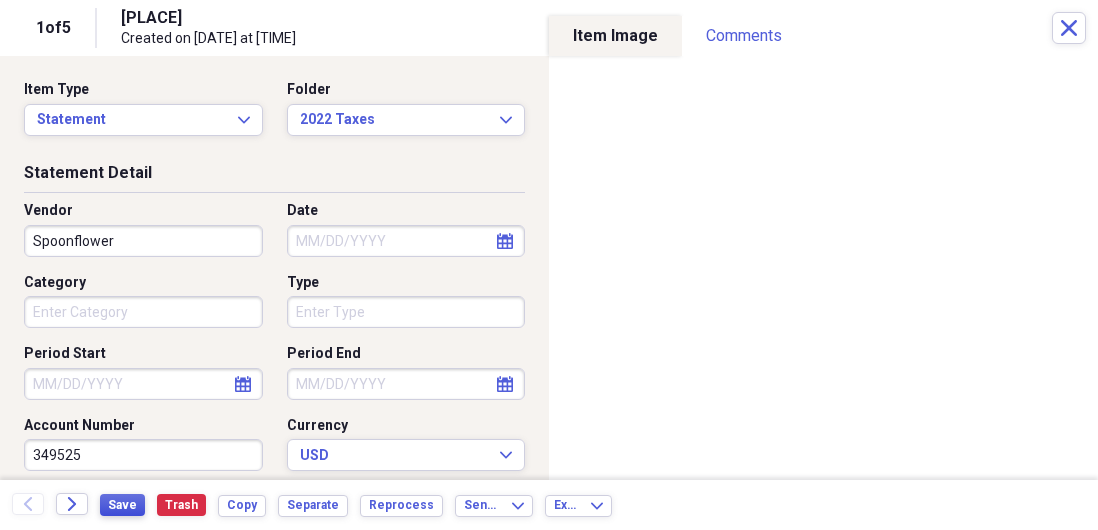 type on "Spoonflower" 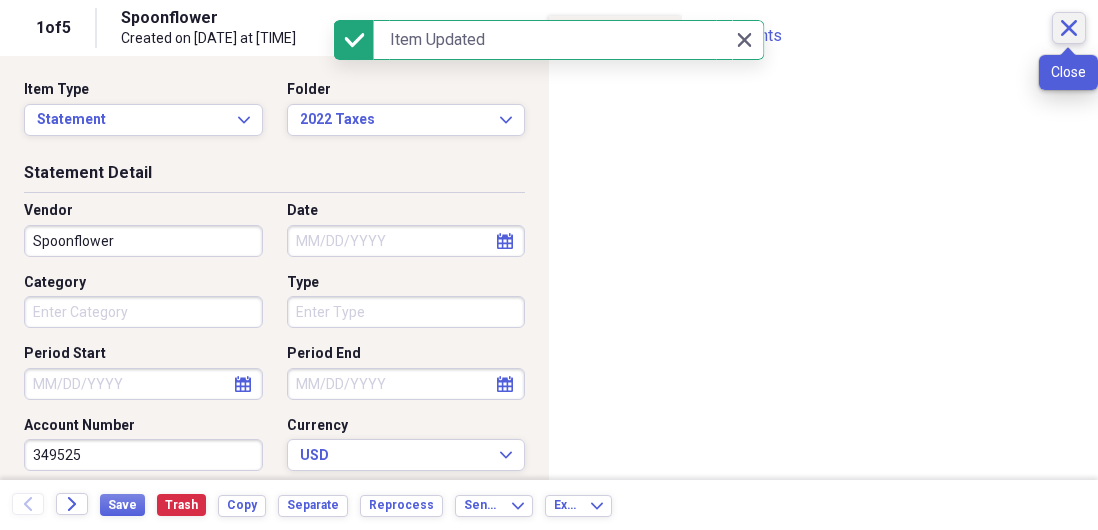 click on "Close" 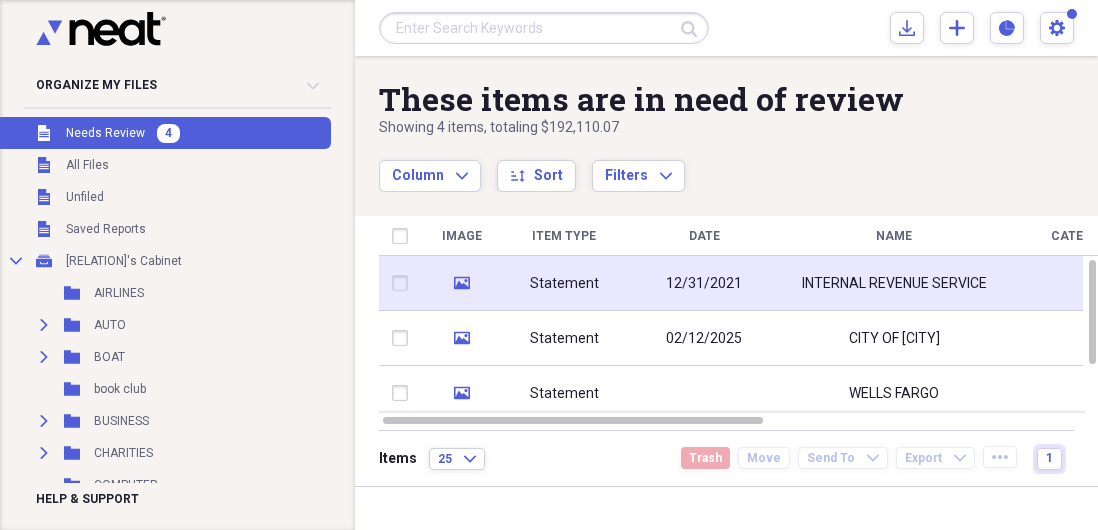 click on "Statement" at bounding box center [564, 284] 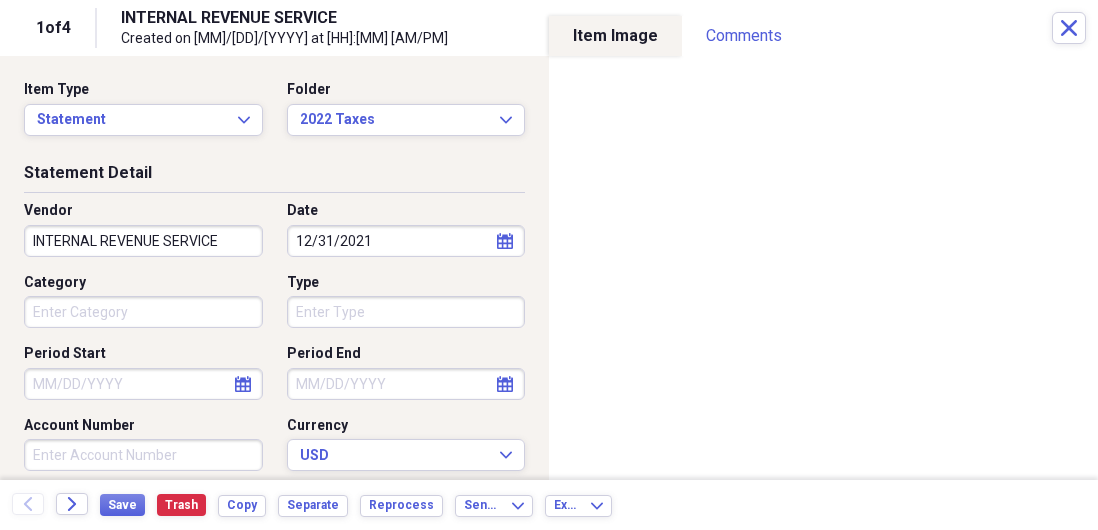 click on "Category" at bounding box center [143, 312] 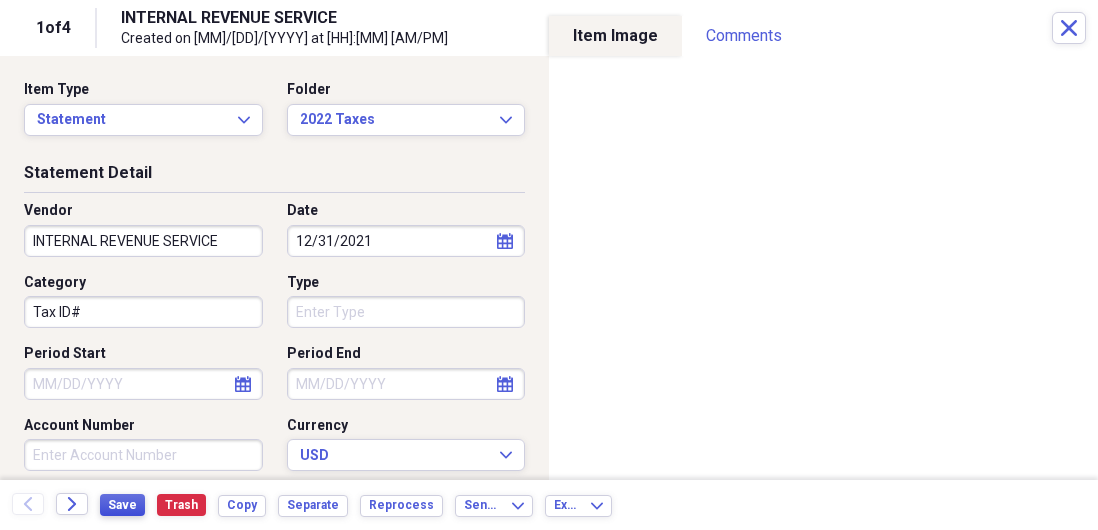 type on "Tax ID#" 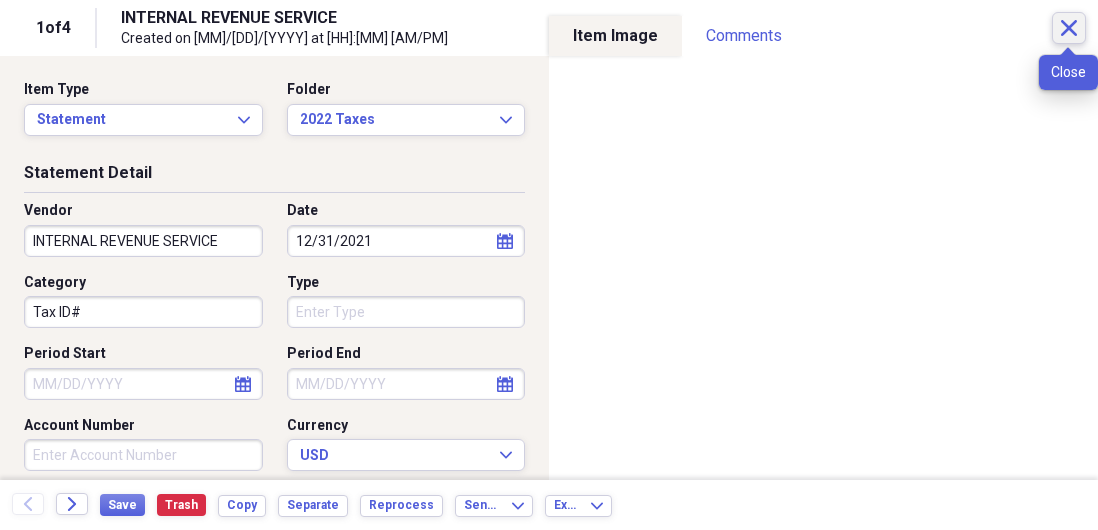 click 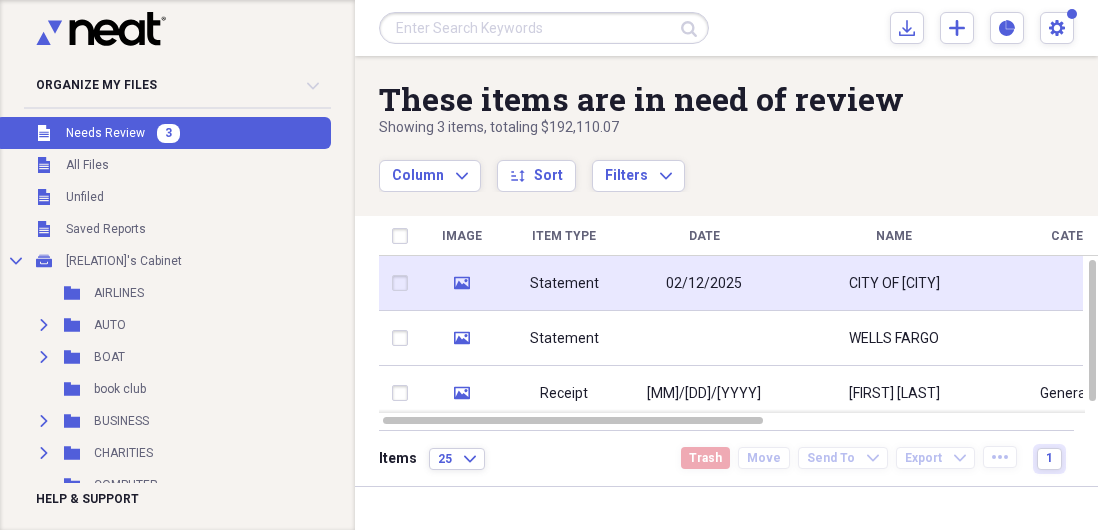 click on "Statement" at bounding box center (564, 284) 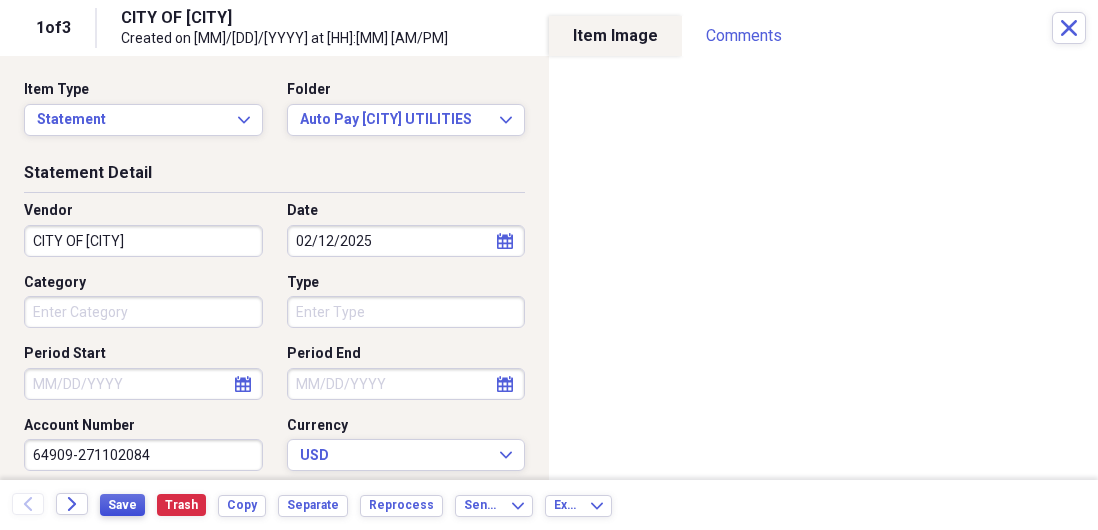 click on "Save" at bounding box center [122, 505] 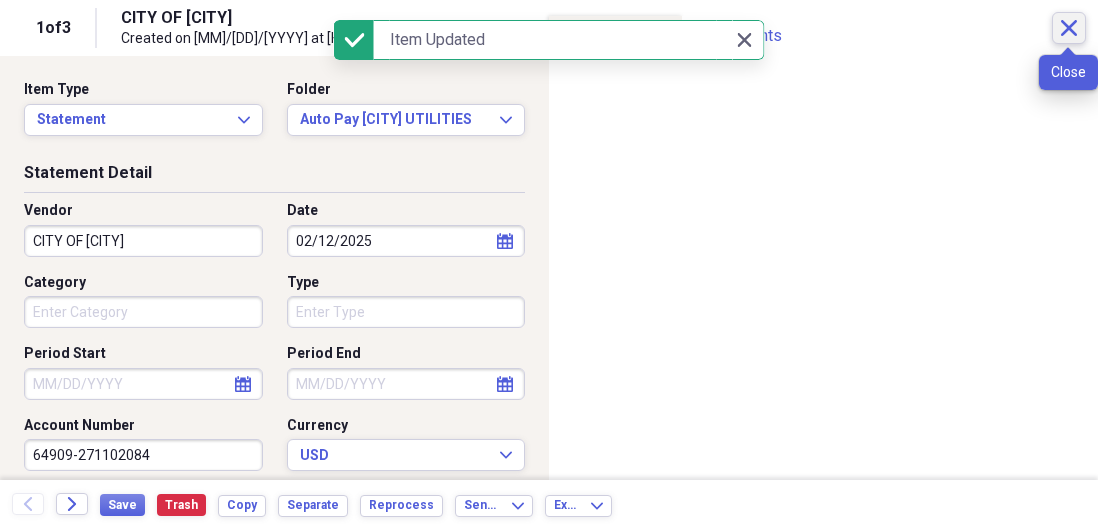 click on "Close" at bounding box center [1069, 28] 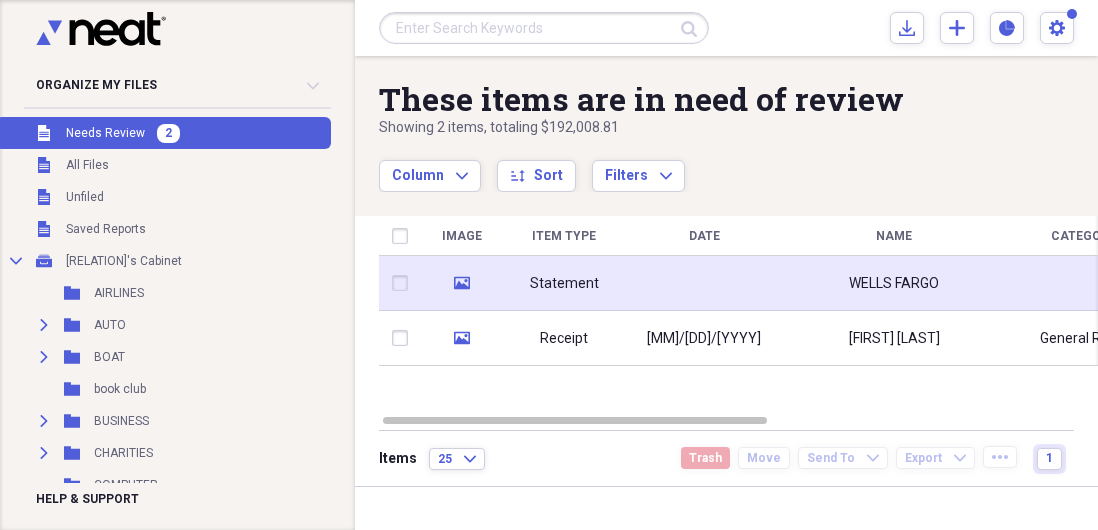 click on "Statement" at bounding box center [564, 284] 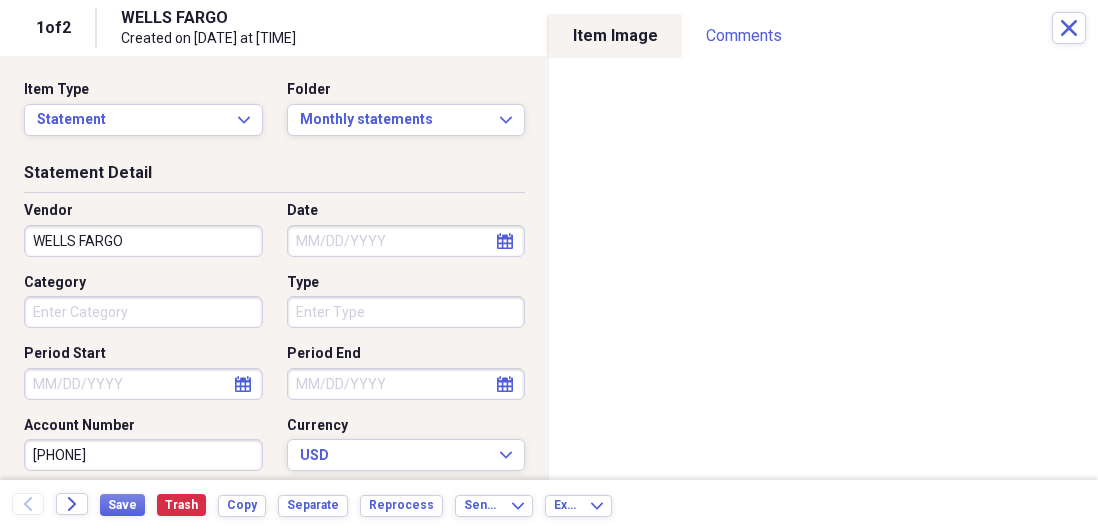 click 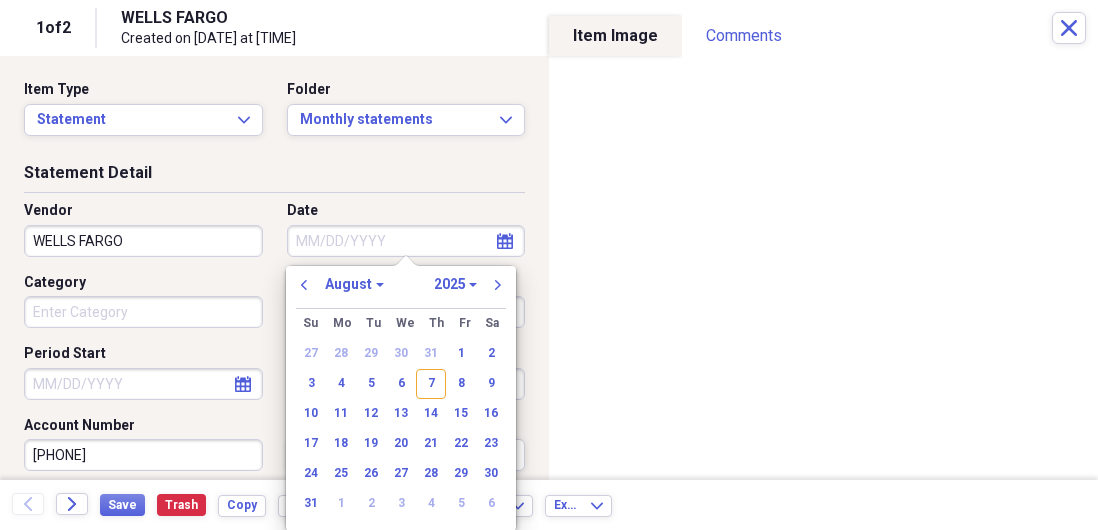 select on "0" 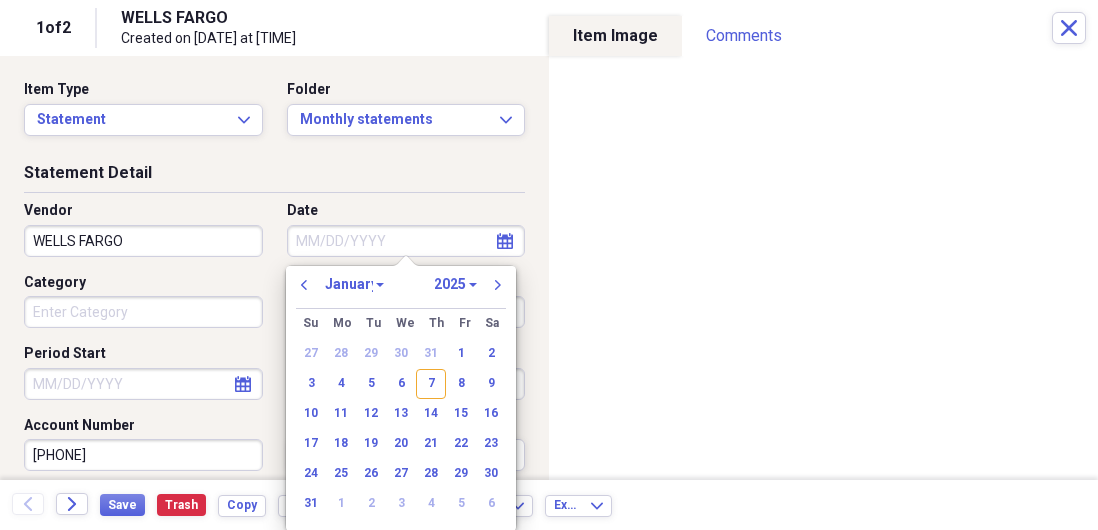 click on "January" at bounding box center (0, 0) 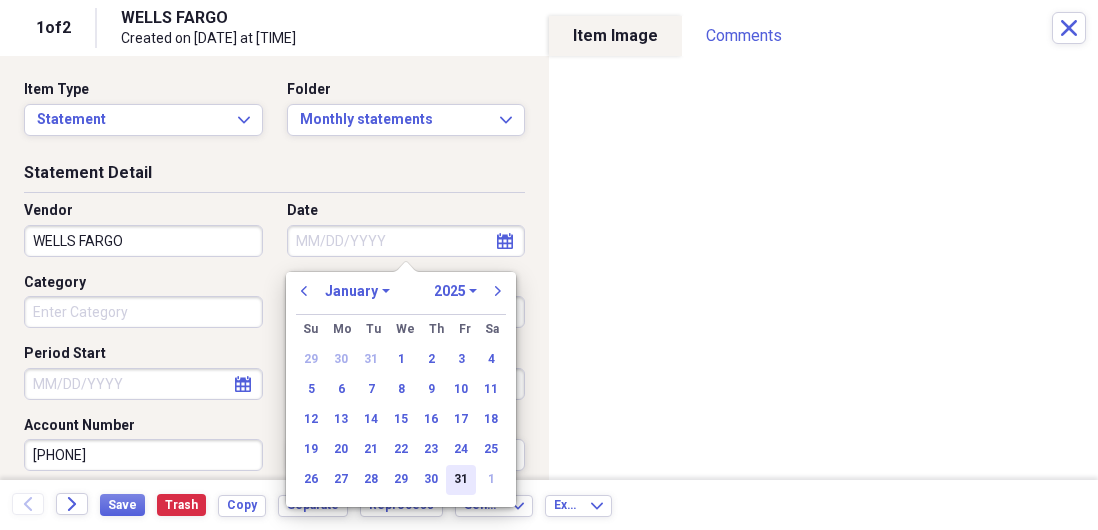 click on "31" at bounding box center [461, 480] 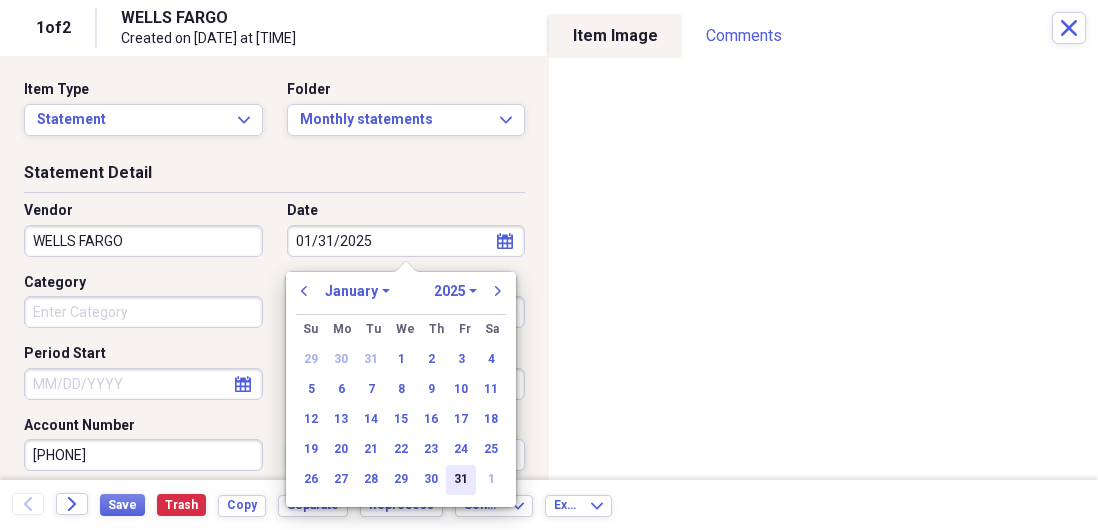 type on "01/31/2025" 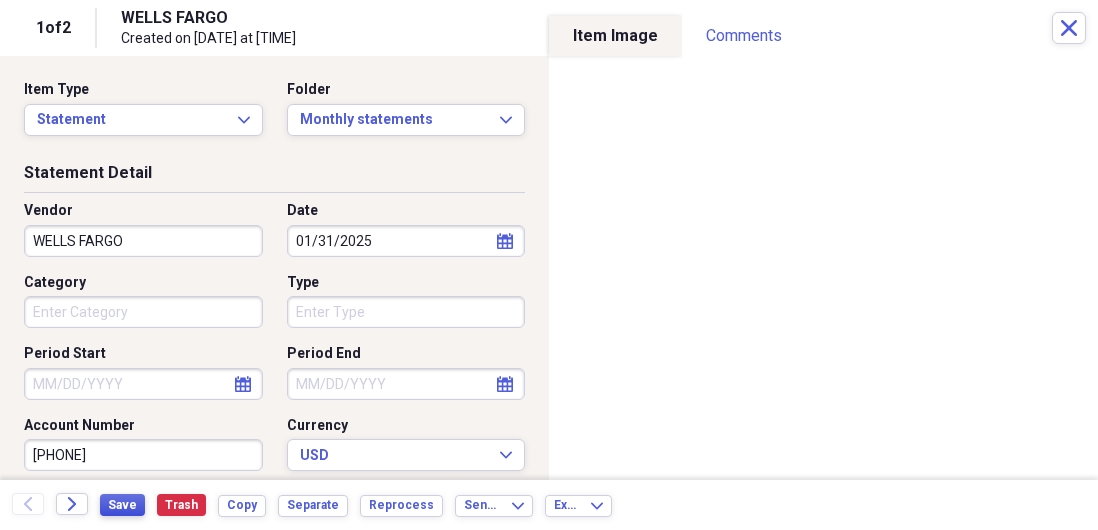 click on "Save" at bounding box center (122, 505) 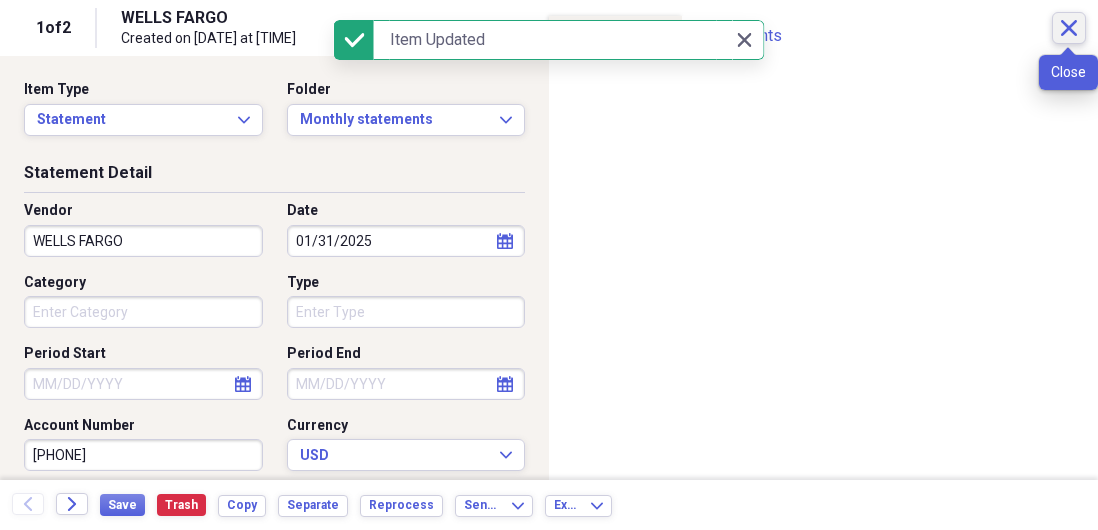 click on "Close" 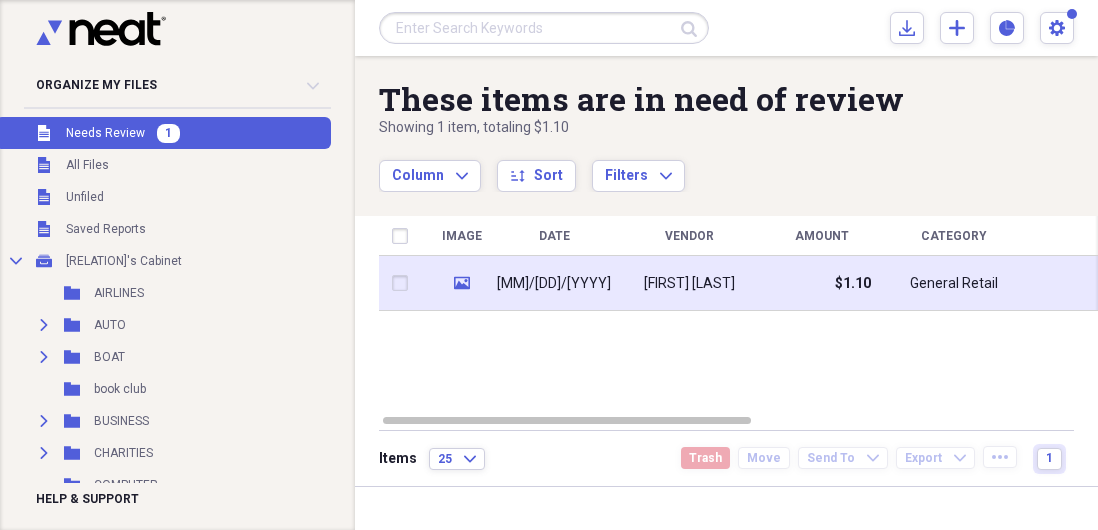 click on "[MM]/[DD]/[YYYY]" at bounding box center (554, 283) 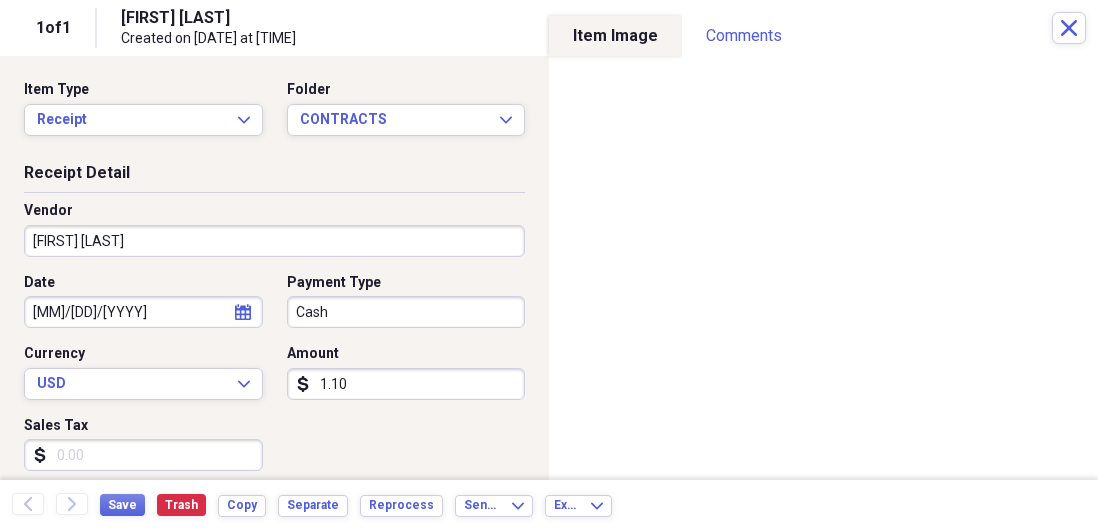 click on "[FIRST] [LAST]" at bounding box center [274, 241] 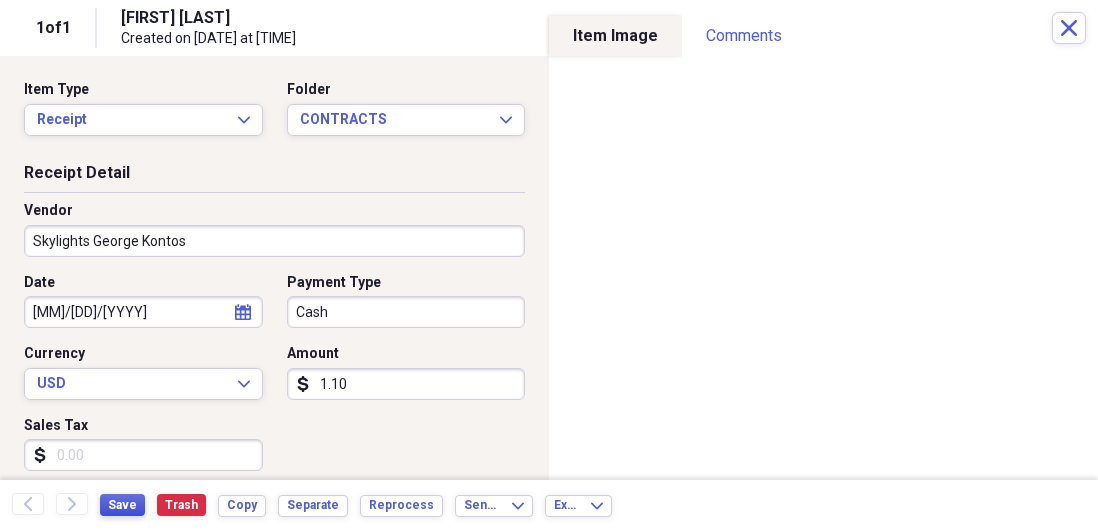 type on "Skylights George Kontos" 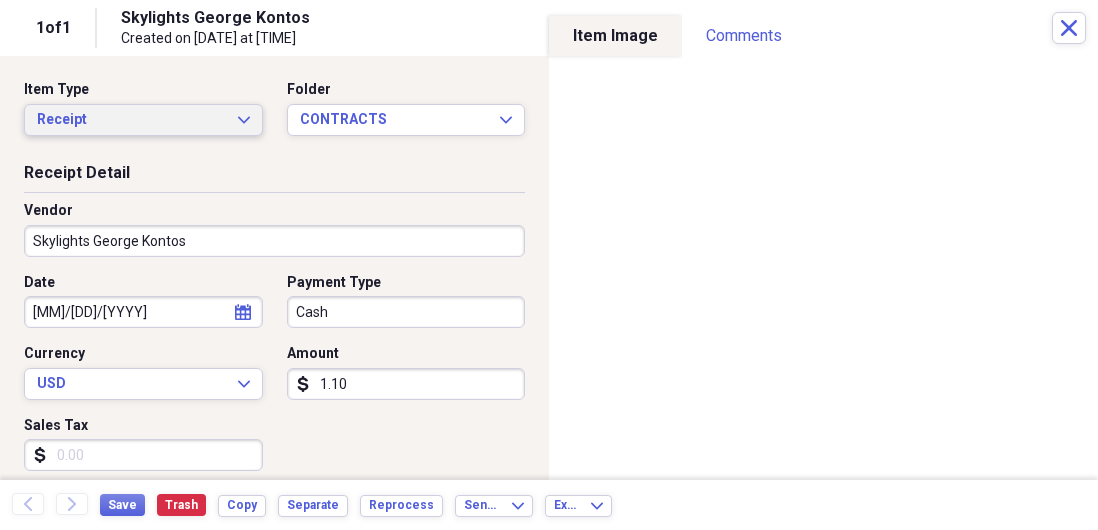click on "Expand" 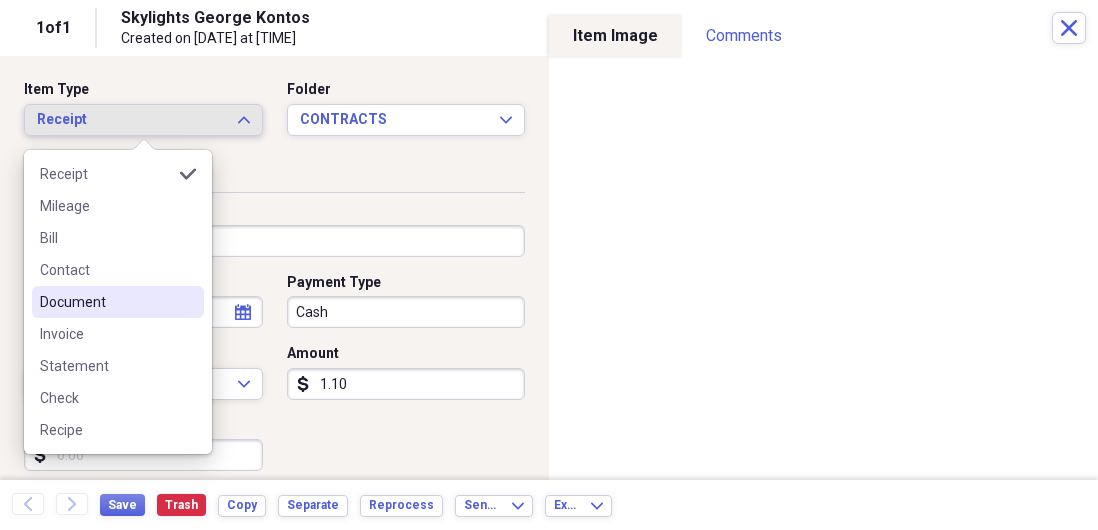 click on "Document" at bounding box center [106, 302] 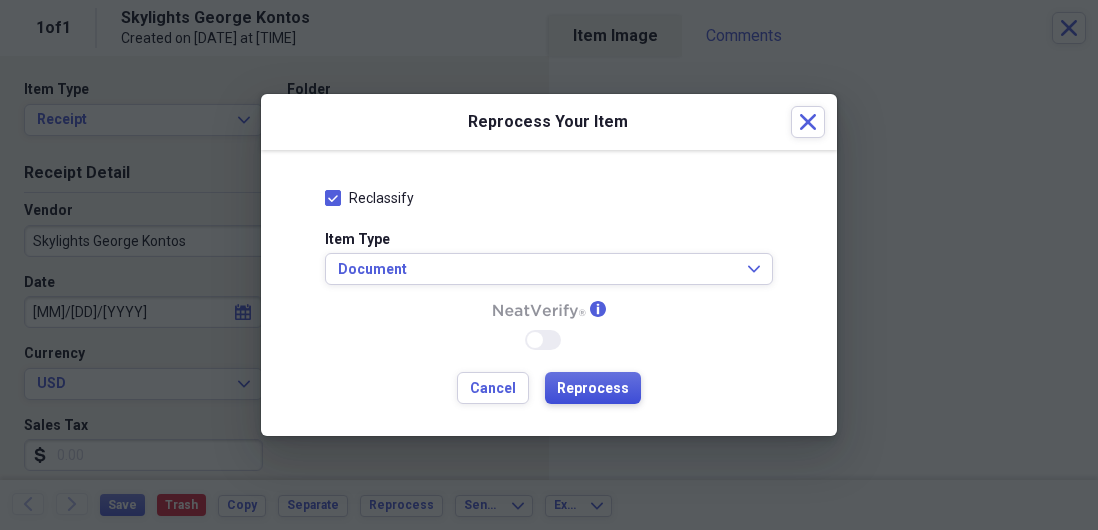 click on "Reprocess" at bounding box center (593, 389) 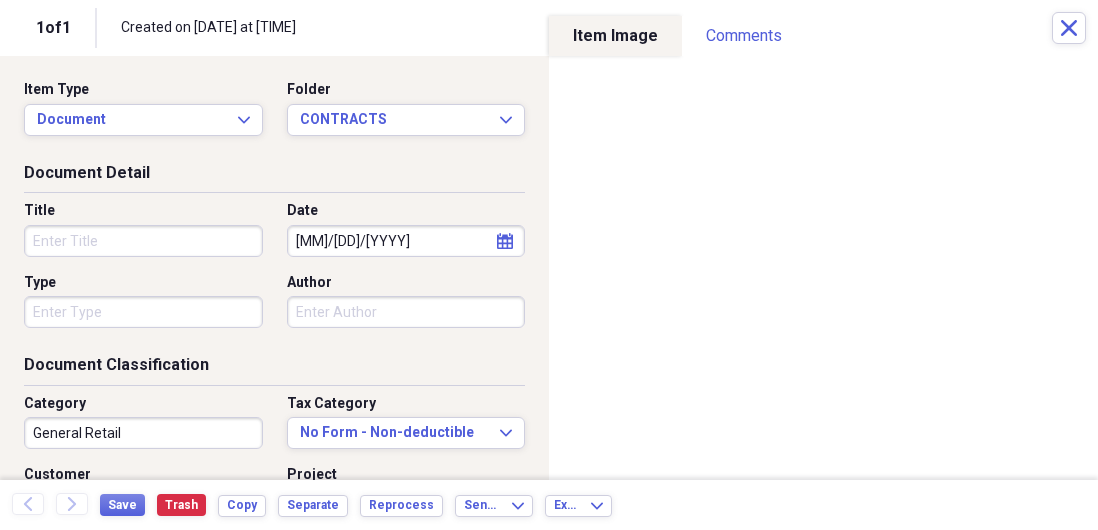click on "Title" at bounding box center [143, 241] 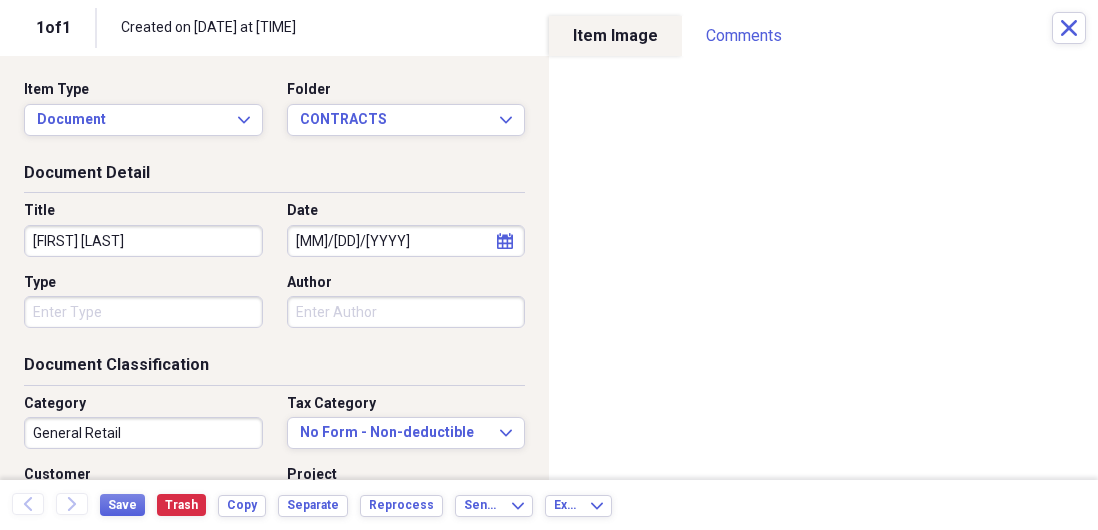 click on "[FIRST] [LAST]" at bounding box center (143, 241) 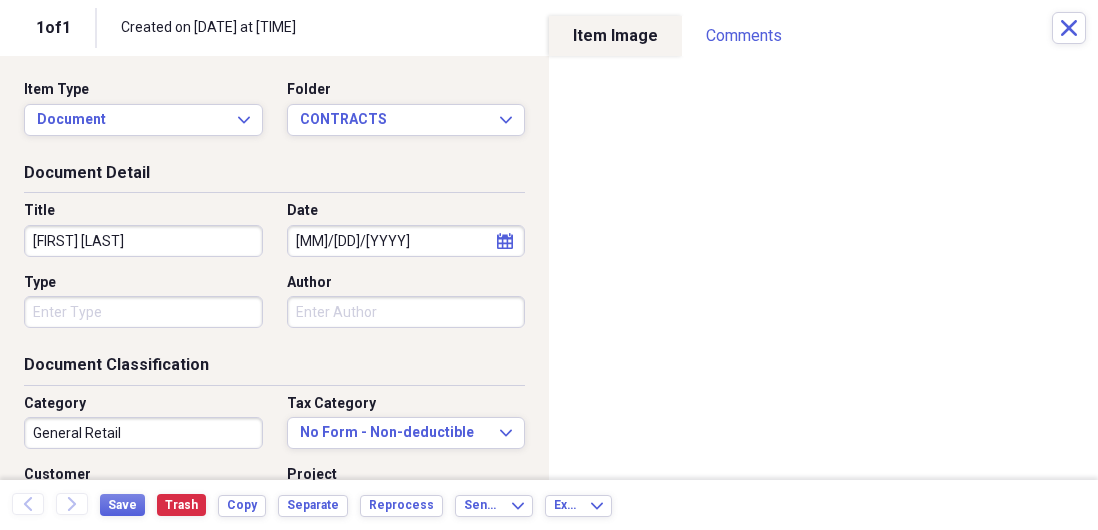 click on "[FIRST] [LAST]" at bounding box center [143, 241] 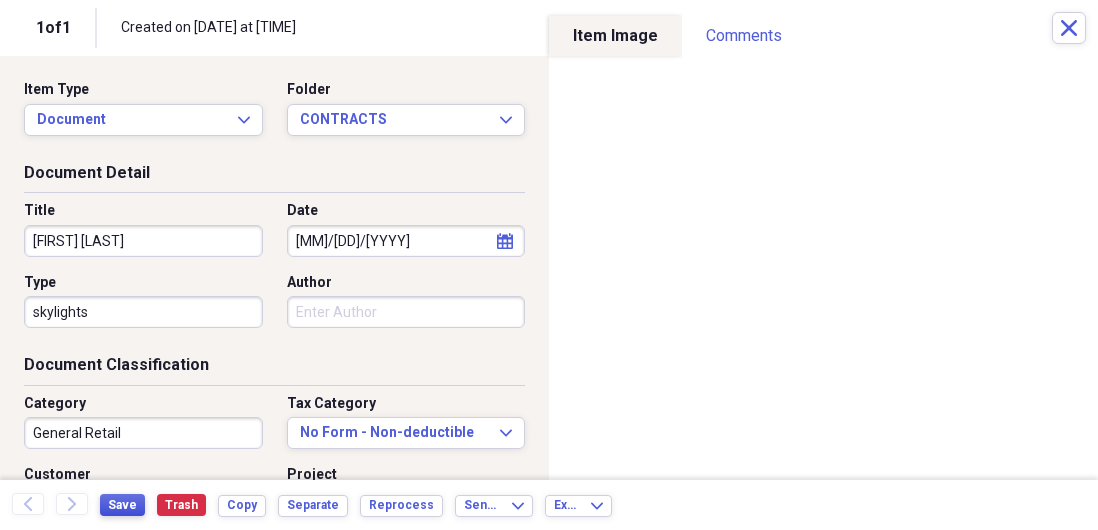 type on "skylights" 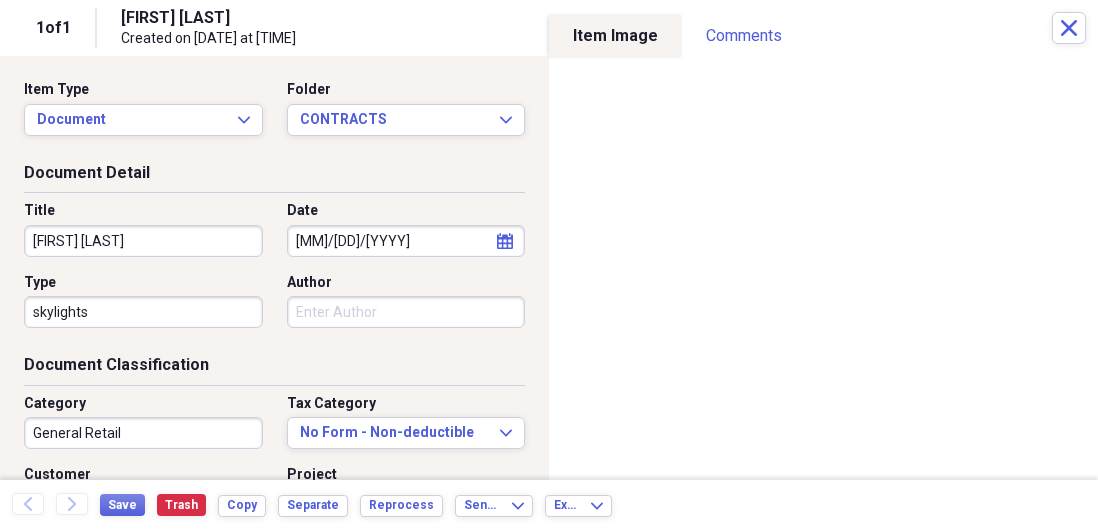 click on "[MM]/[DD]/[YYYY]" at bounding box center [406, 241] 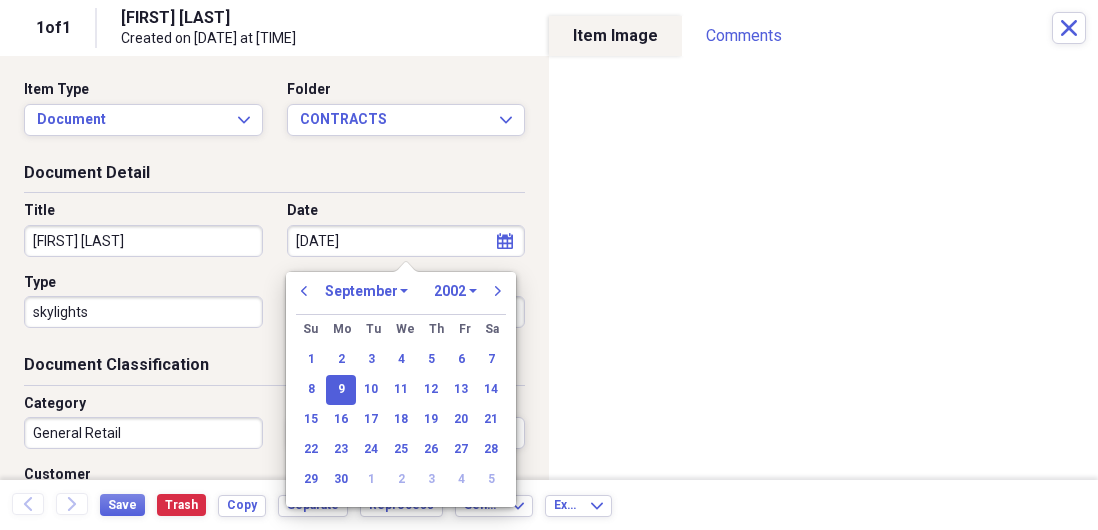 type on "09/09/20" 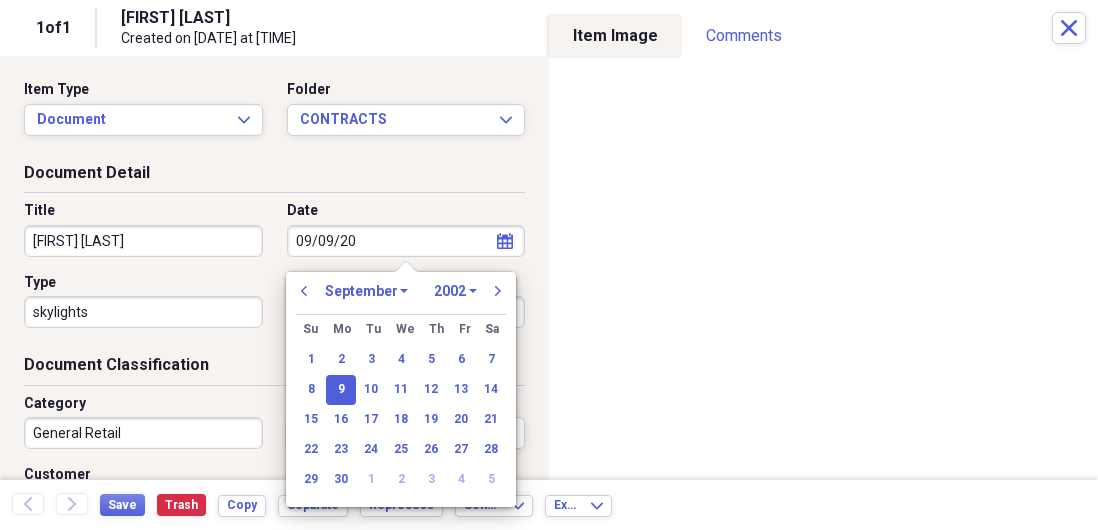 select on "2020" 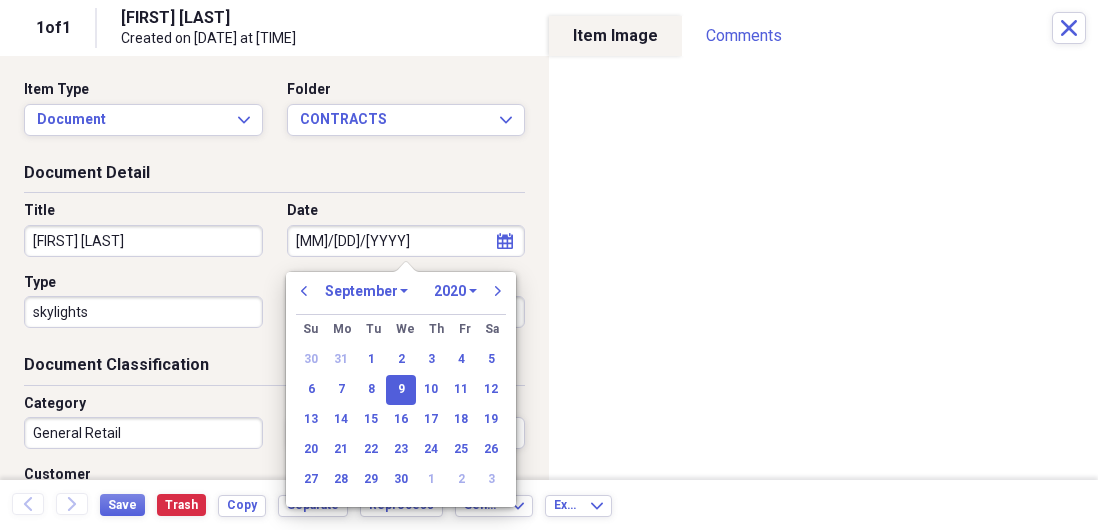 type on "09/09/2024" 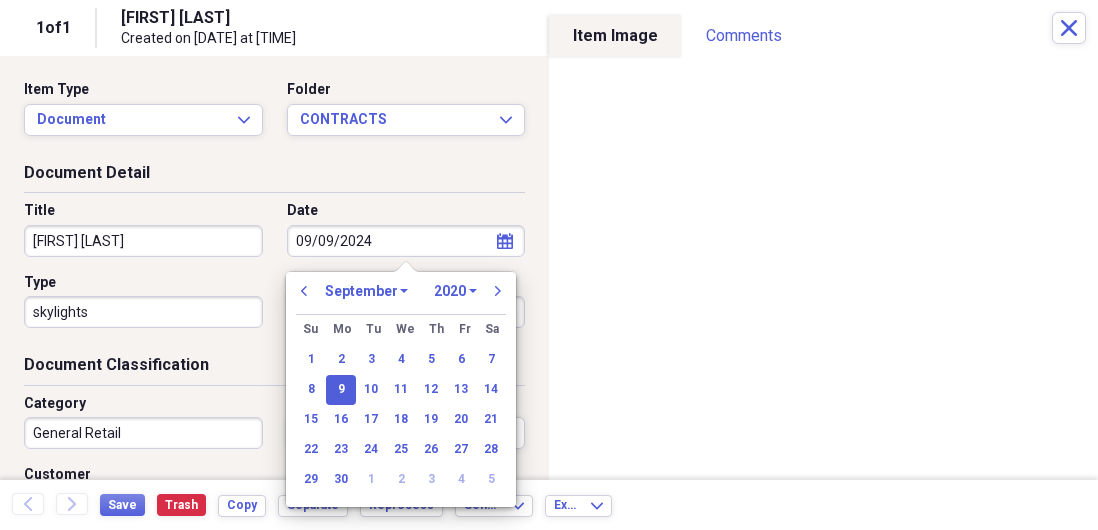 select on "2024" 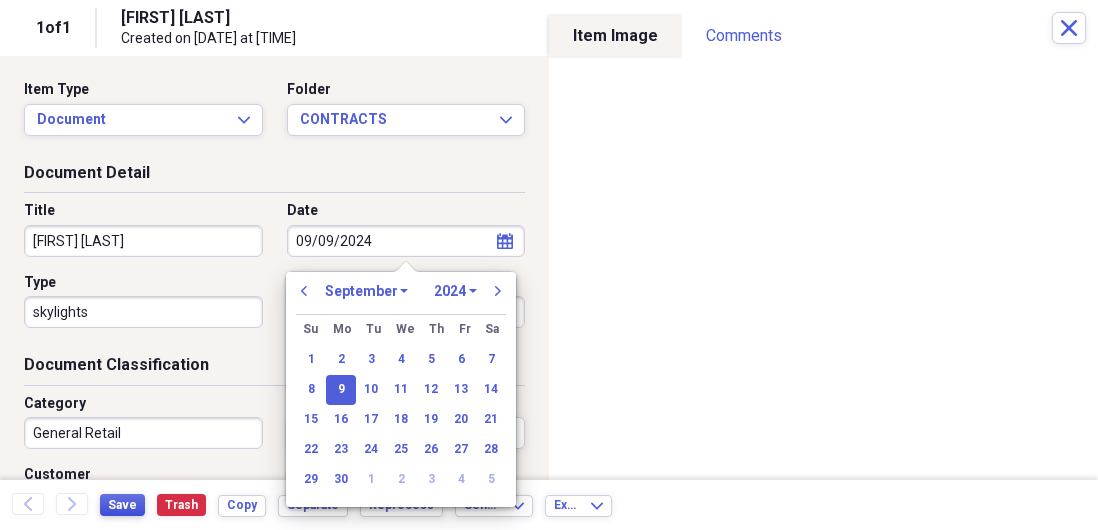 type on "09/09/2024" 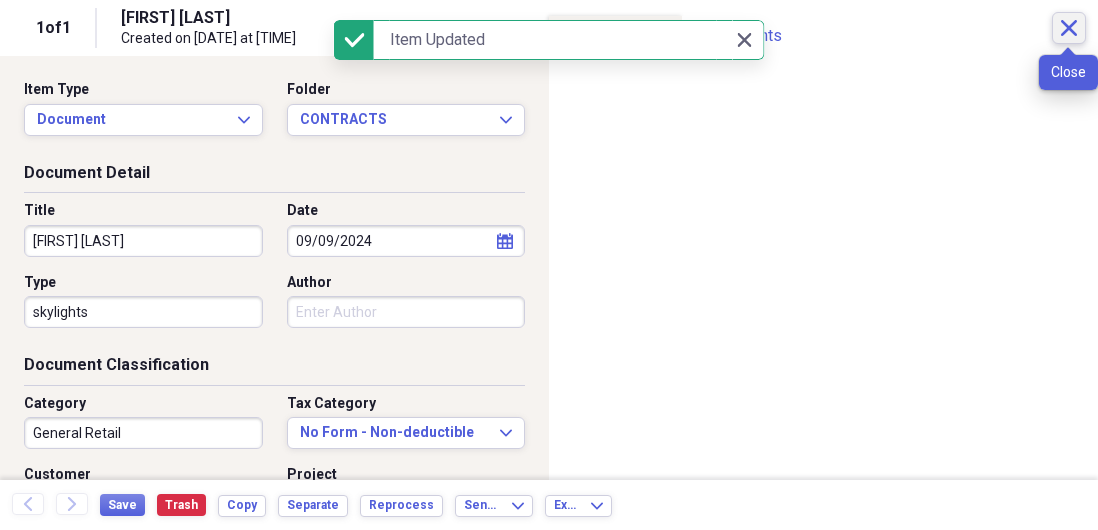 click 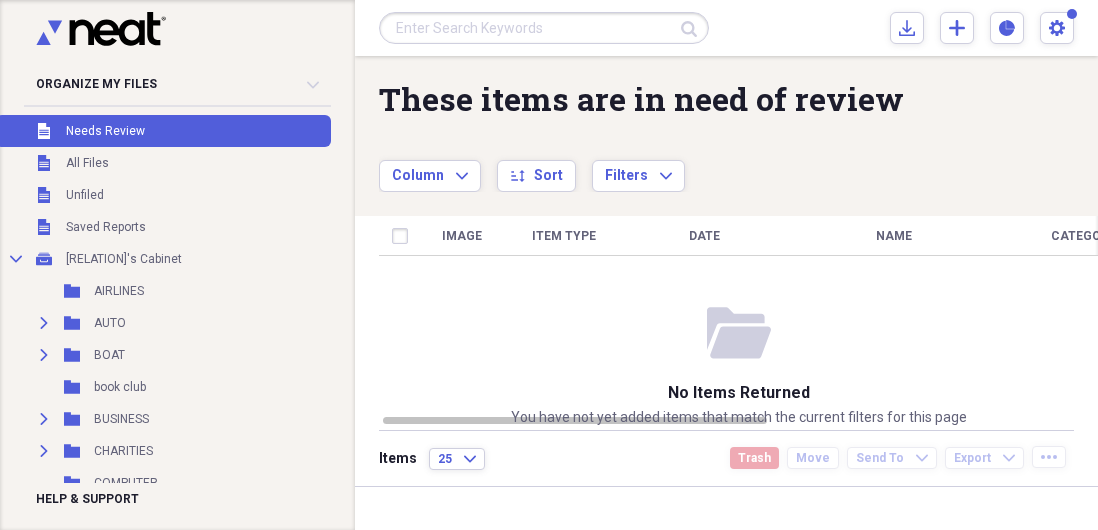 click on "Column Expand sort Sort Filters  Expand" at bounding box center (662, 165) 